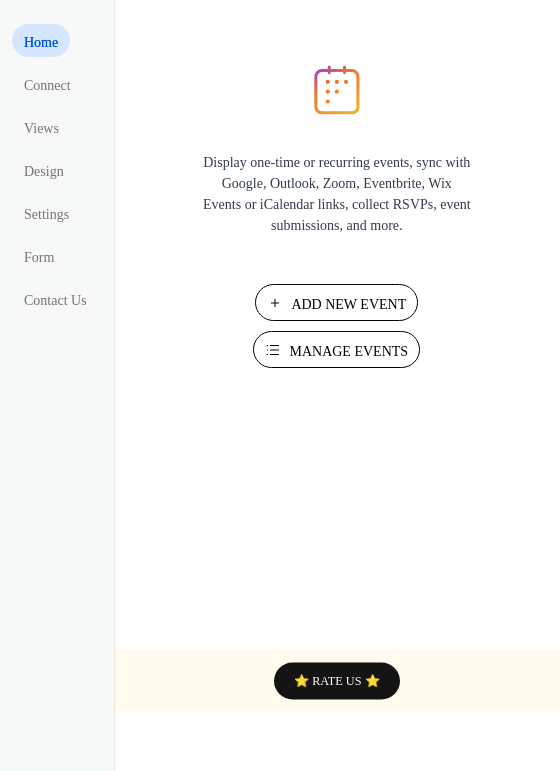 scroll, scrollTop: 0, scrollLeft: 0, axis: both 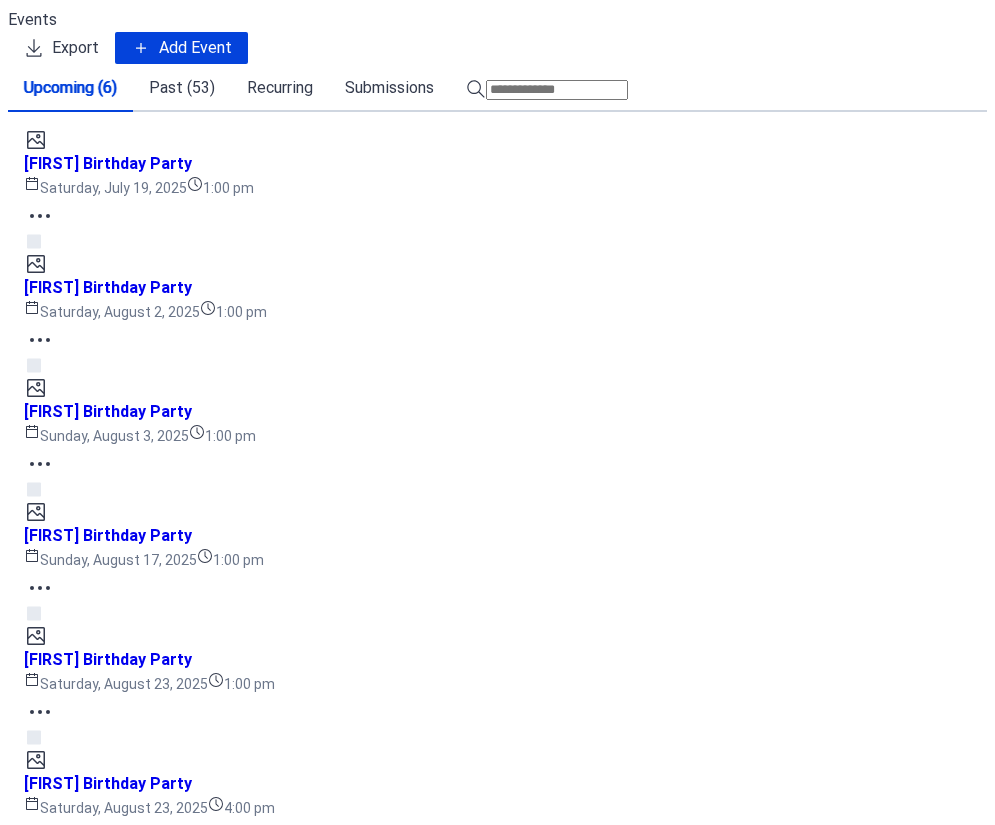 click on "Add Event" at bounding box center [195, 48] 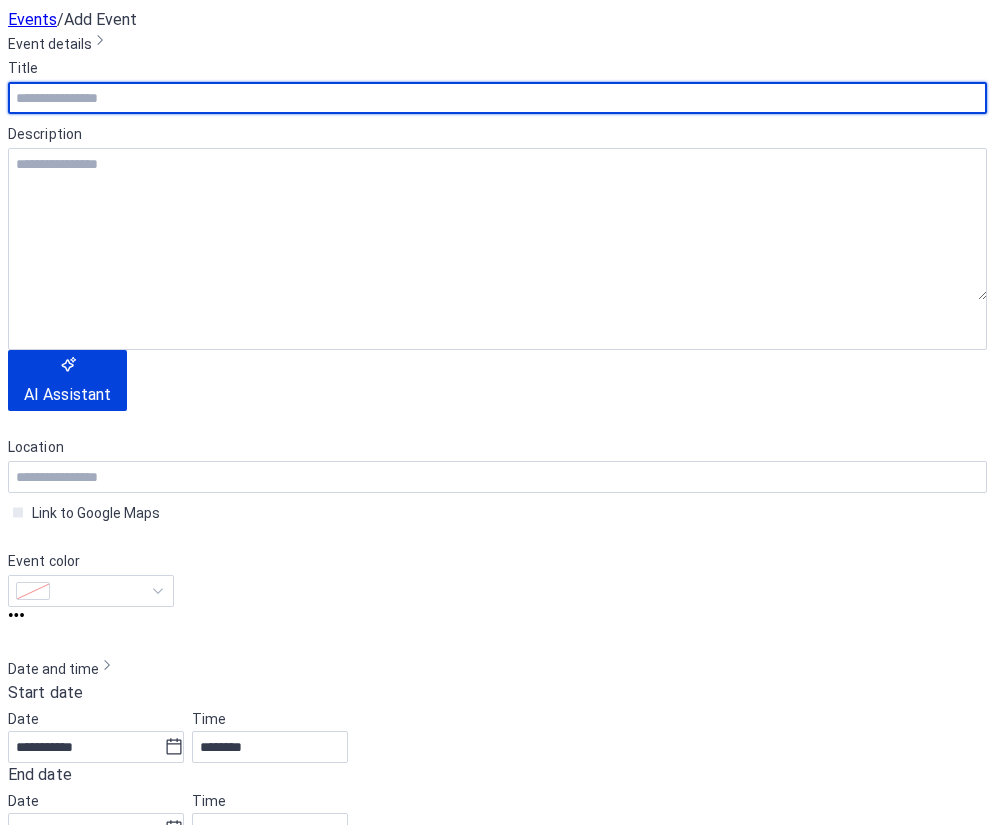 click at bounding box center [497, 98] 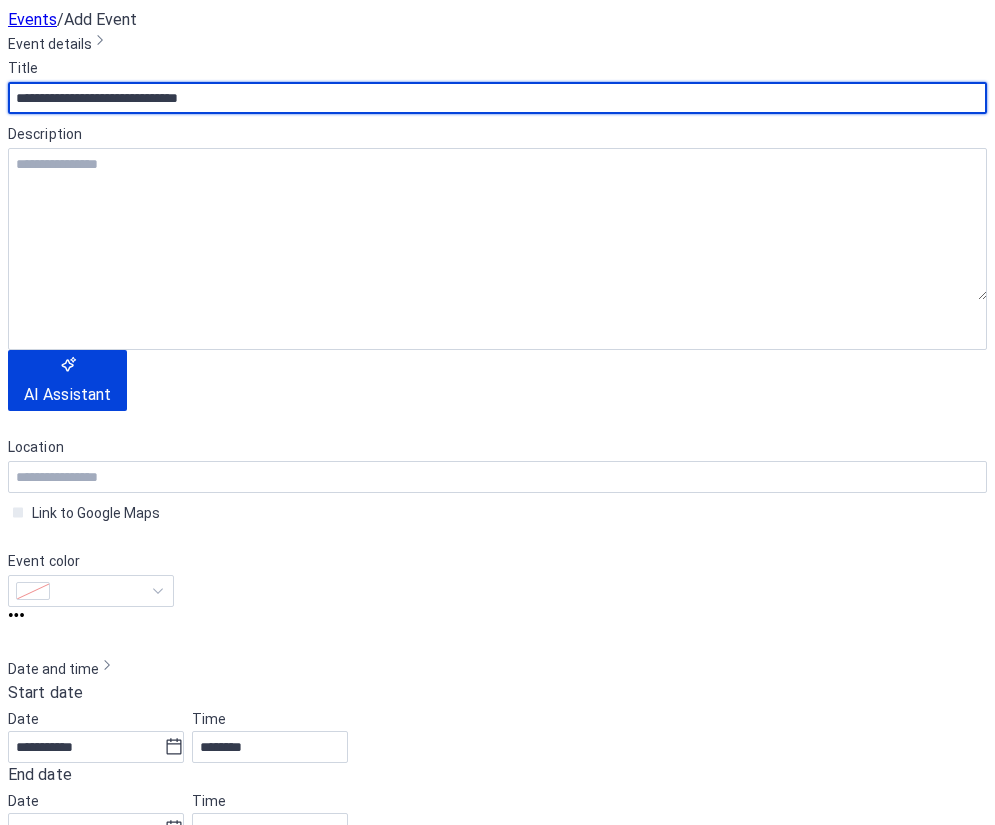 type on "**********" 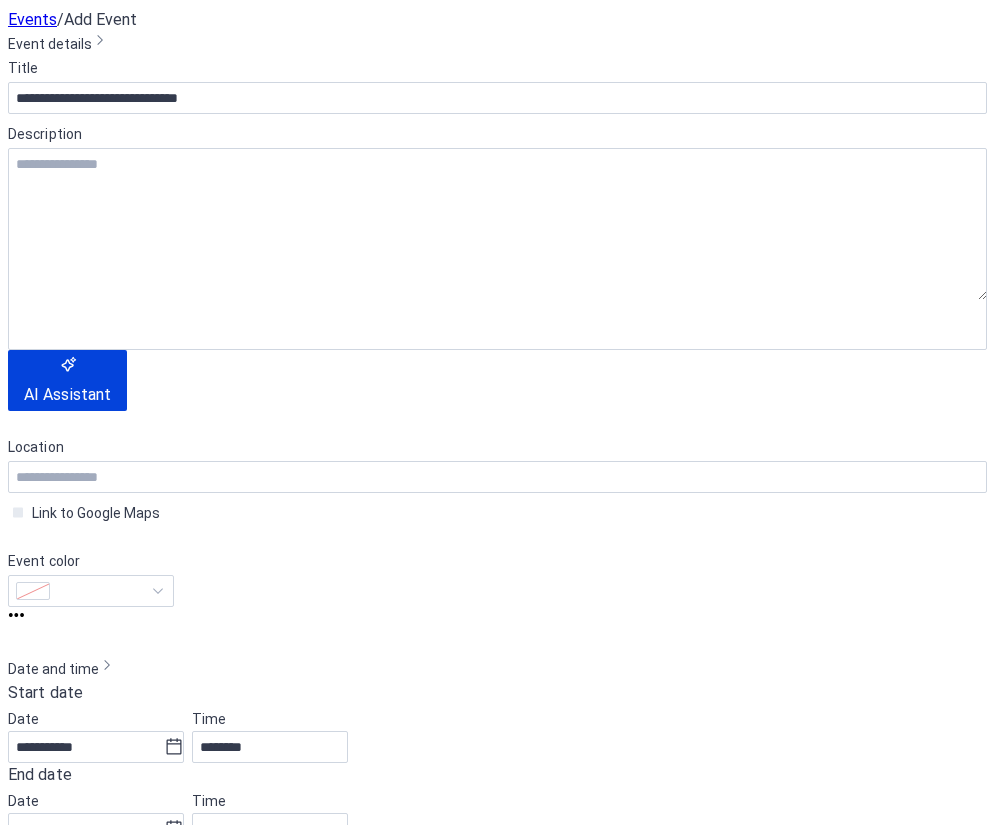 scroll, scrollTop: 266, scrollLeft: 0, axis: vertical 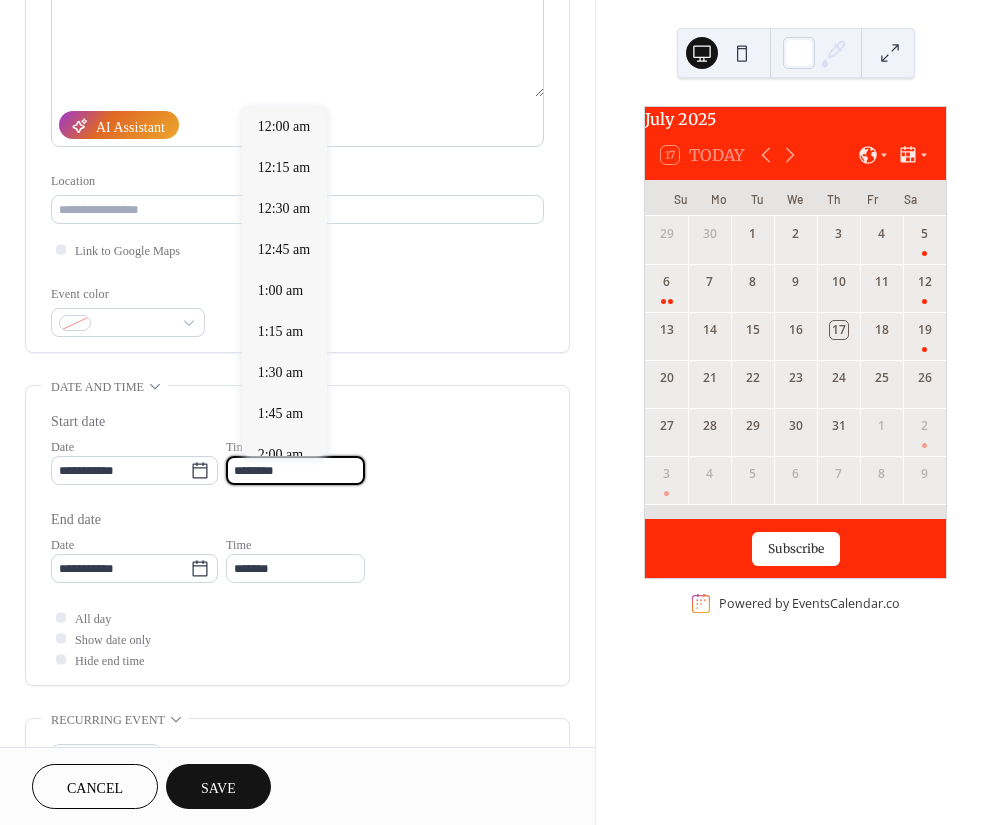 click on "********" at bounding box center [295, 470] 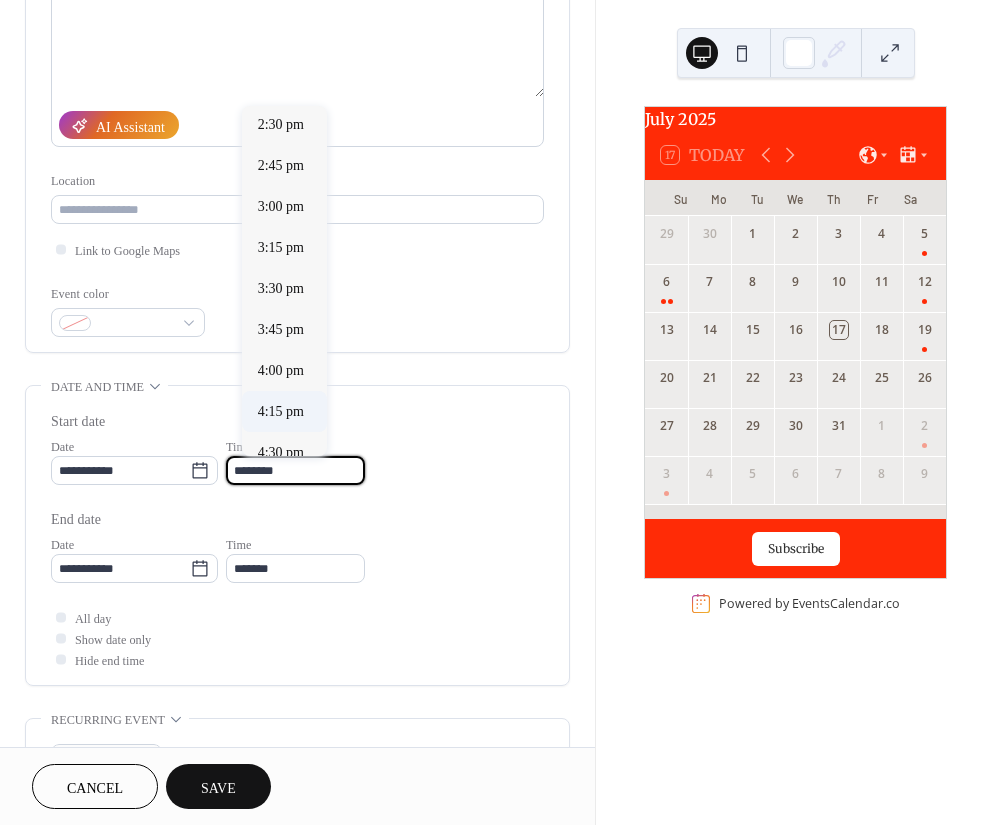 scroll, scrollTop: 2647, scrollLeft: 0, axis: vertical 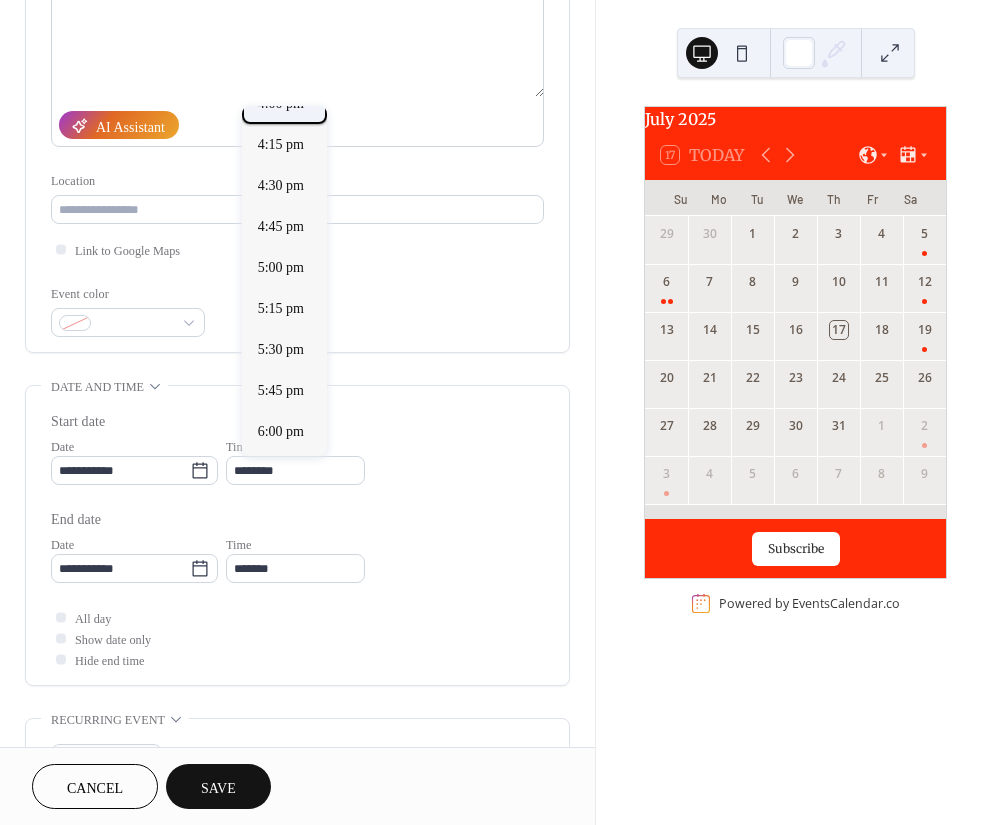click on "4:00 pm" at bounding box center [281, 102] 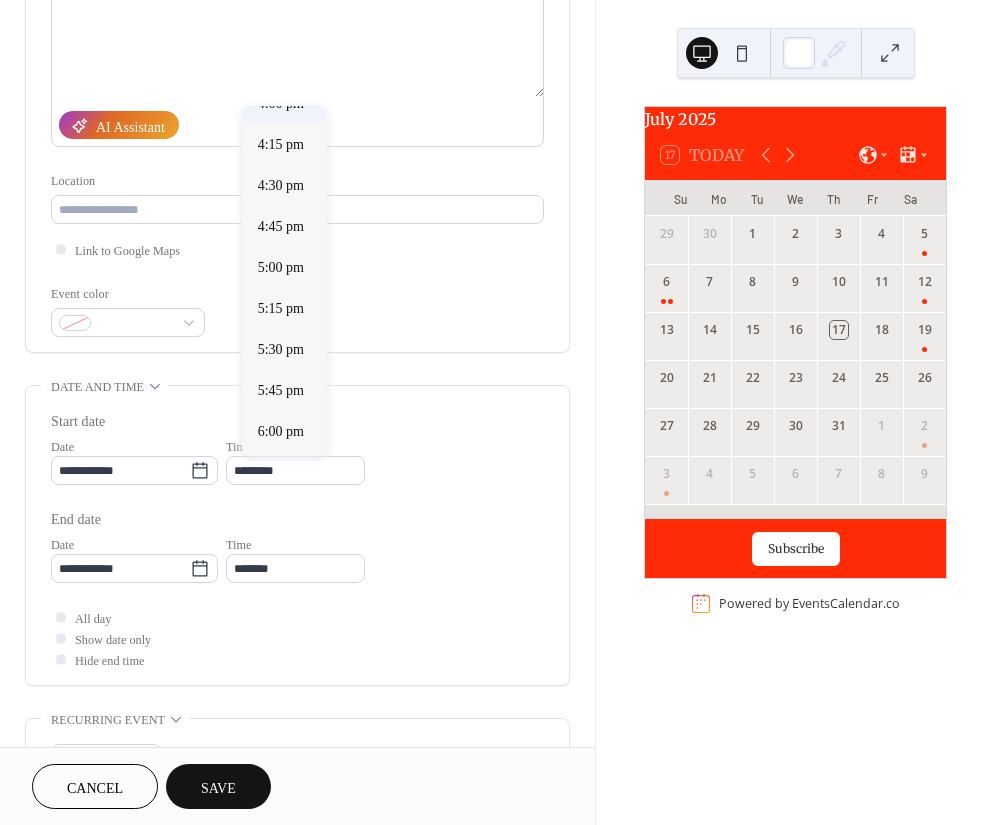 type on "*******" 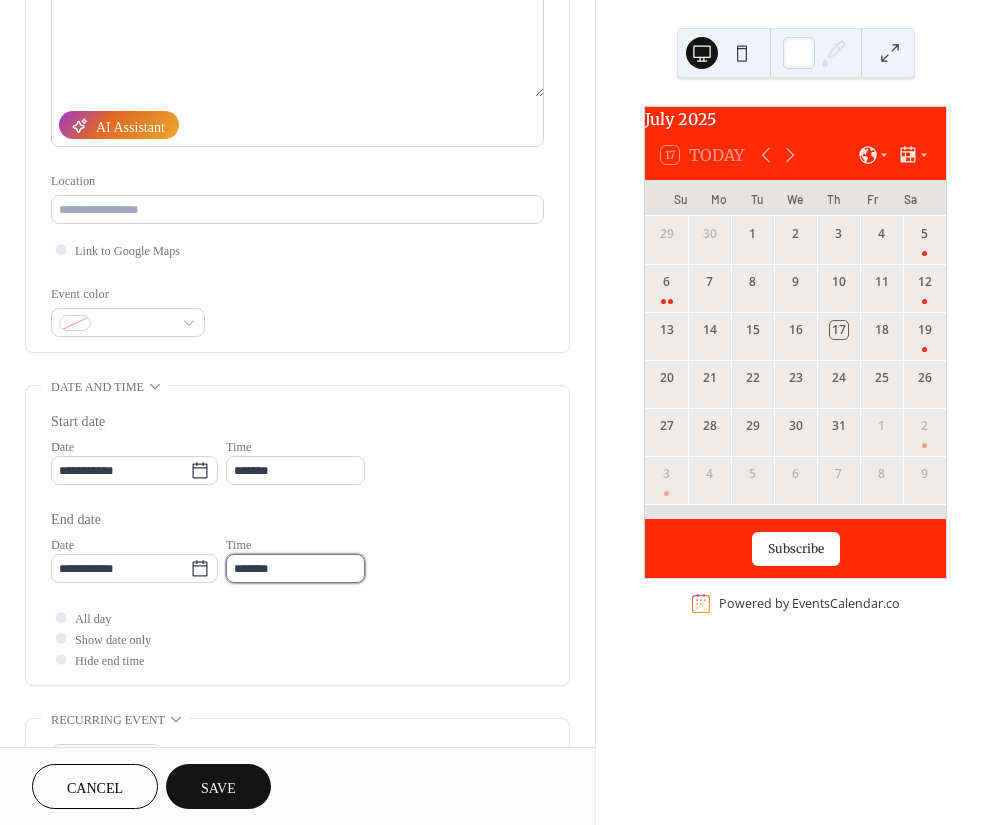 click on "*******" at bounding box center (295, 568) 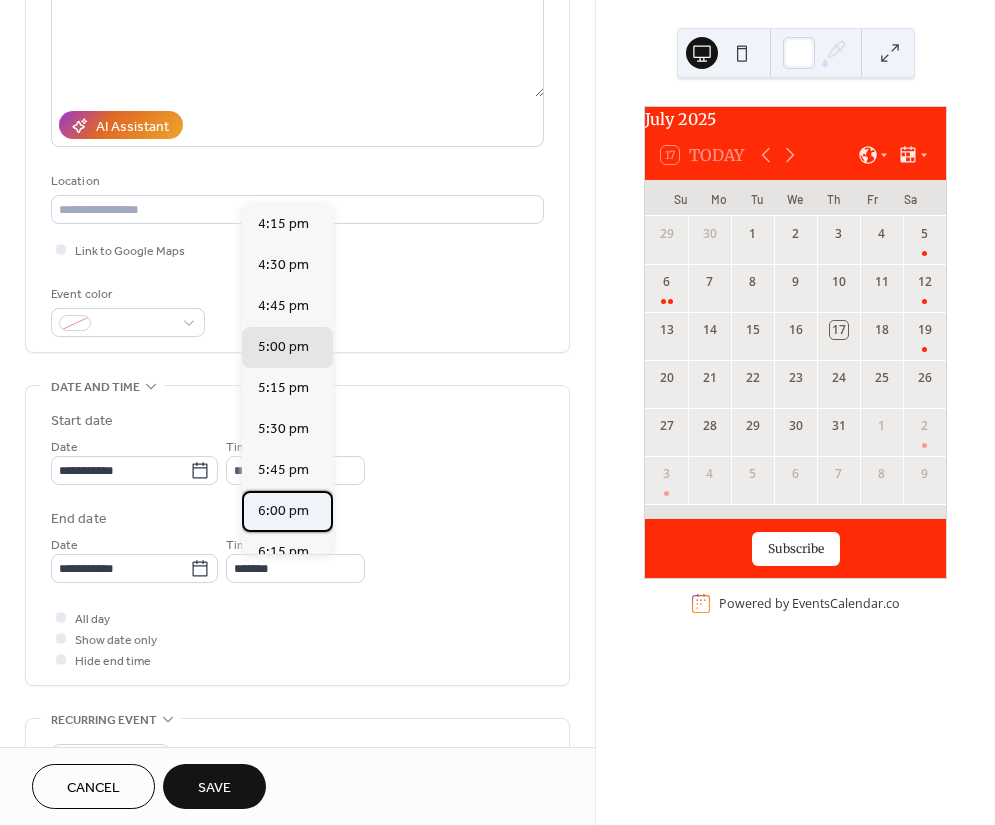 click on "6:00 pm" at bounding box center [283, 510] 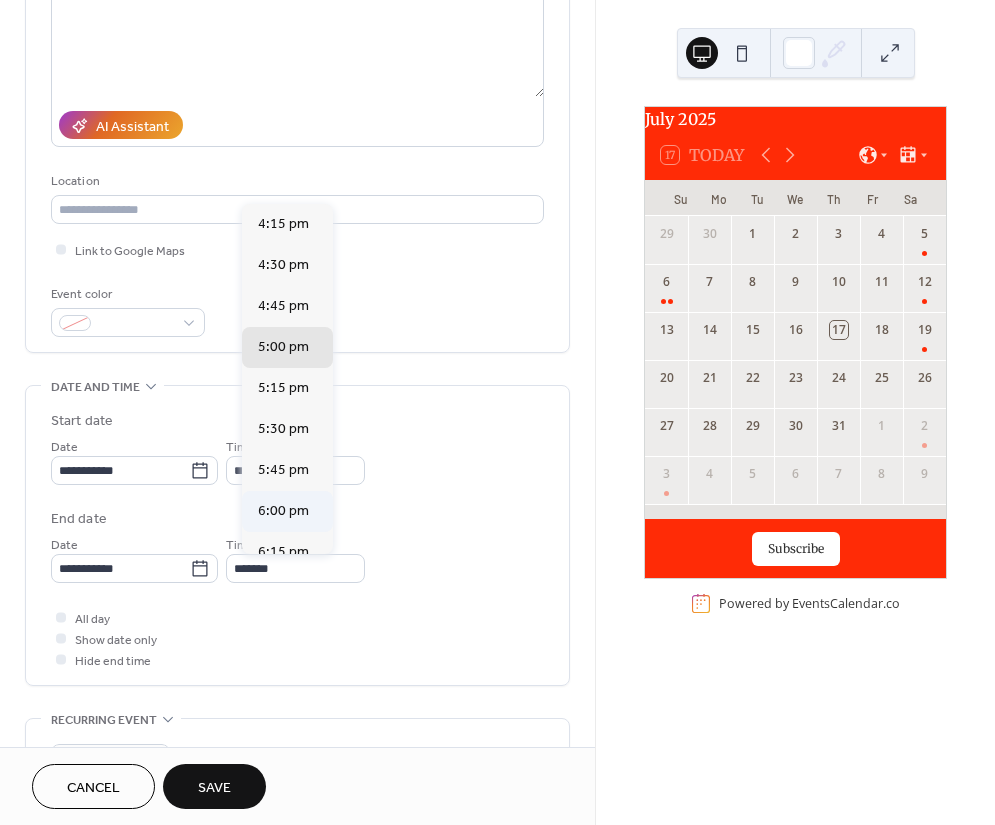 type on "*******" 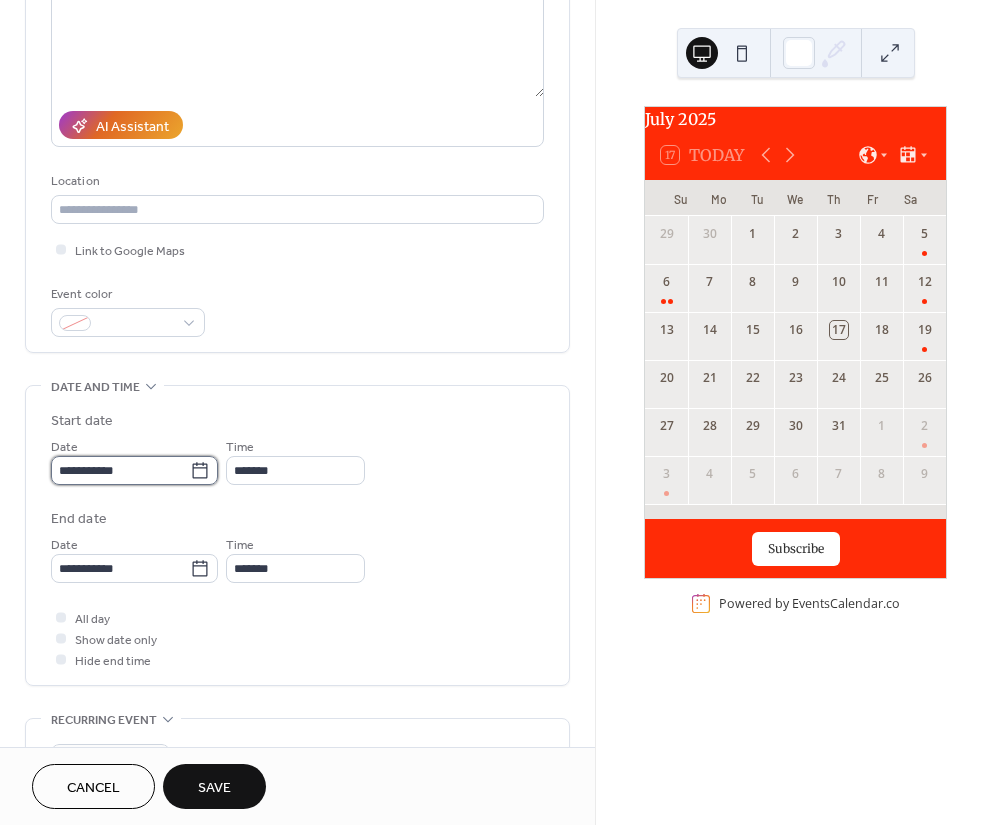 click on "**********" at bounding box center [120, 470] 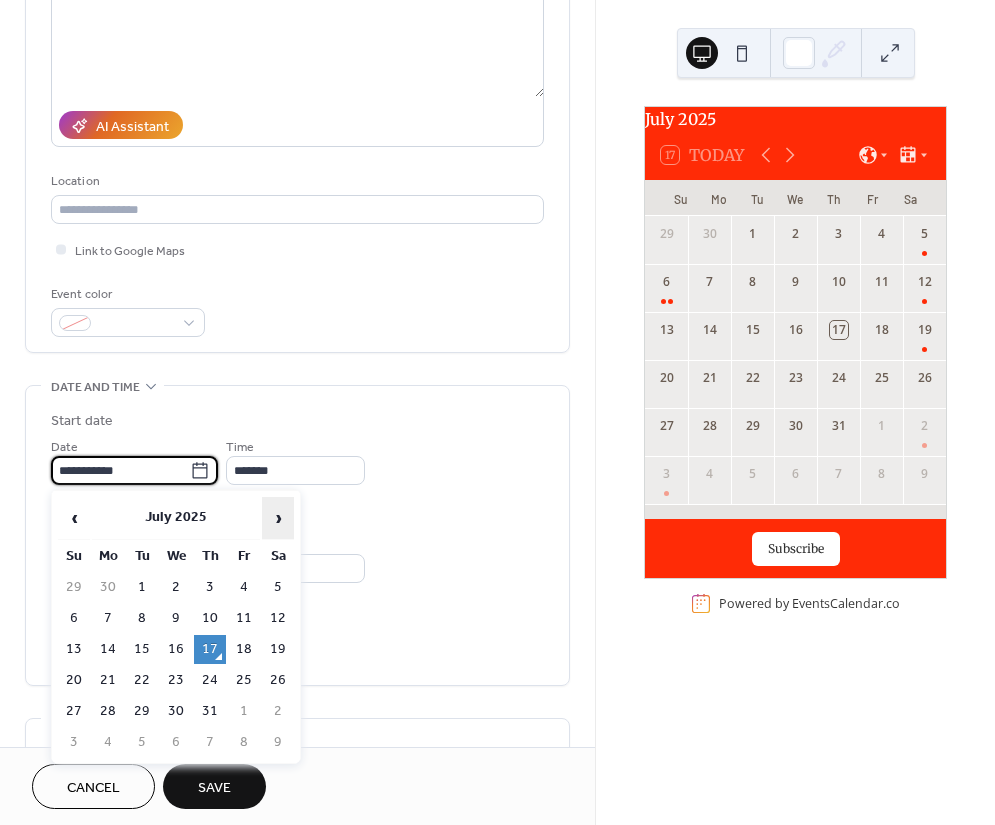 click on "›" at bounding box center [278, 518] 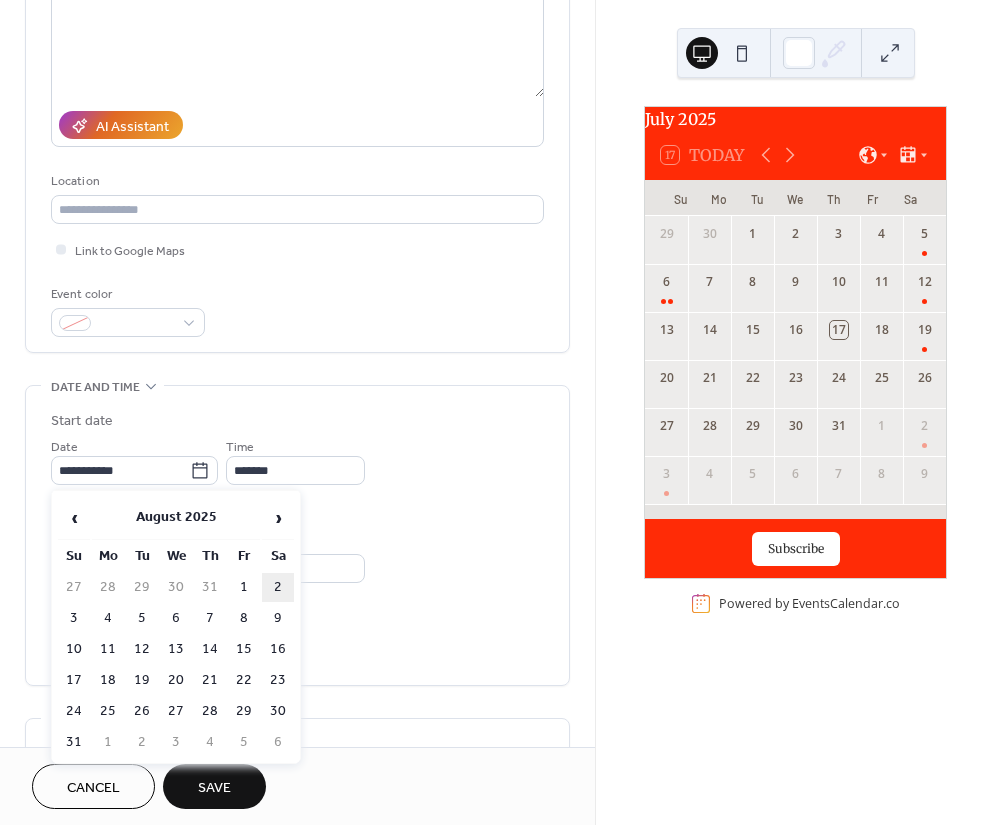 click on "2" at bounding box center (278, 587) 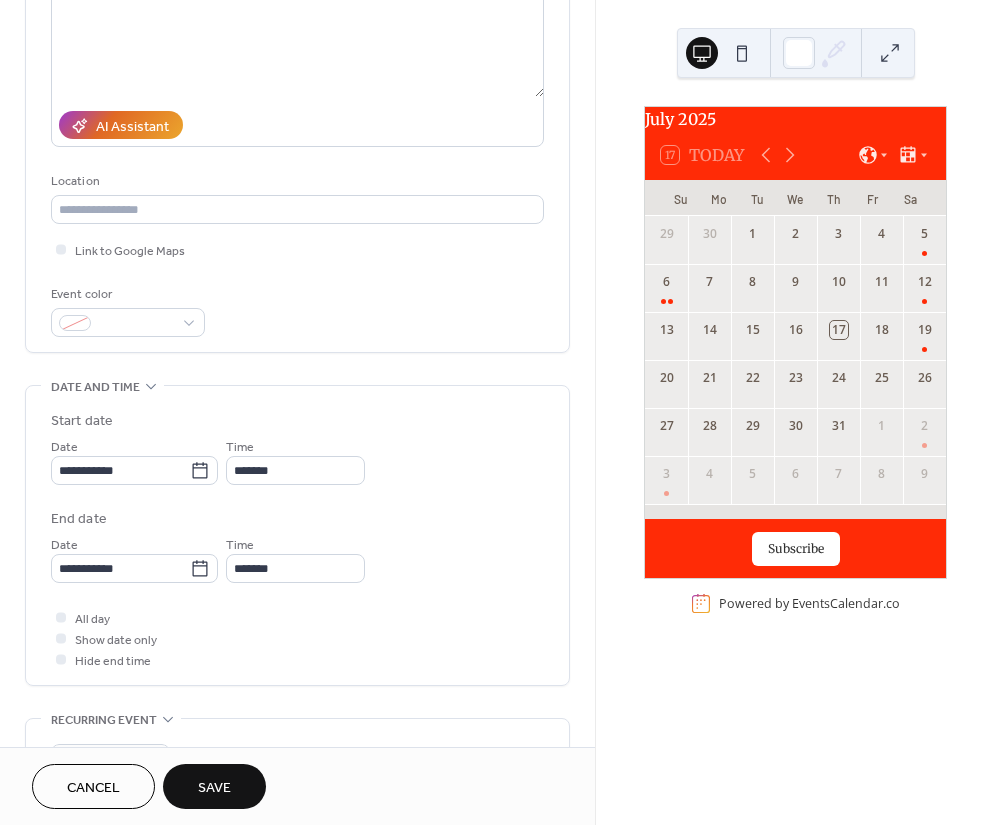 click on "Save" at bounding box center [214, 788] 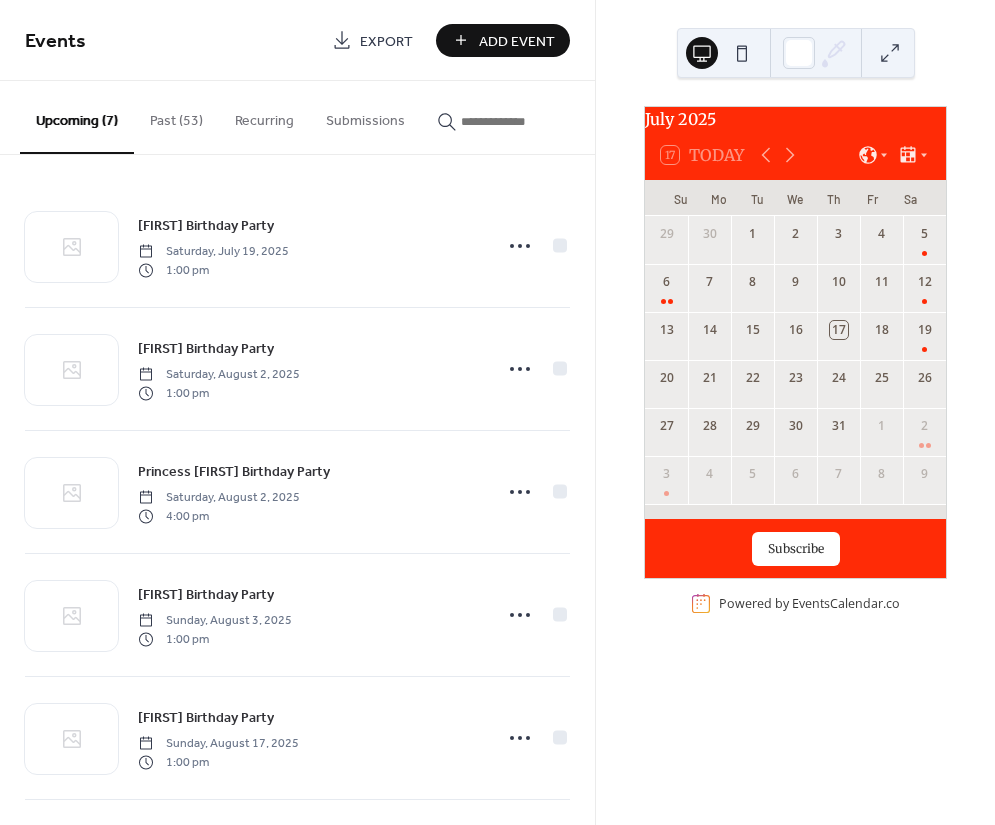 click on "Add Event" at bounding box center (517, 41) 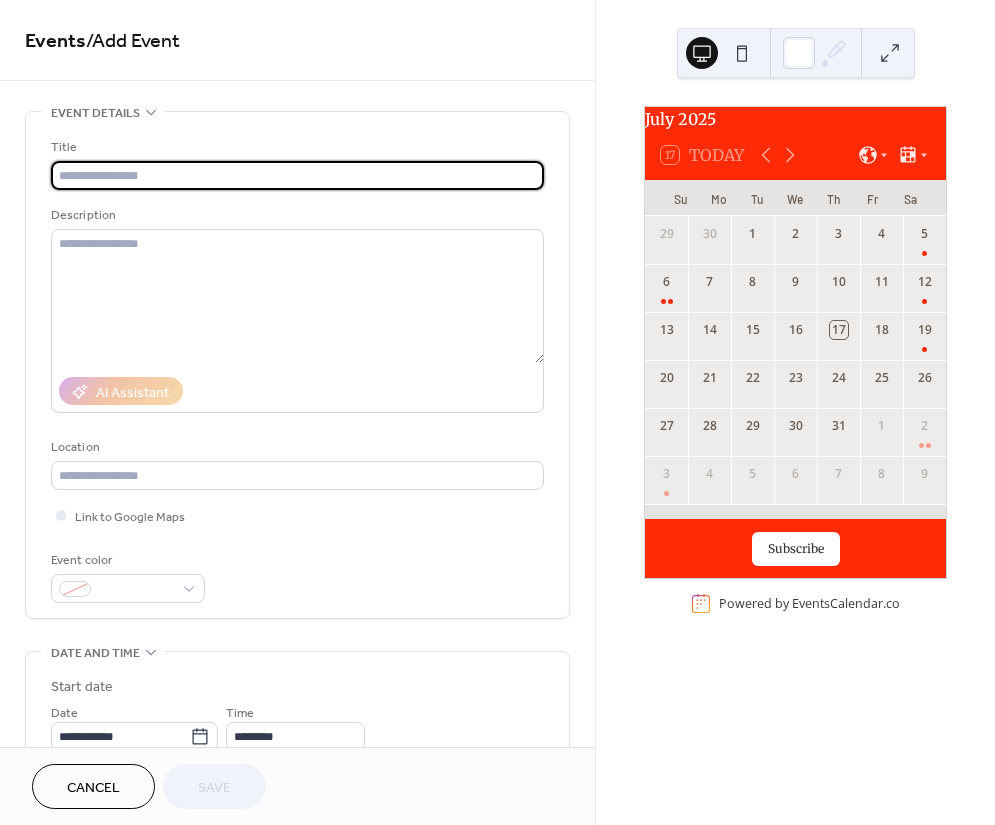 click at bounding box center [297, 175] 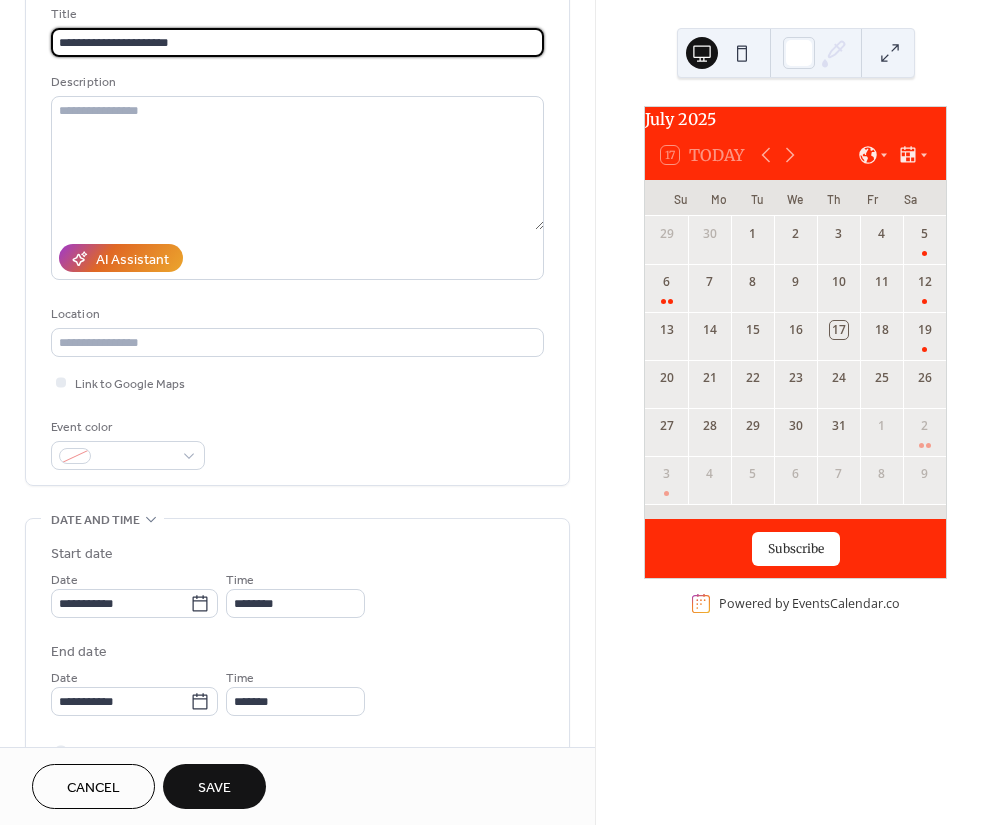 scroll, scrollTop: 266, scrollLeft: 0, axis: vertical 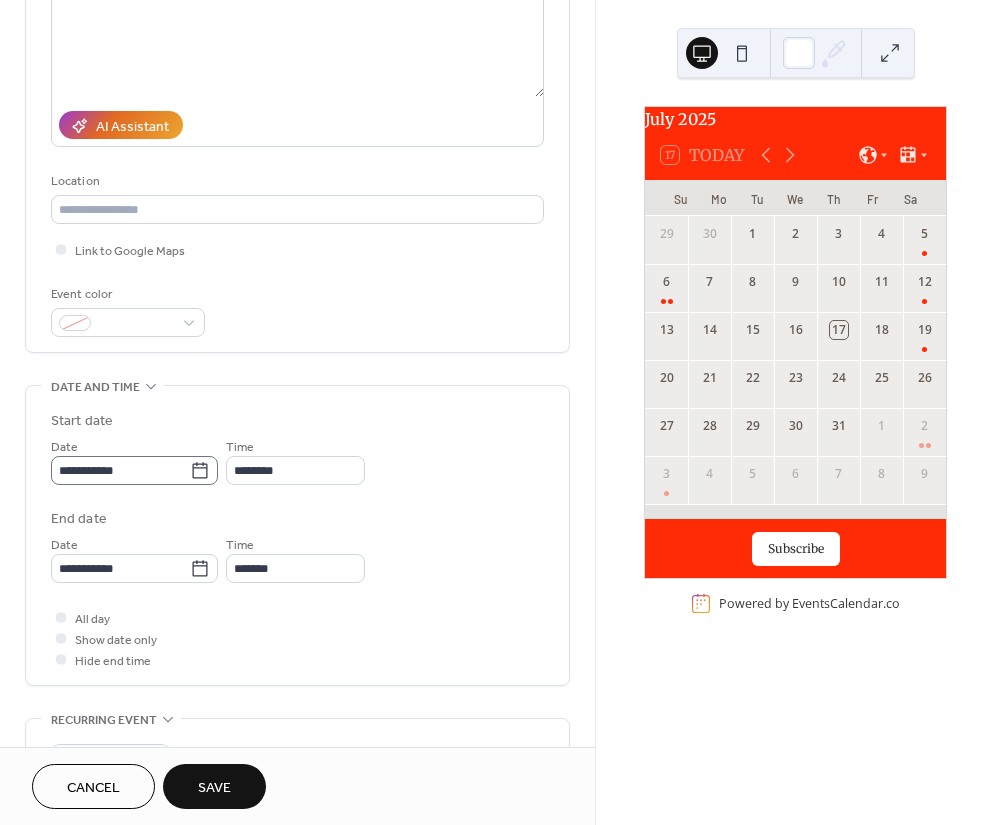 type on "**********" 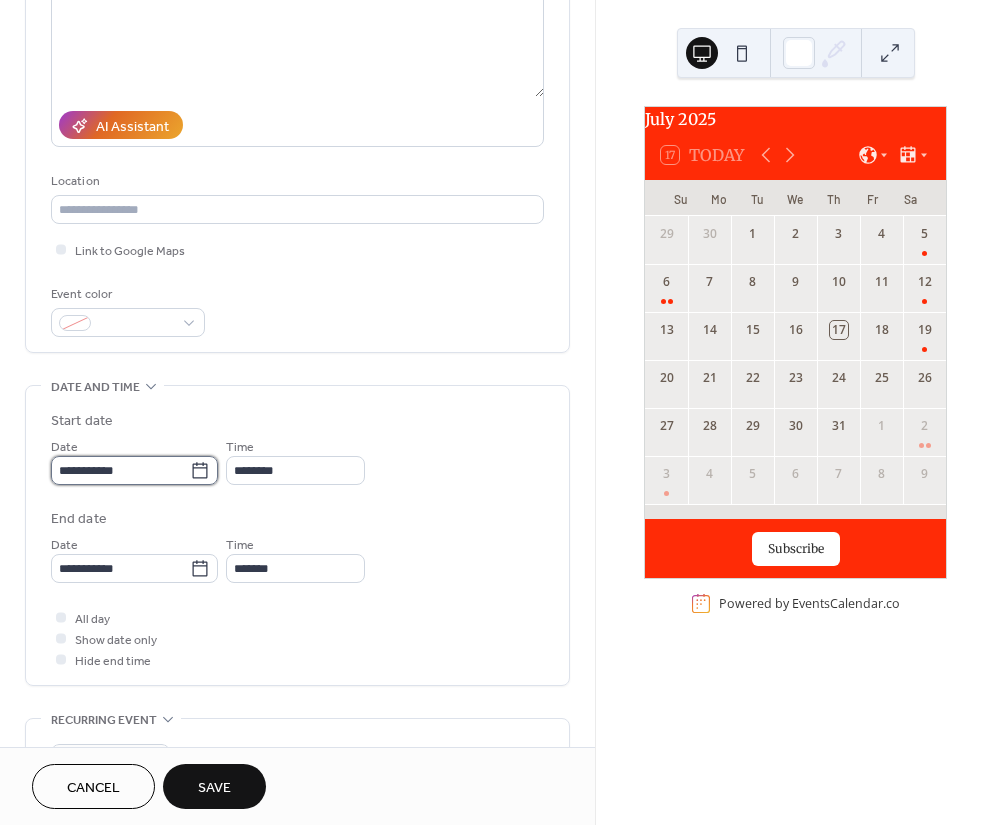 click on "**********" at bounding box center (120, 470) 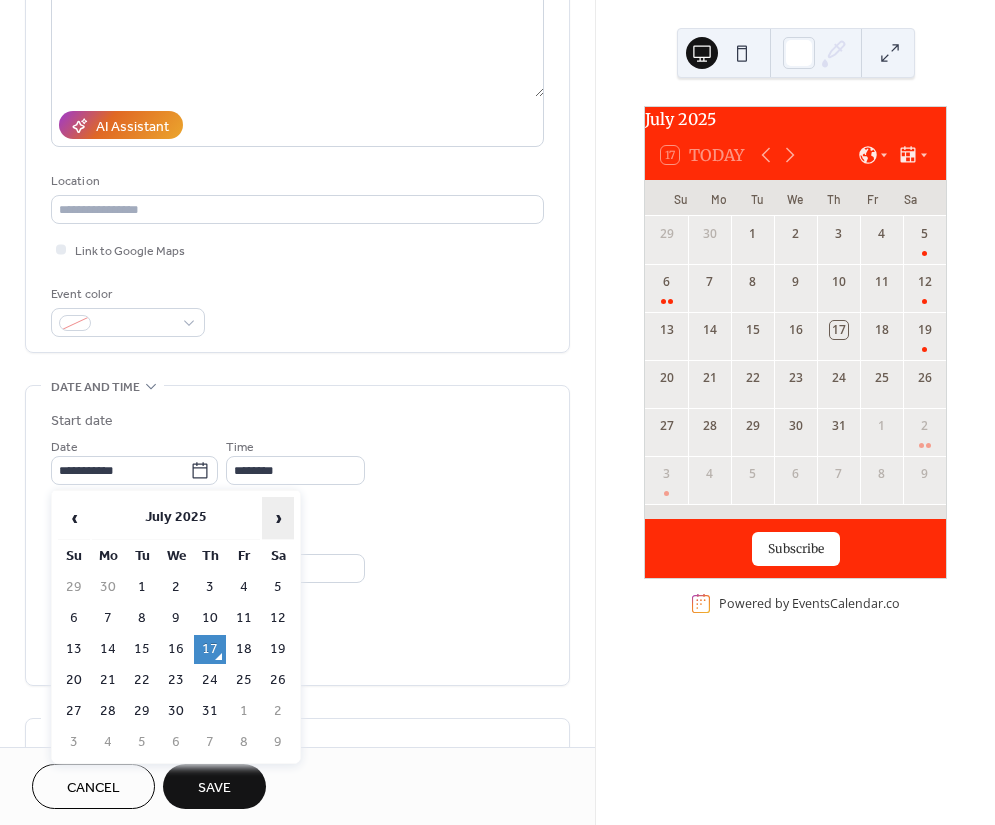 click on "›" at bounding box center [278, 518] 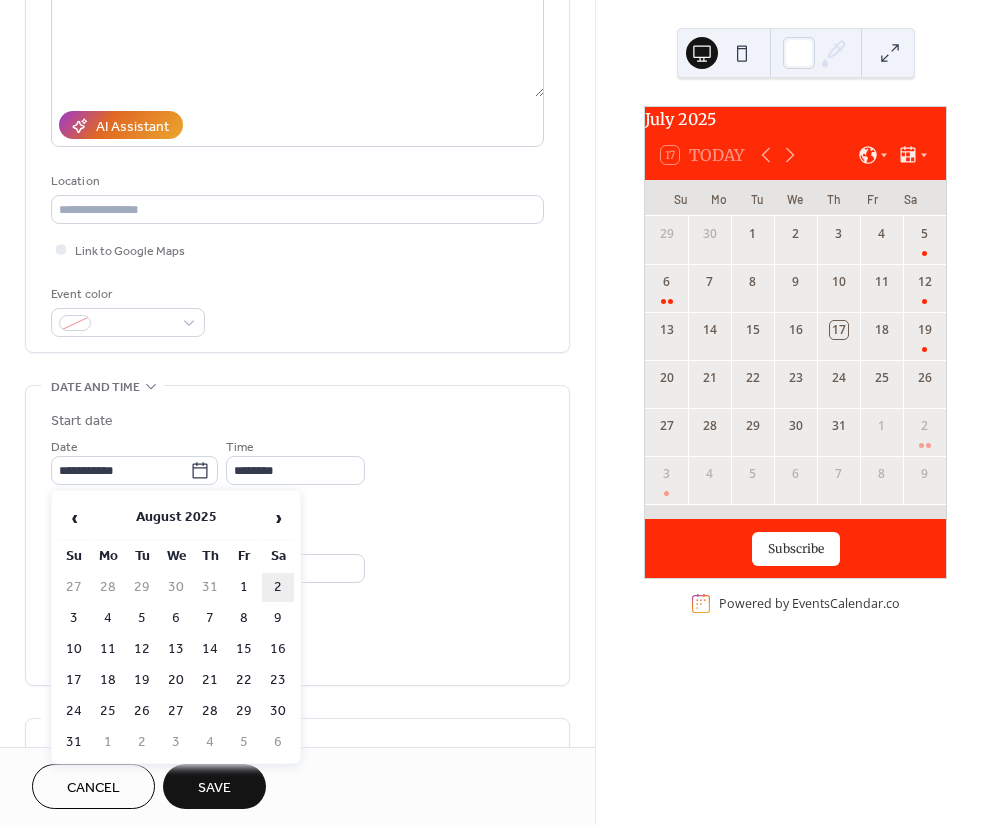 click on "2" at bounding box center [278, 587] 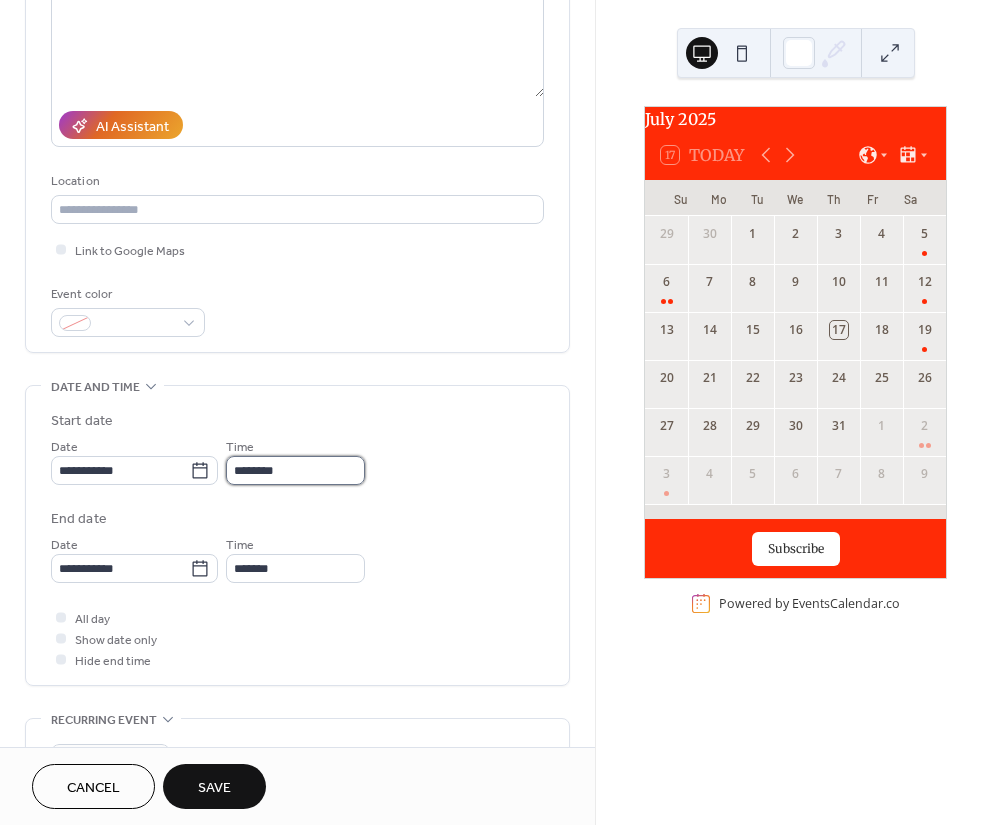 click on "********" at bounding box center (295, 470) 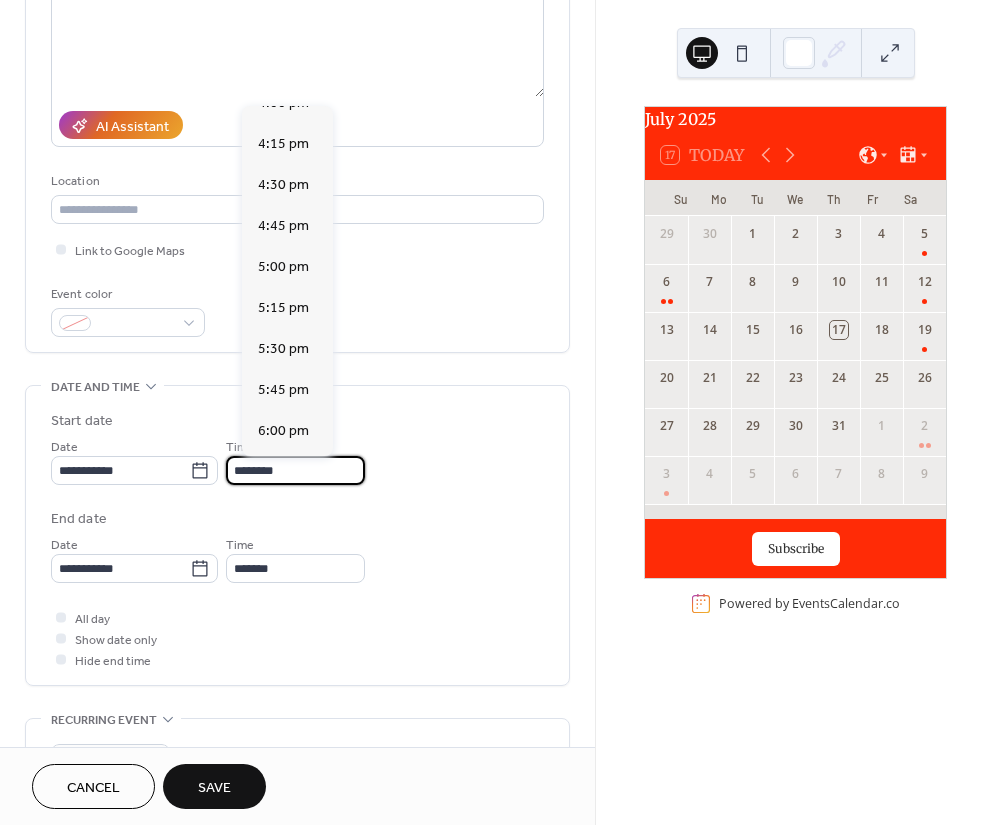 scroll, scrollTop: 3047, scrollLeft: 0, axis: vertical 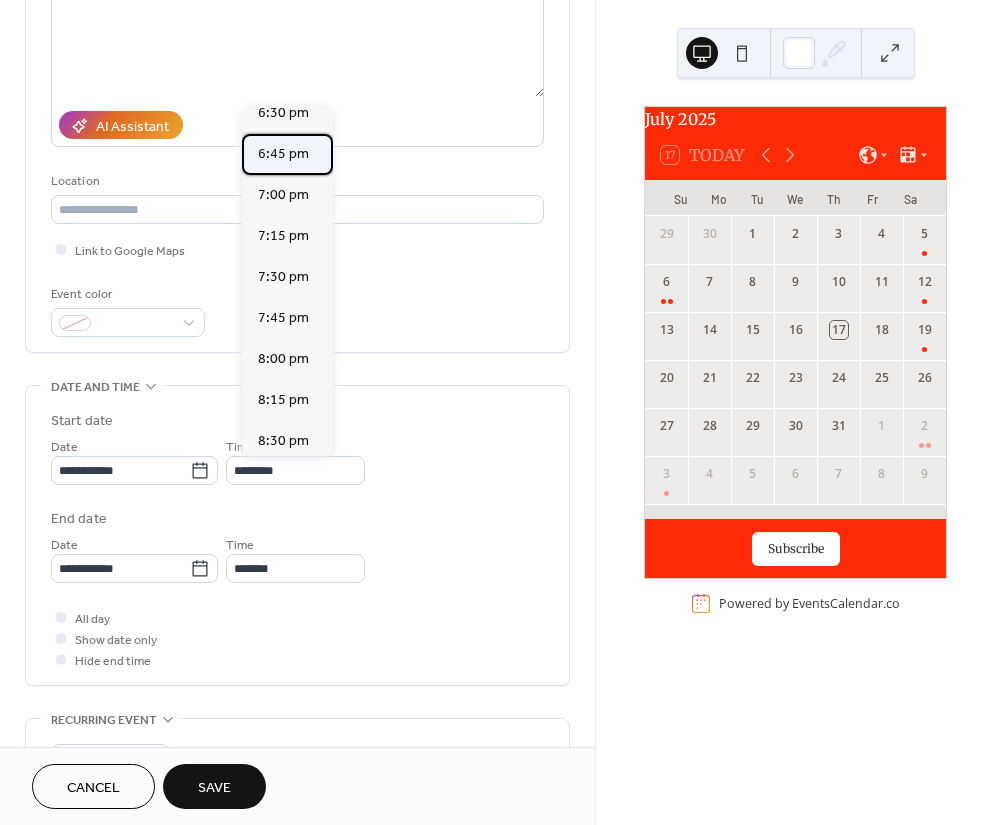 click on "6:45 pm" at bounding box center [283, 153] 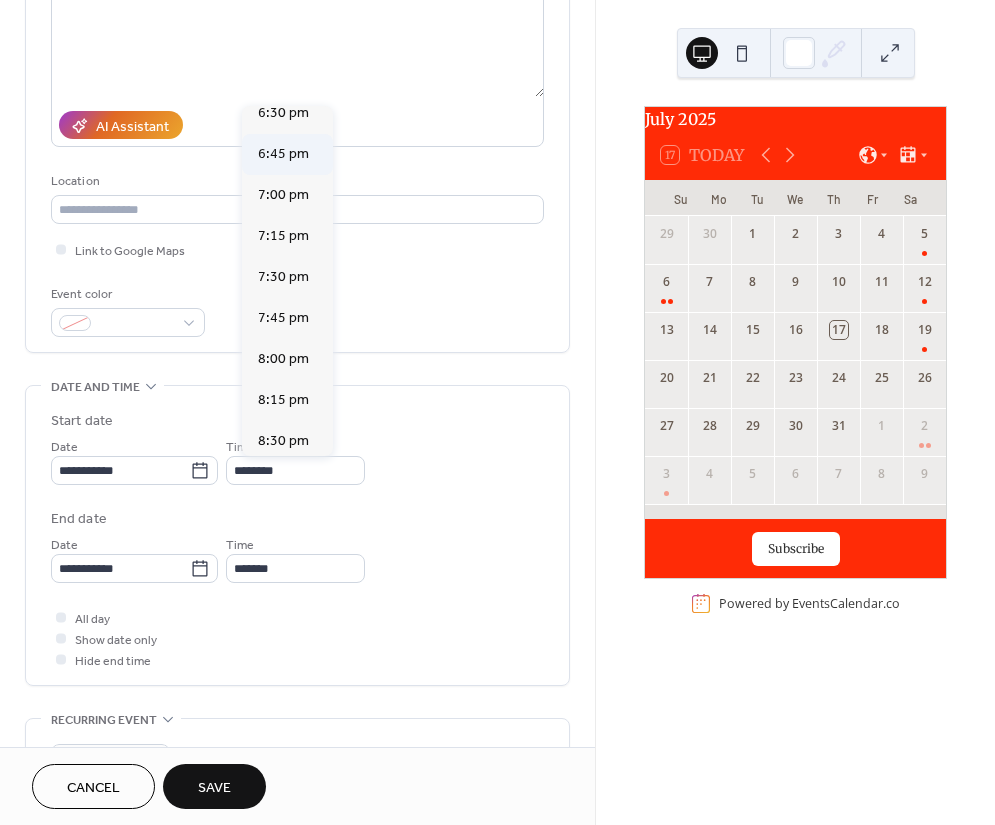type on "*******" 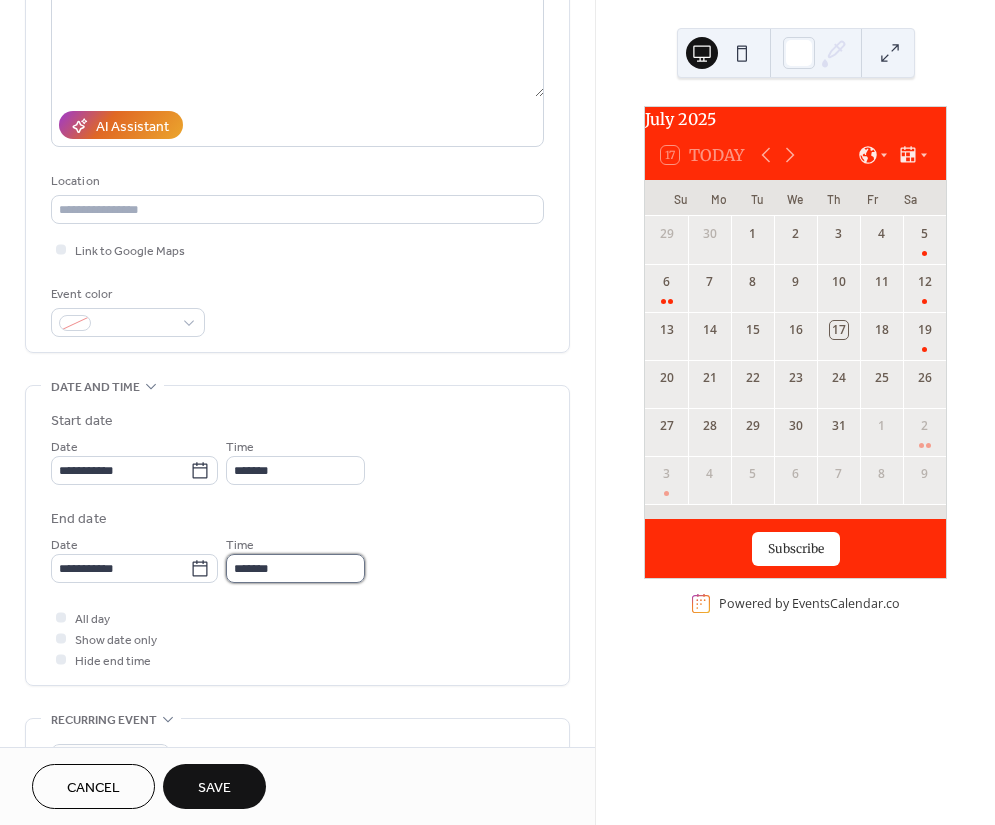 click on "*******" at bounding box center [295, 568] 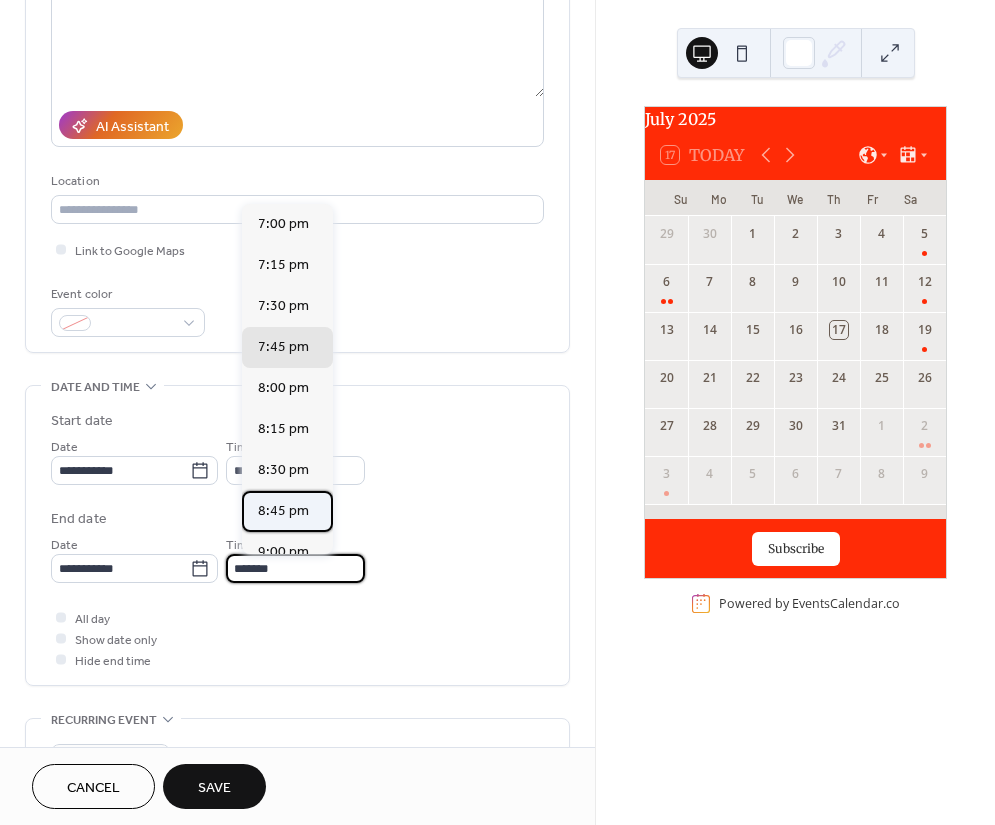 click on "8:45 pm" at bounding box center (283, 510) 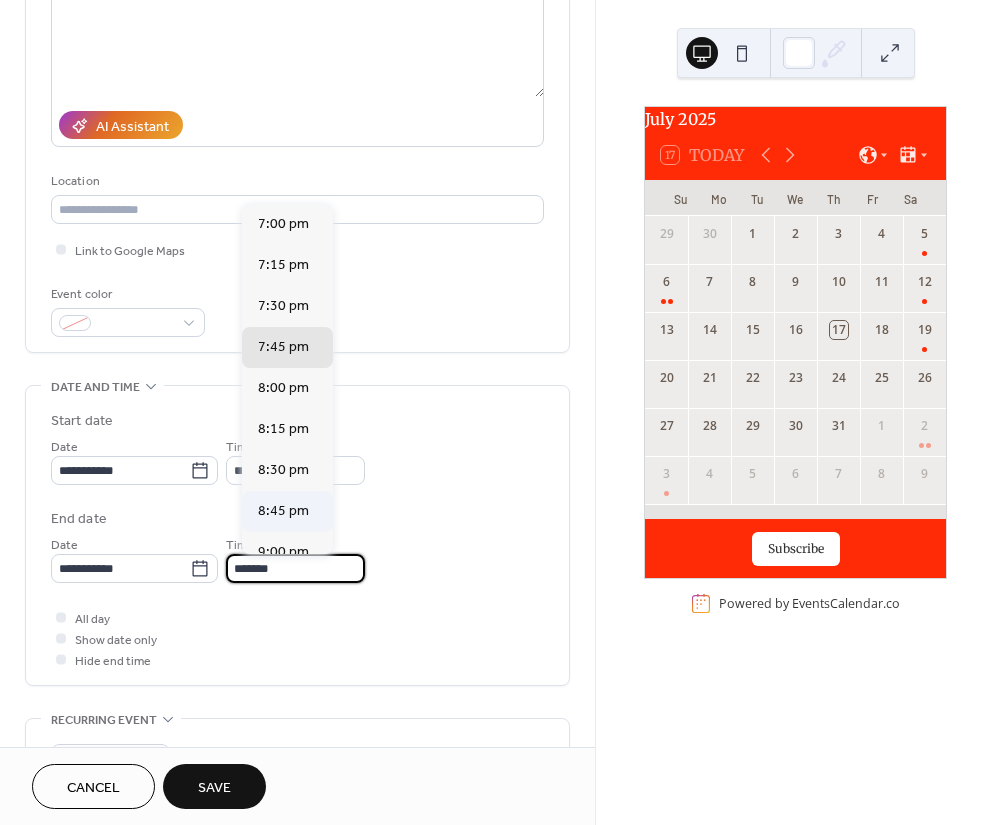 type on "*******" 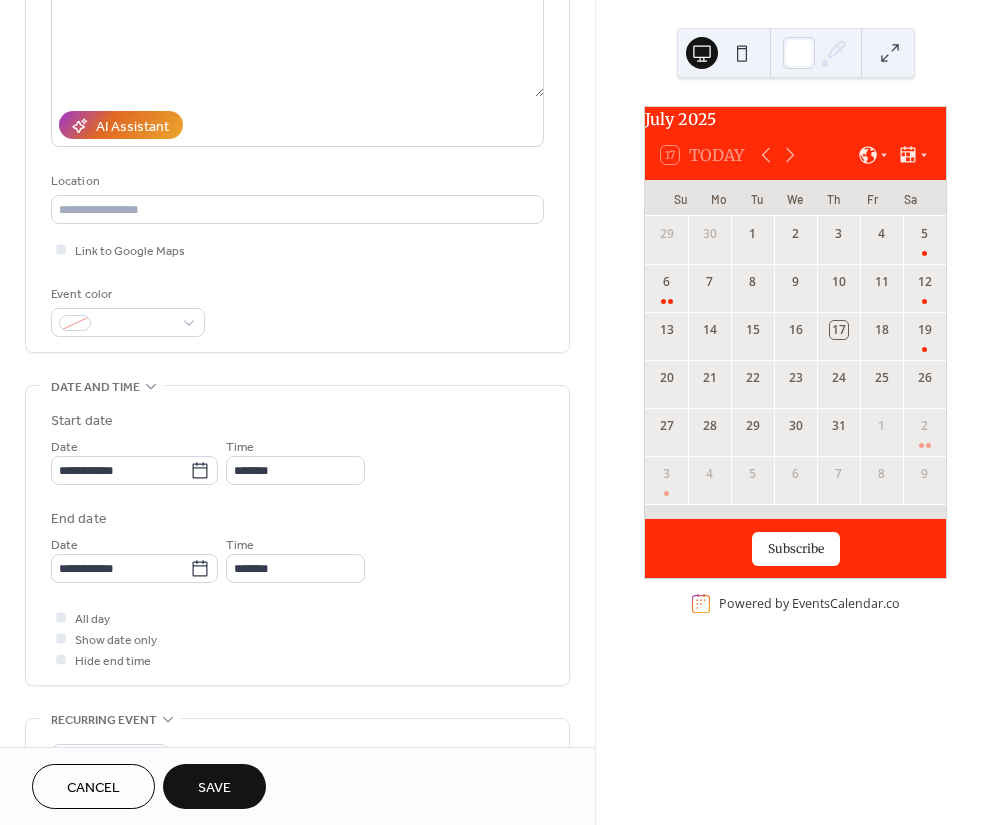 click on "Save" at bounding box center (214, 786) 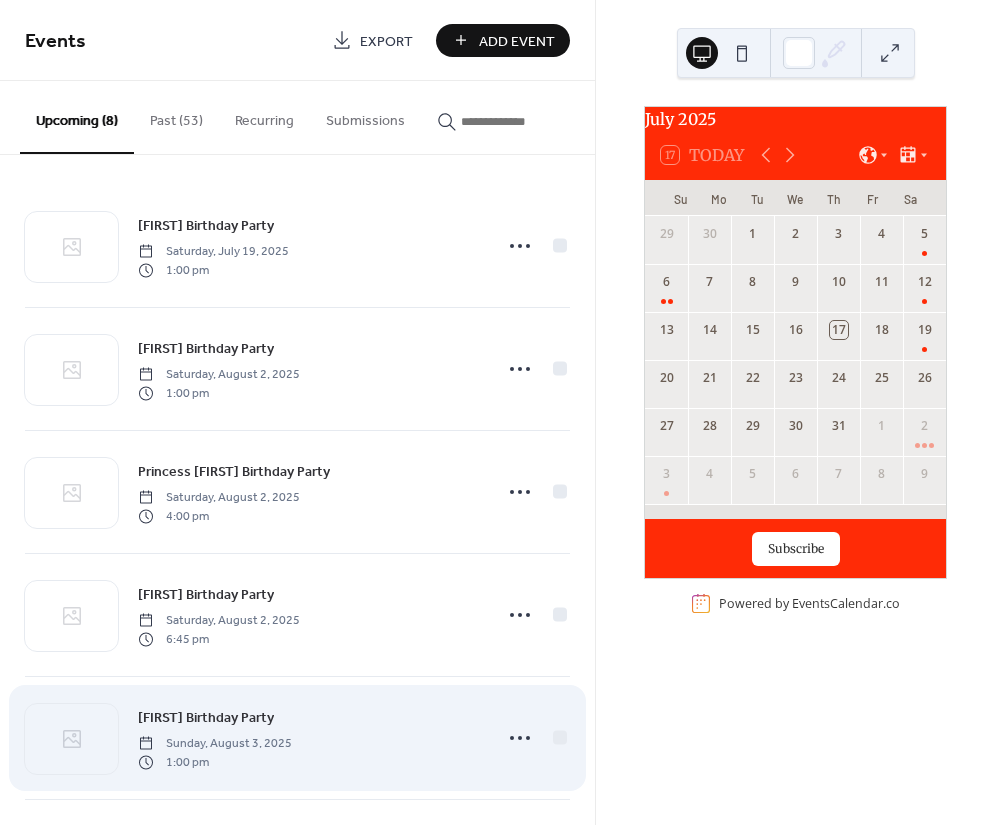 scroll, scrollTop: 133, scrollLeft: 0, axis: vertical 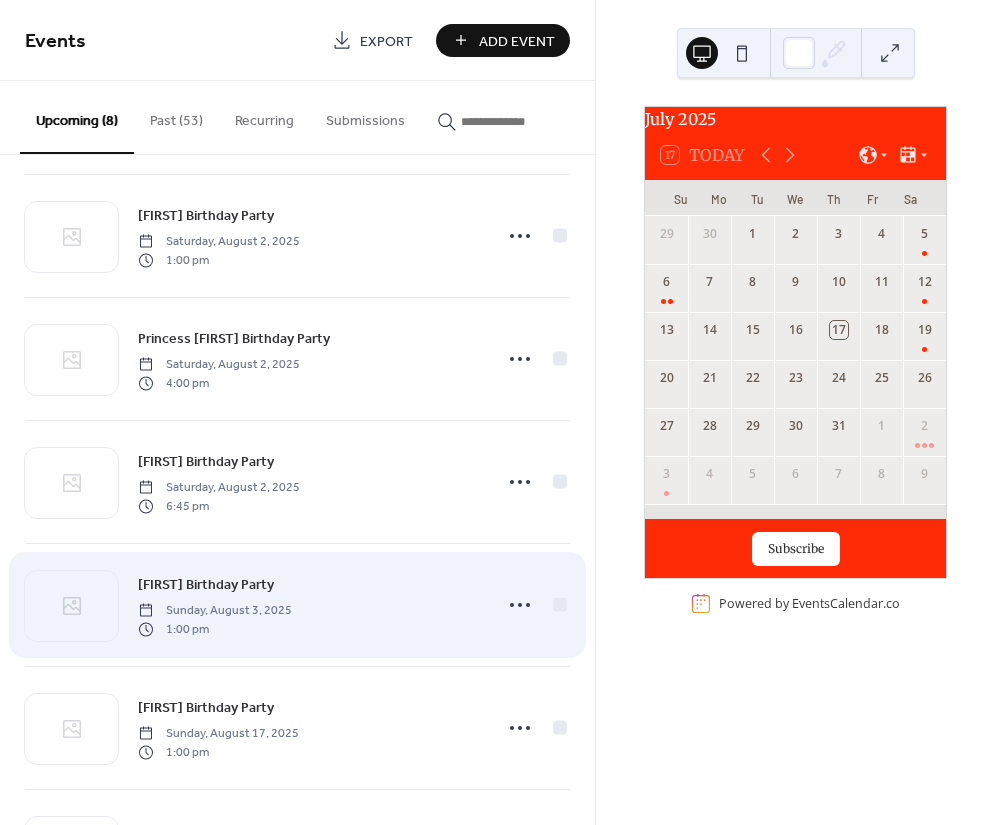 click on "Daisy Birthday Party Sunday, August 3, 2025 1:00 pm" at bounding box center [309, 605] 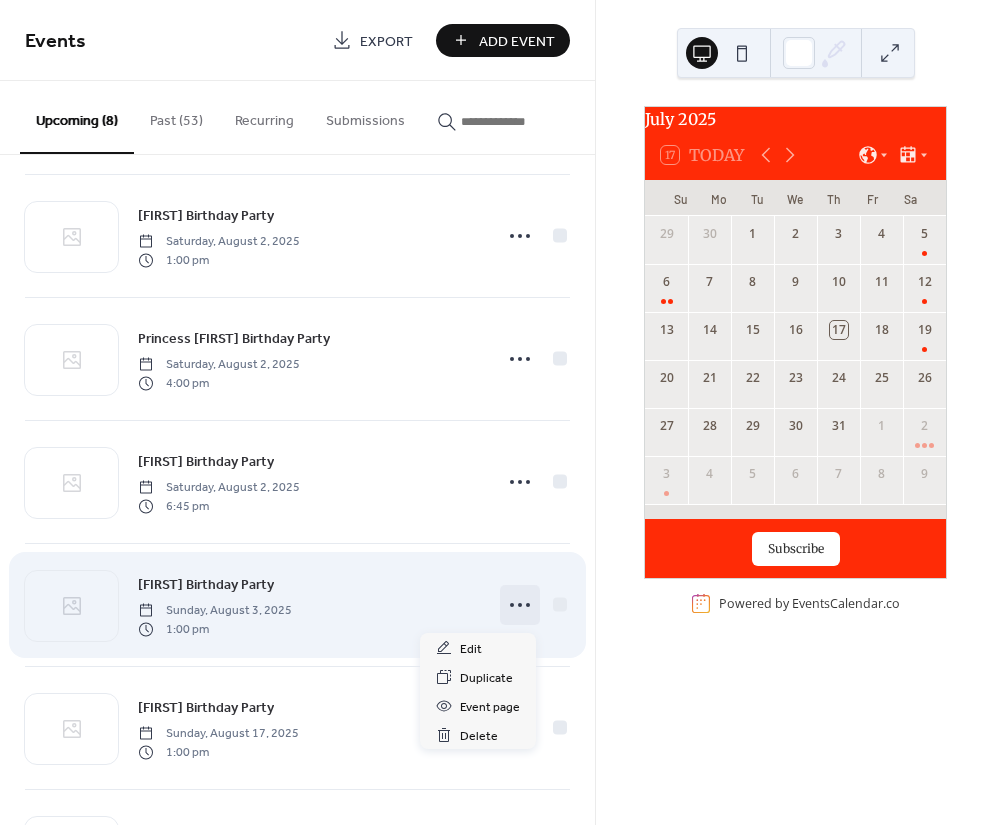 click 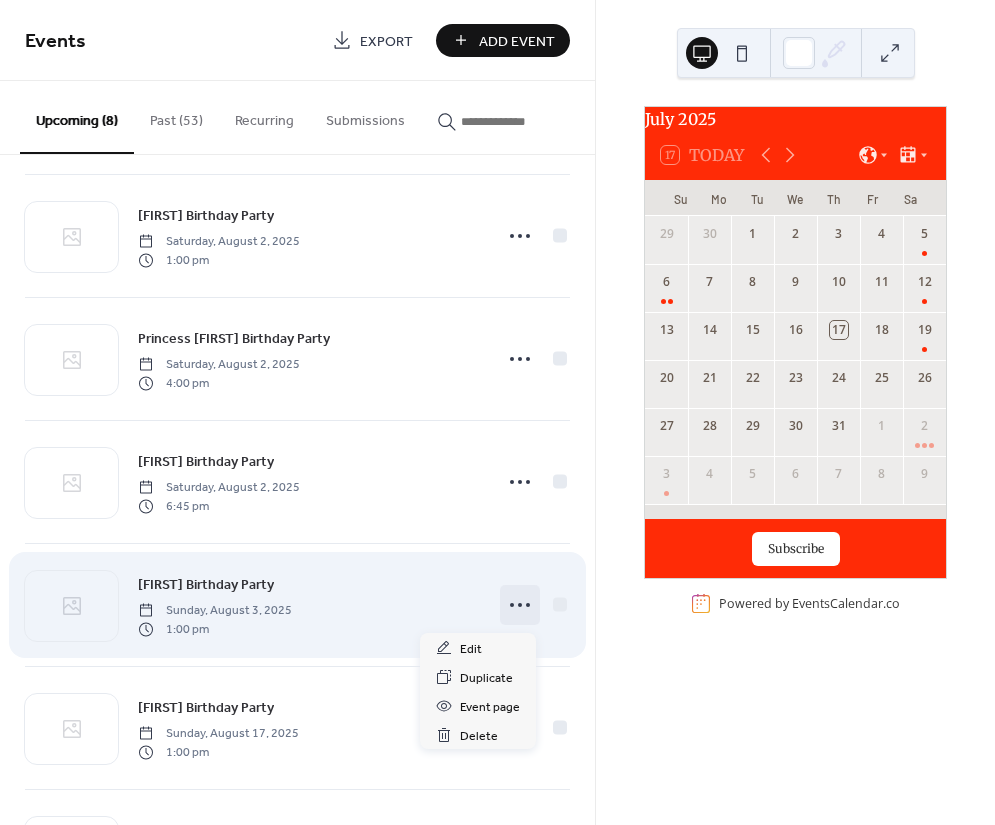 click 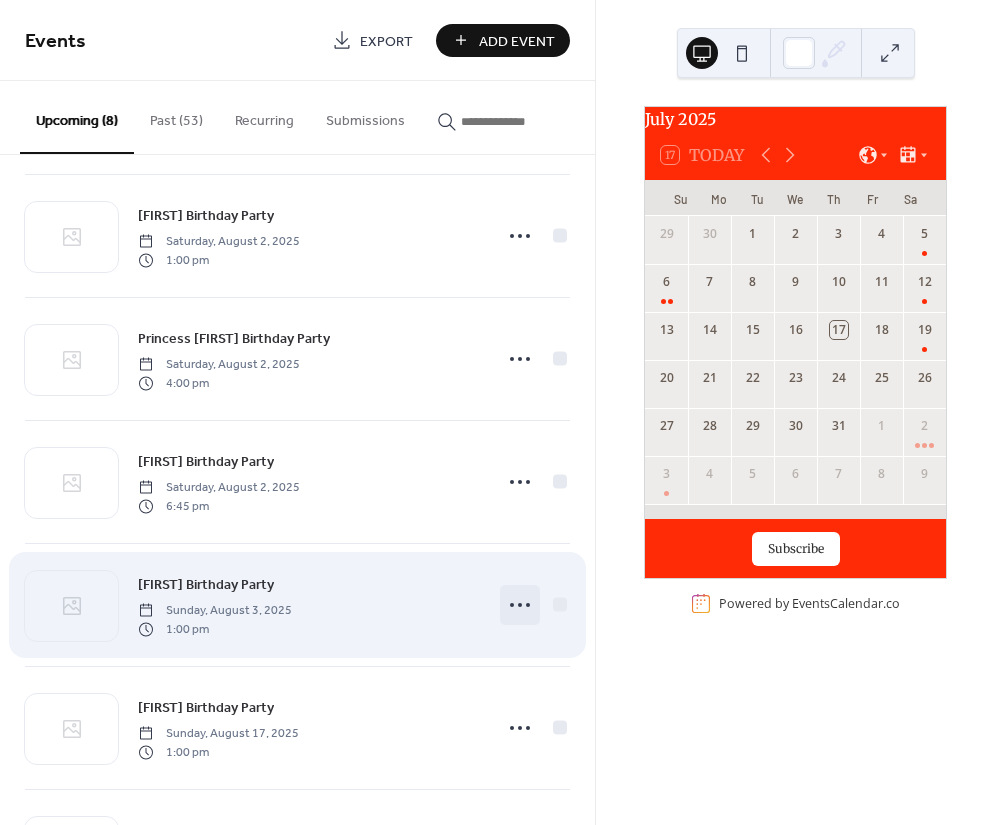 click 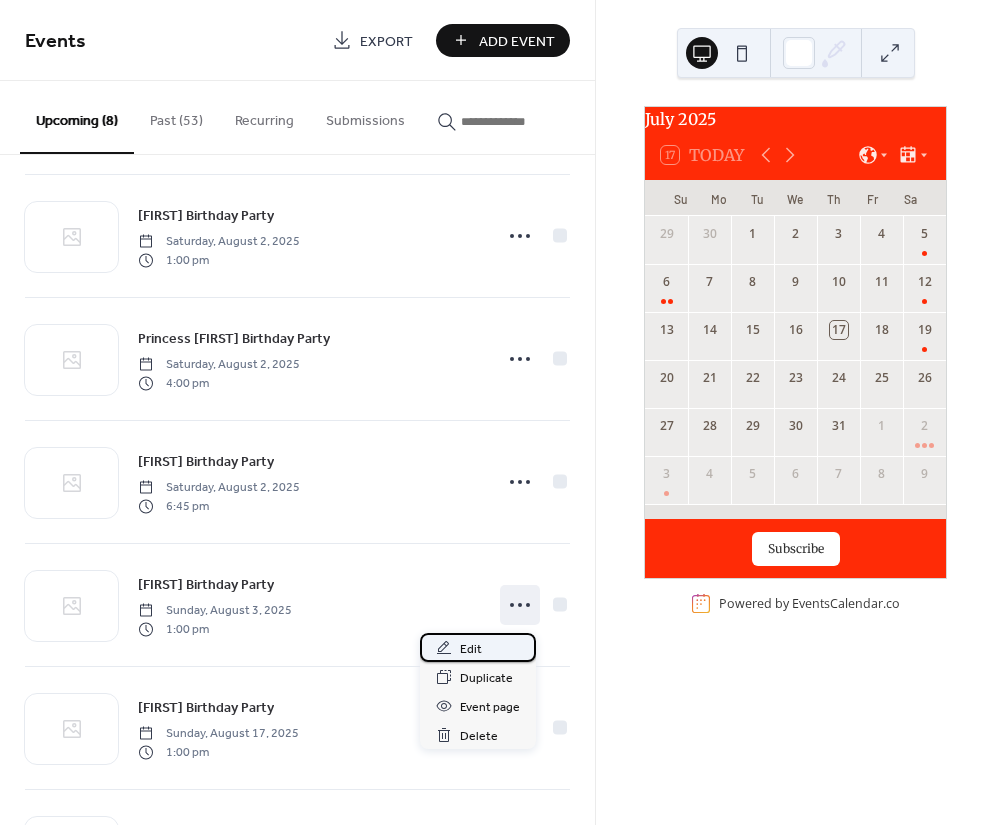 click on "Edit" at bounding box center (471, 649) 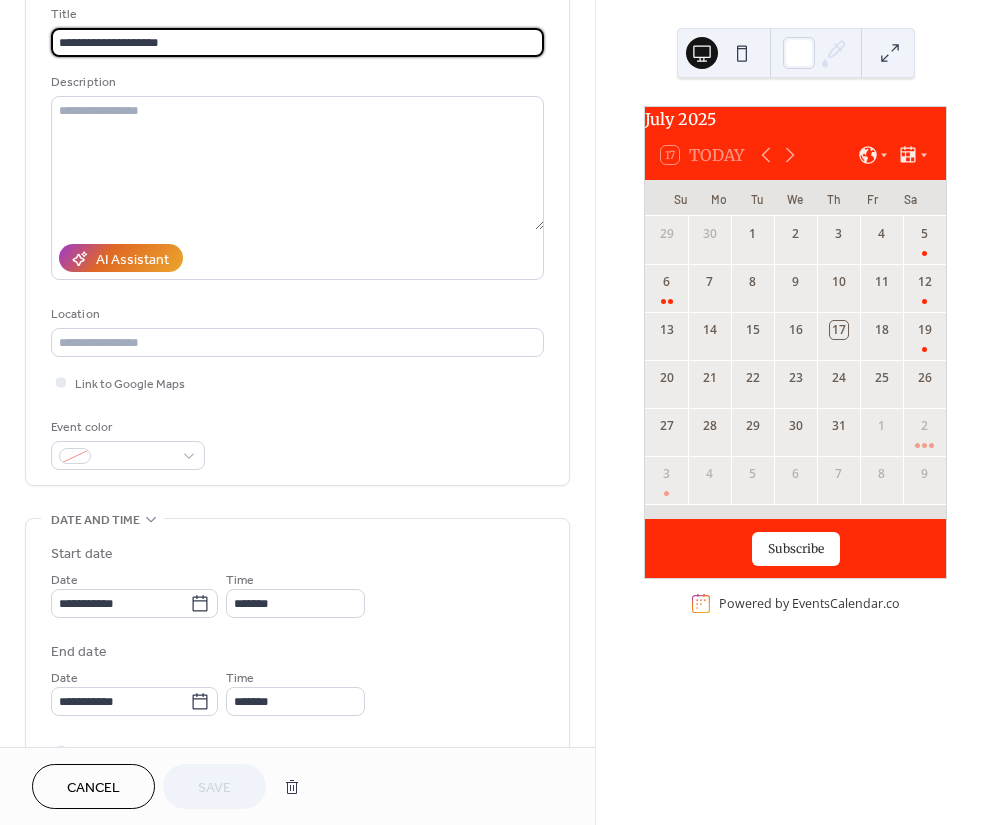 scroll, scrollTop: 266, scrollLeft: 0, axis: vertical 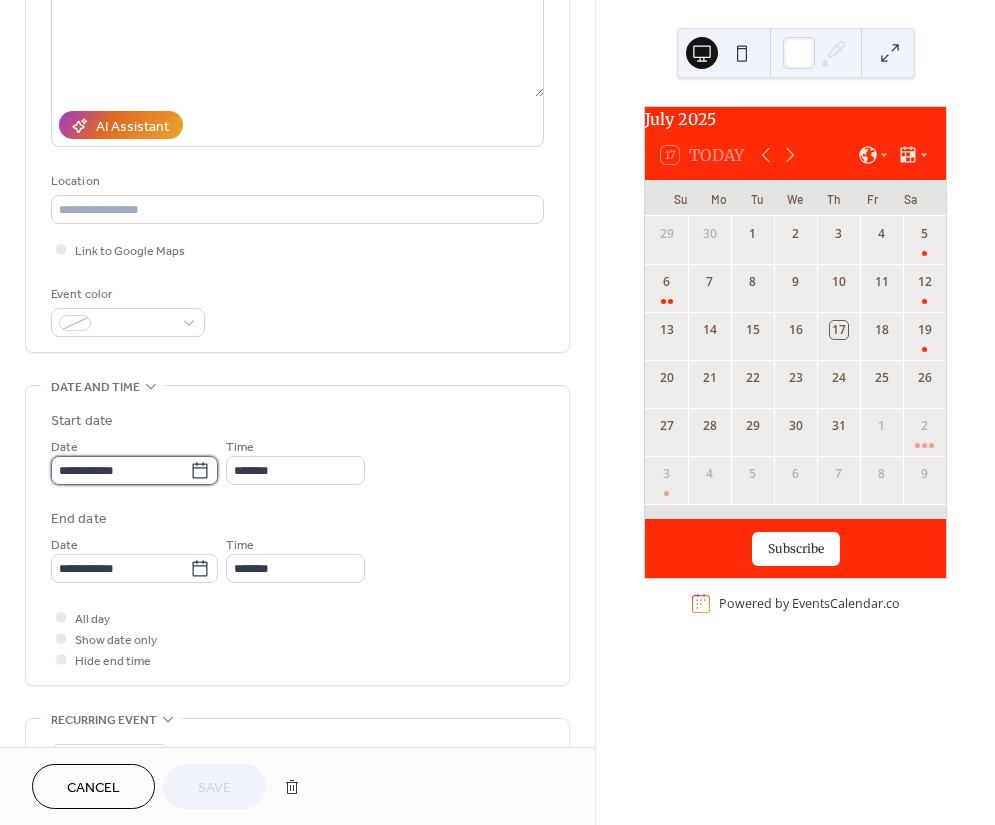 click on "**********" at bounding box center (120, 470) 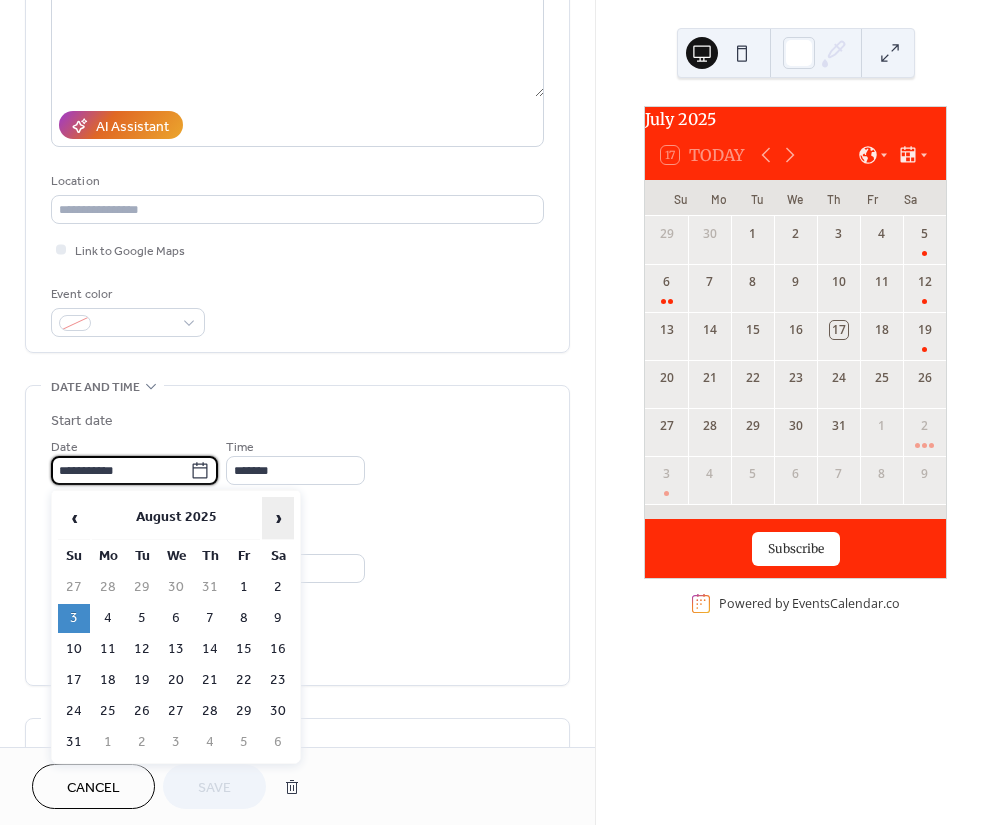 click on "›" at bounding box center [278, 518] 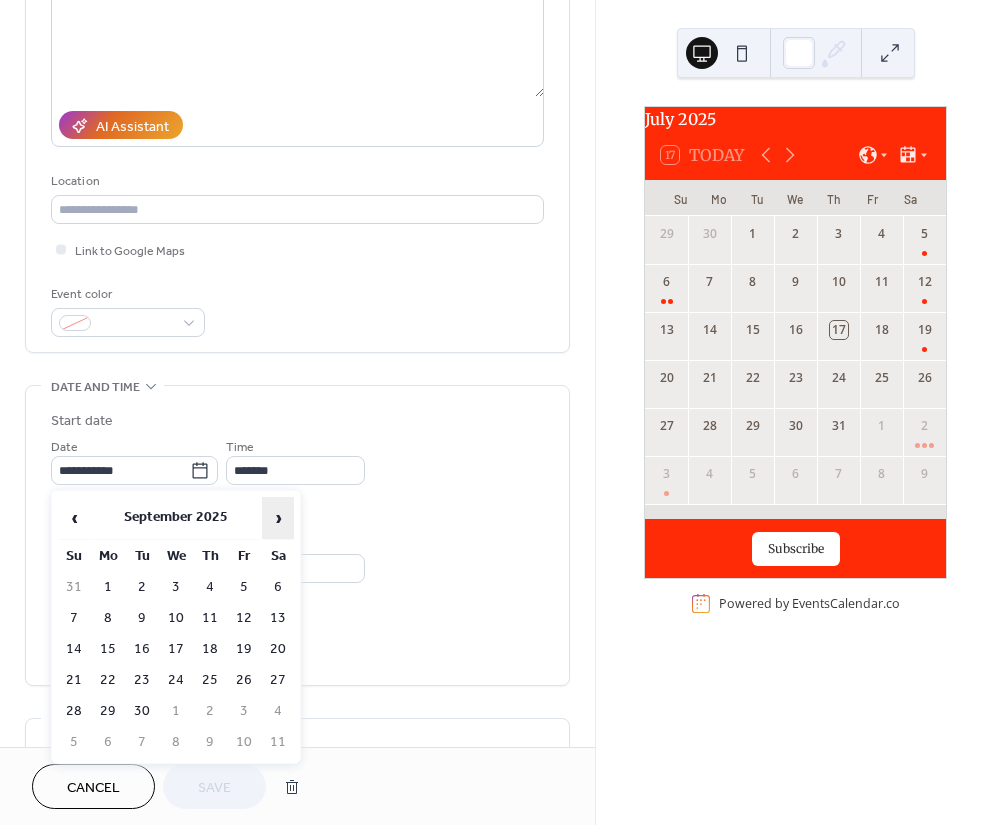 click on "›" at bounding box center (278, 518) 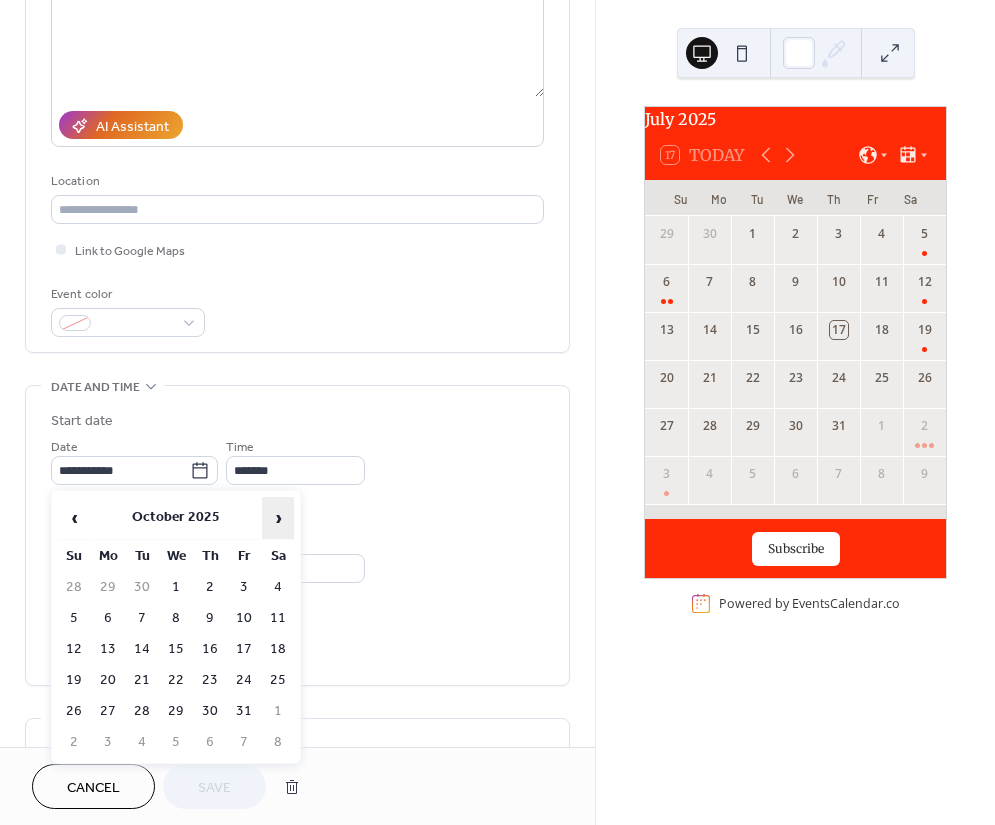 click on "›" at bounding box center [278, 518] 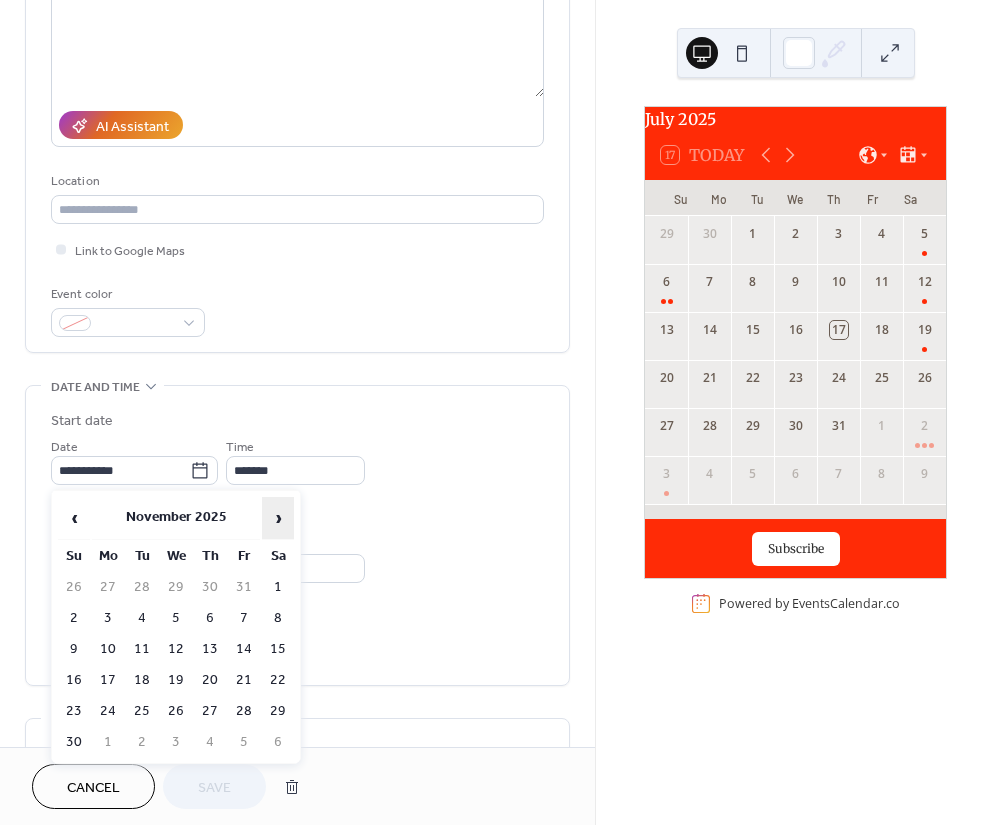 click on "›" at bounding box center [278, 518] 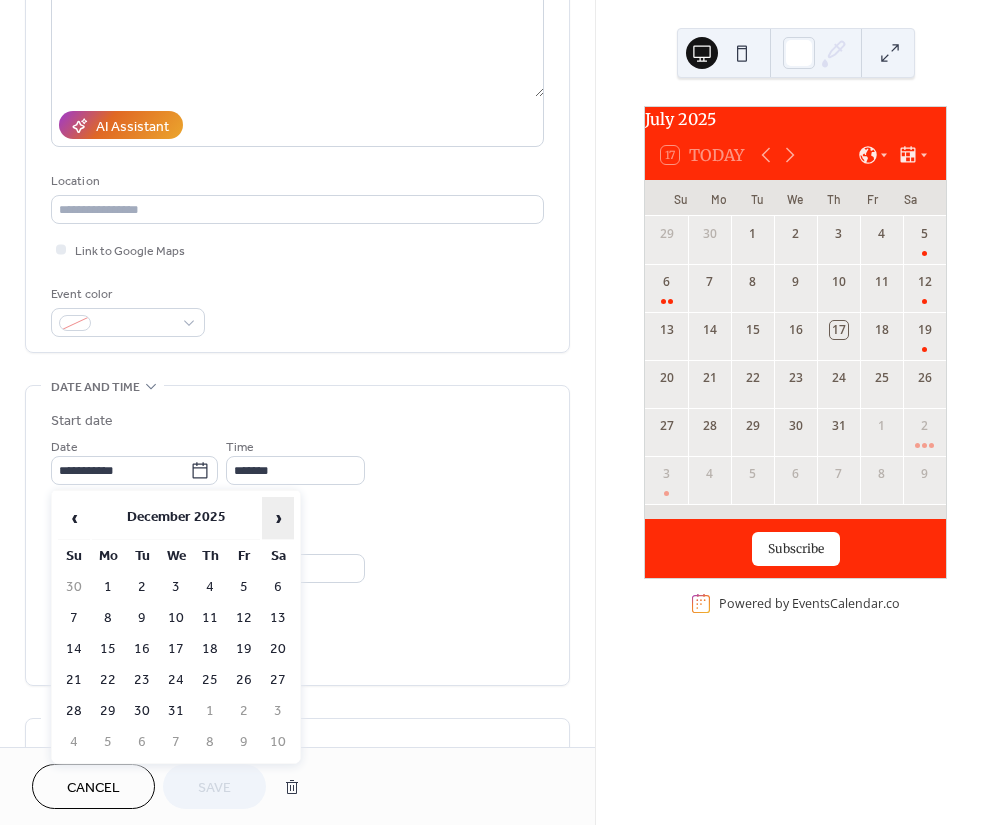 click on "›" at bounding box center [278, 518] 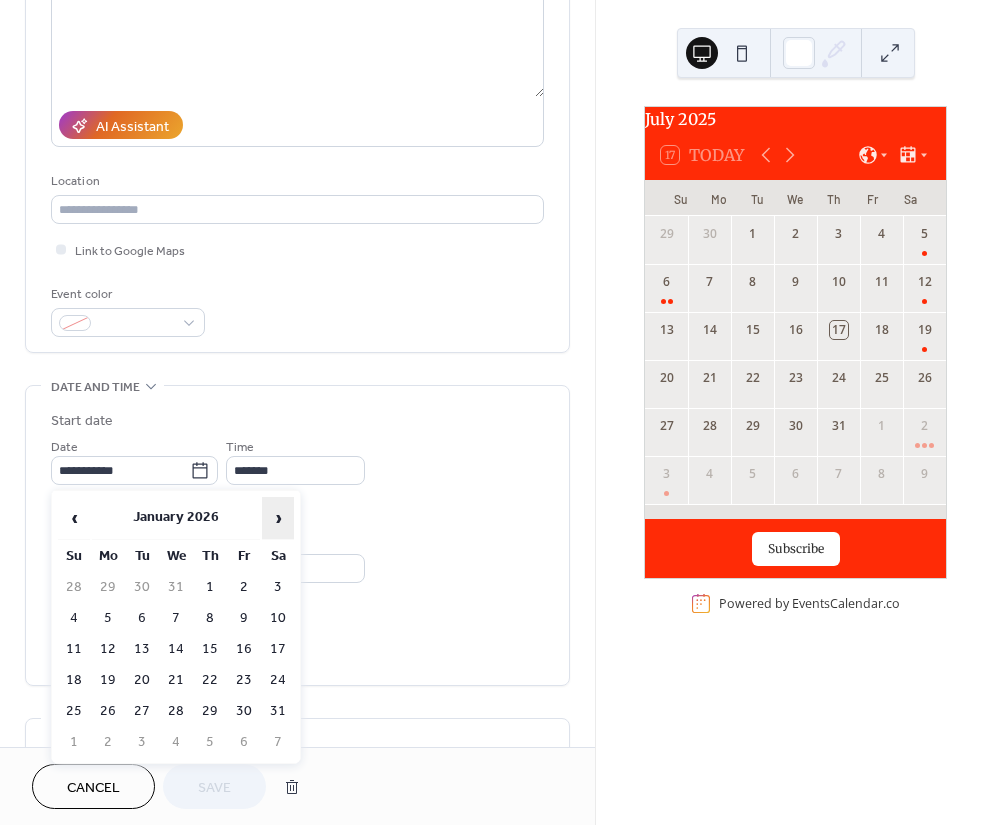 click on "›" at bounding box center (278, 518) 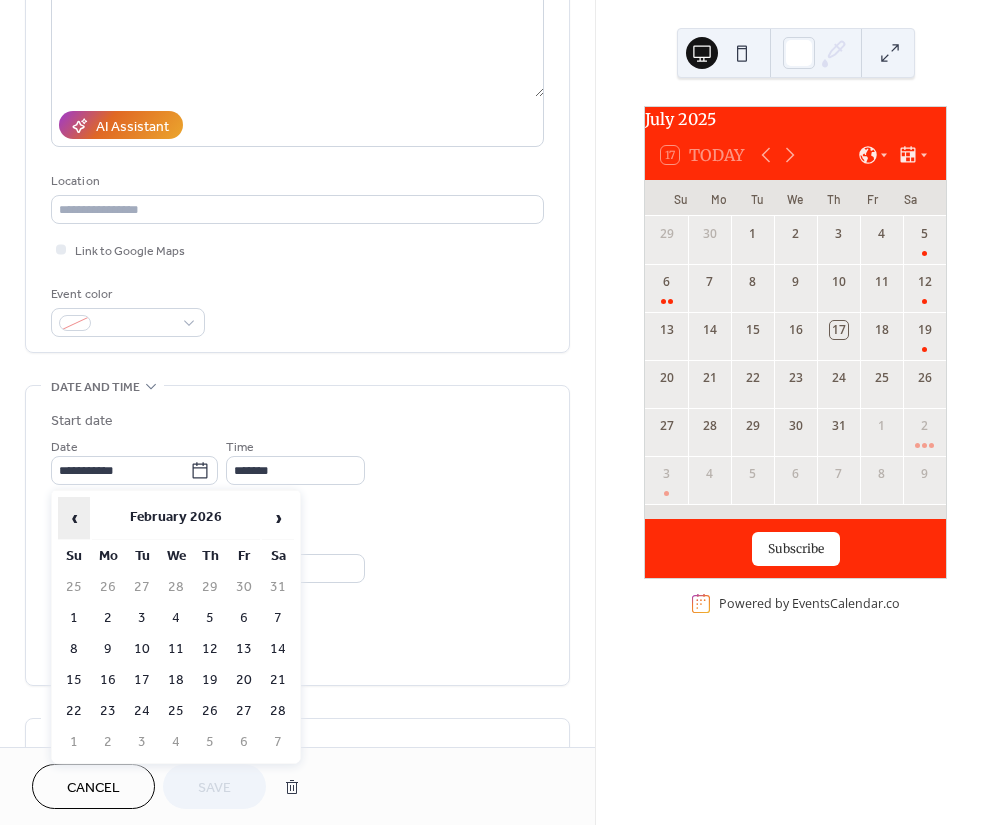 click on "‹" at bounding box center [74, 518] 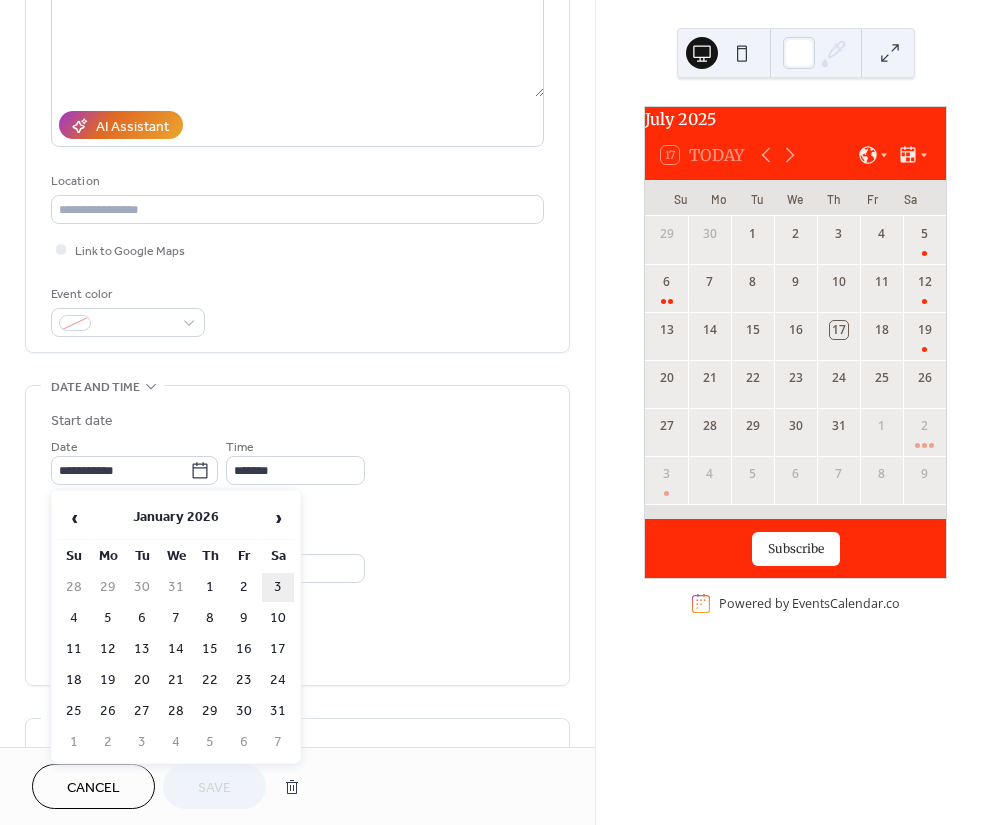 click on "3" at bounding box center (278, 587) 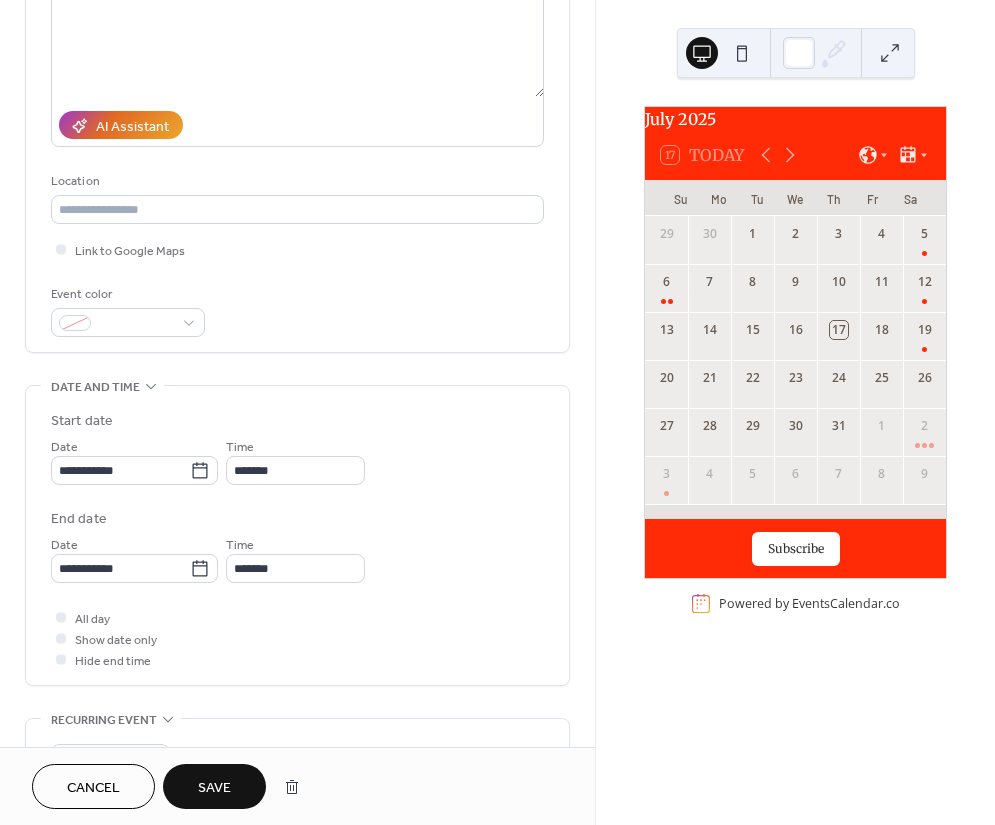 click on "Save" at bounding box center (214, 788) 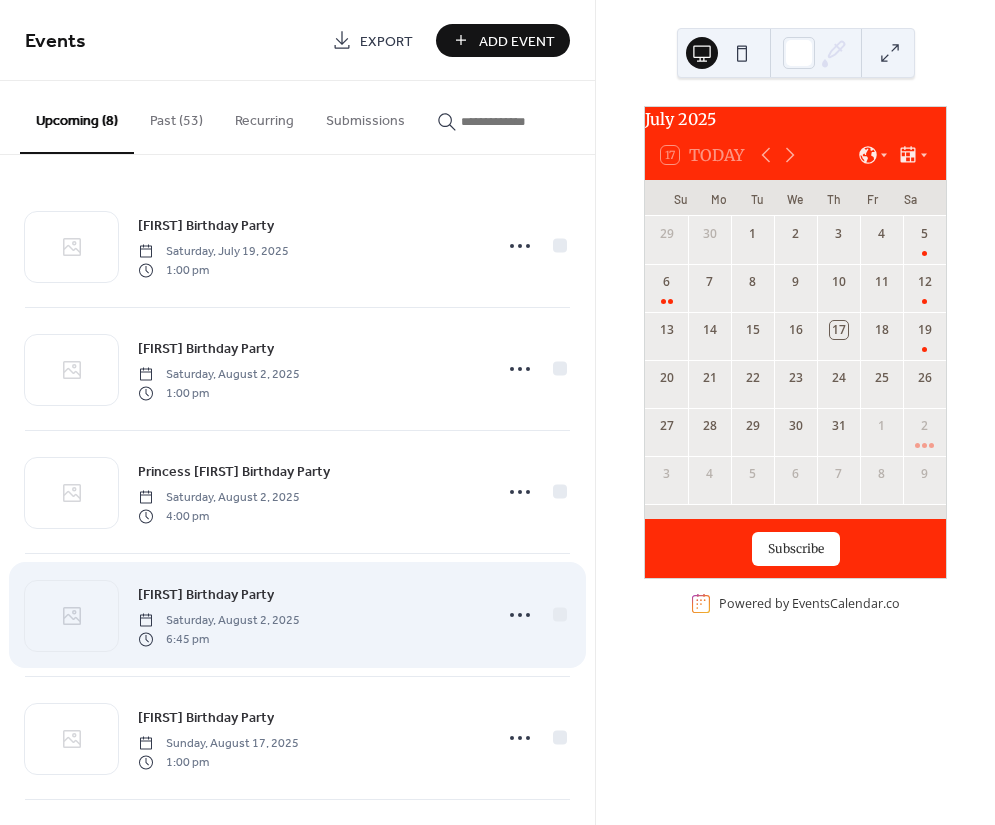 scroll, scrollTop: 133, scrollLeft: 0, axis: vertical 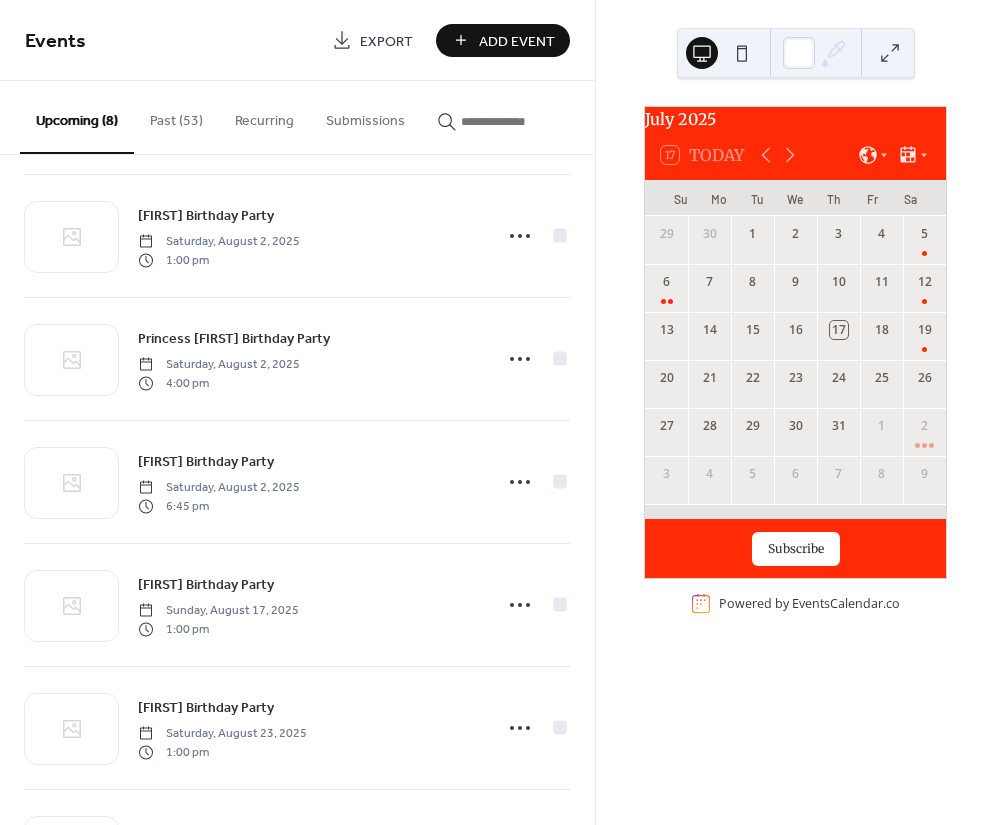 click on "Add Event" at bounding box center [517, 41] 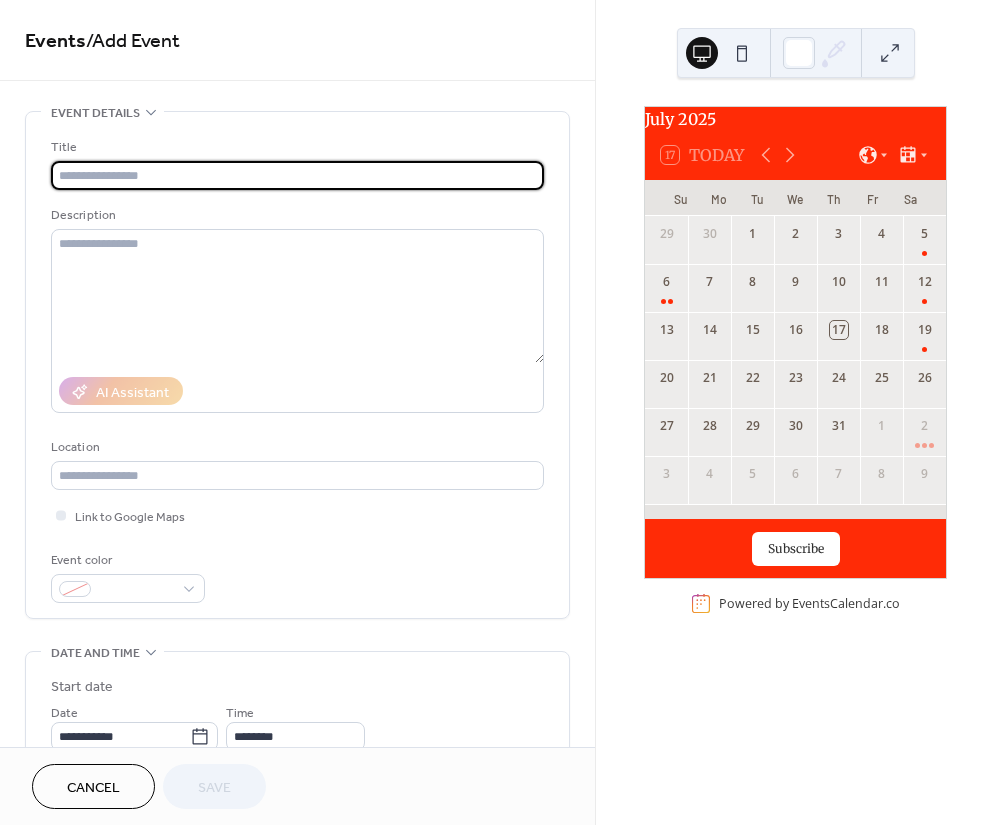click at bounding box center (297, 175) 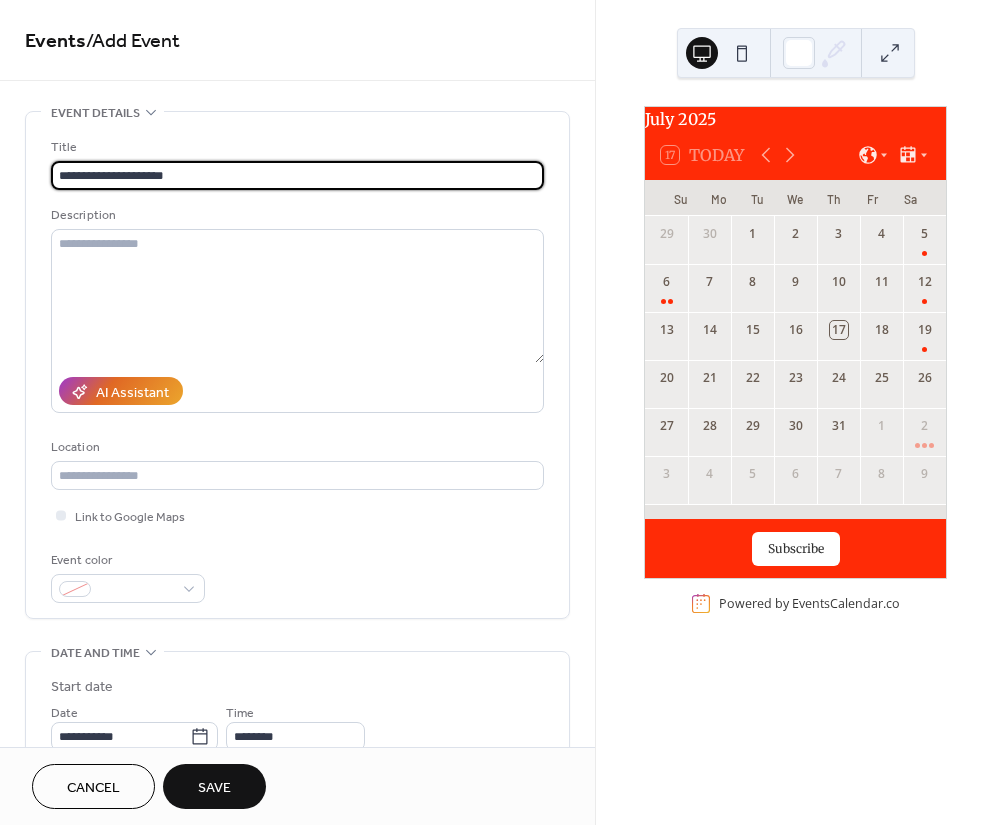 type on "**********" 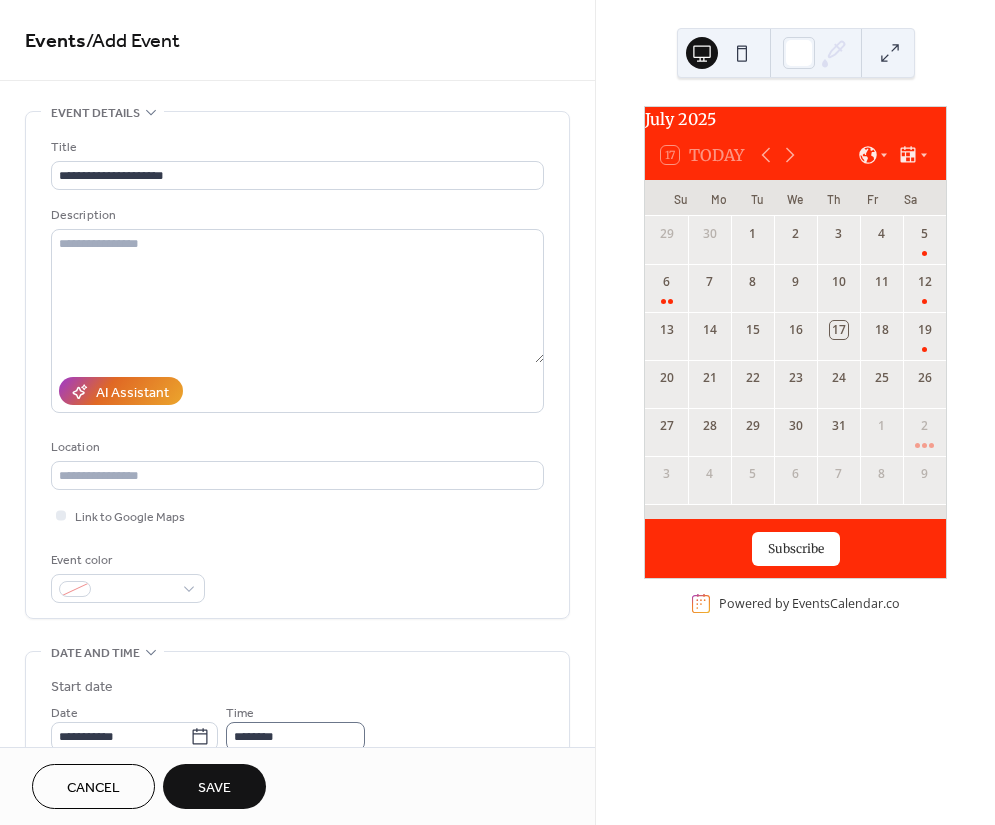 scroll, scrollTop: 133, scrollLeft: 0, axis: vertical 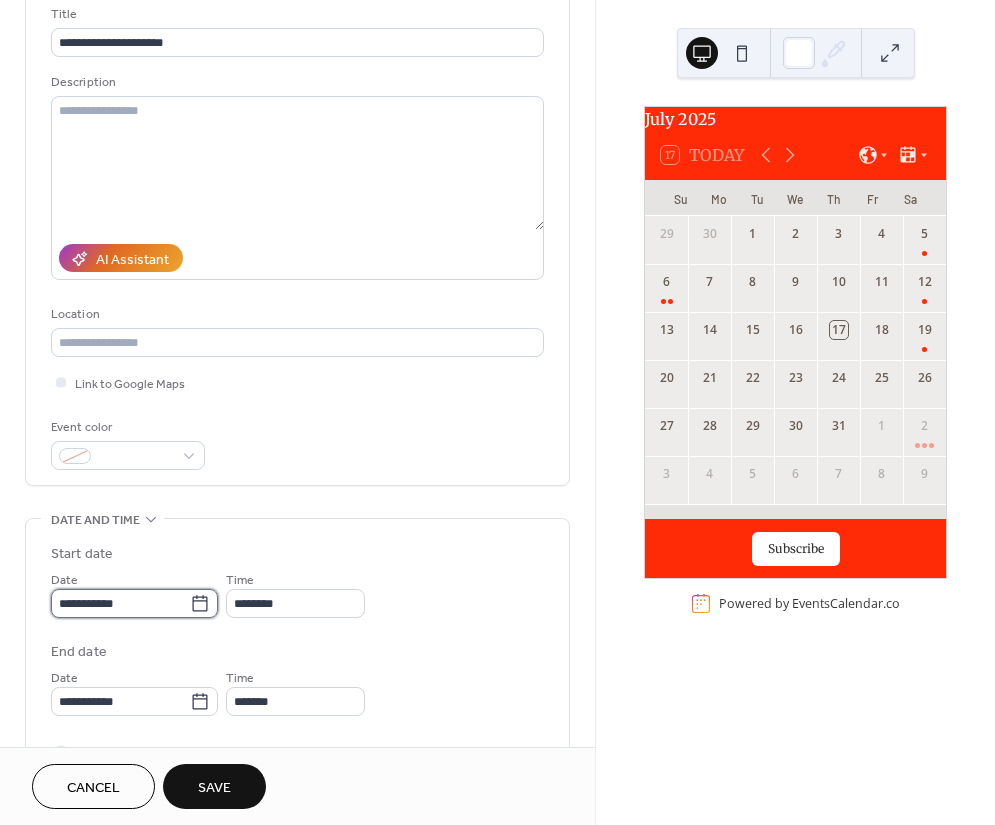 click on "**********" at bounding box center [120, 603] 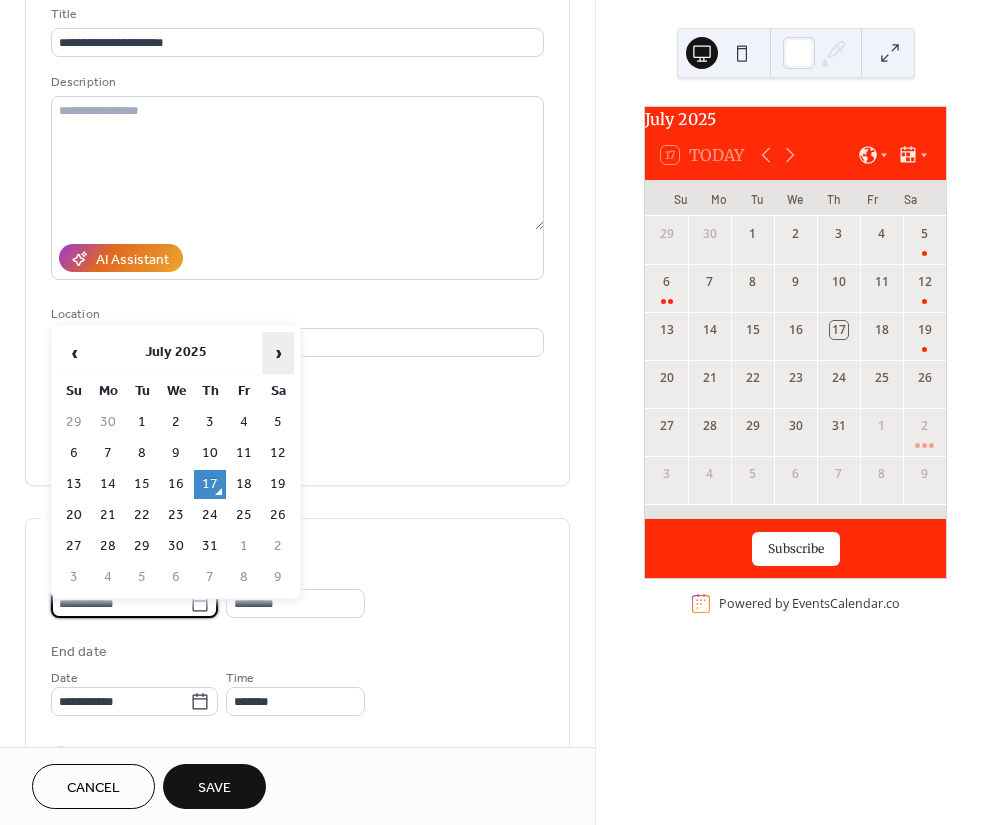 click on "›" at bounding box center [278, 353] 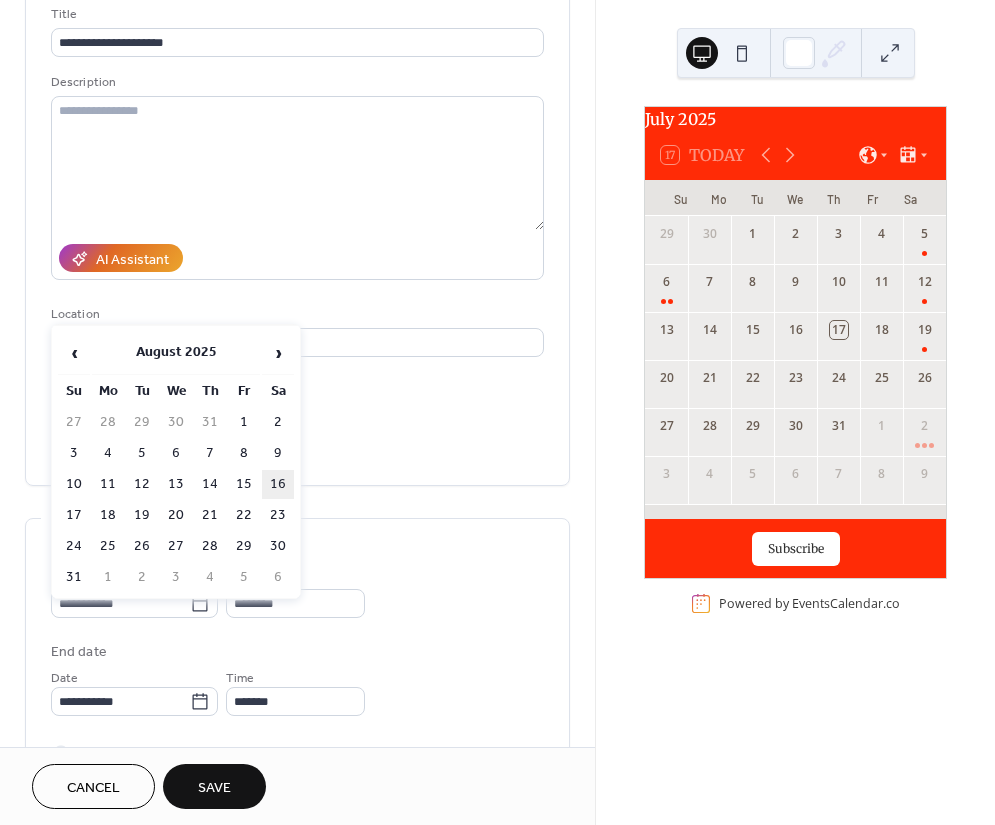 click on "16" at bounding box center (278, 484) 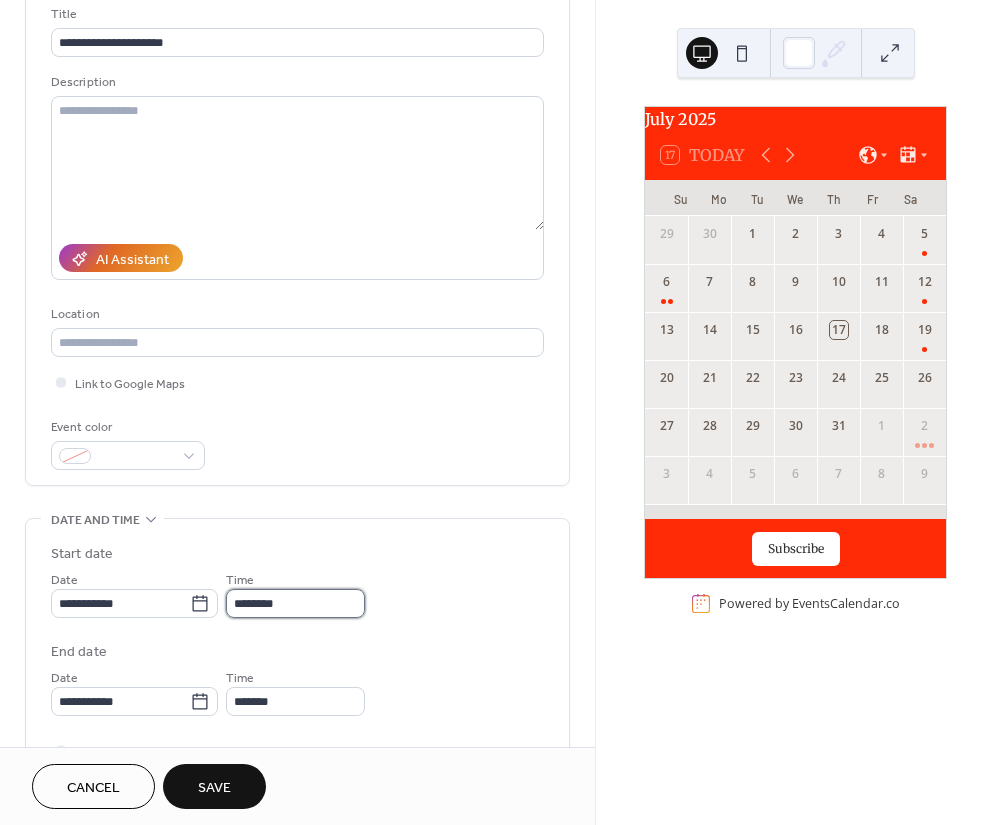 click on "********" at bounding box center [295, 603] 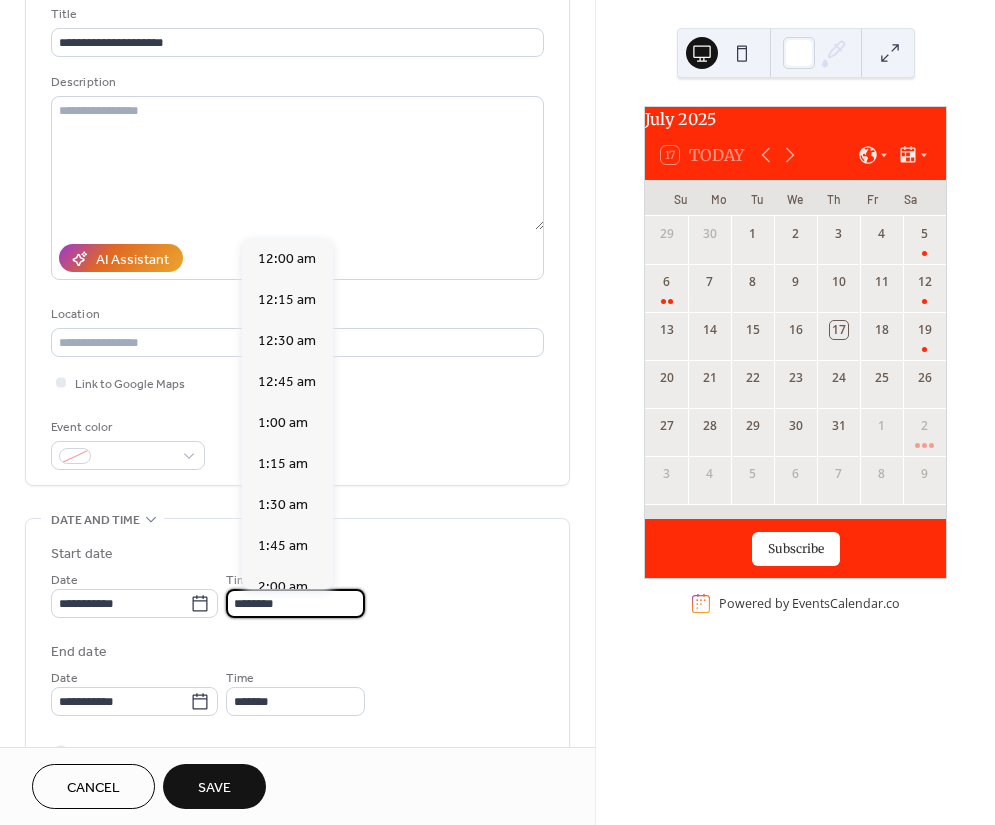 scroll, scrollTop: 1980, scrollLeft: 0, axis: vertical 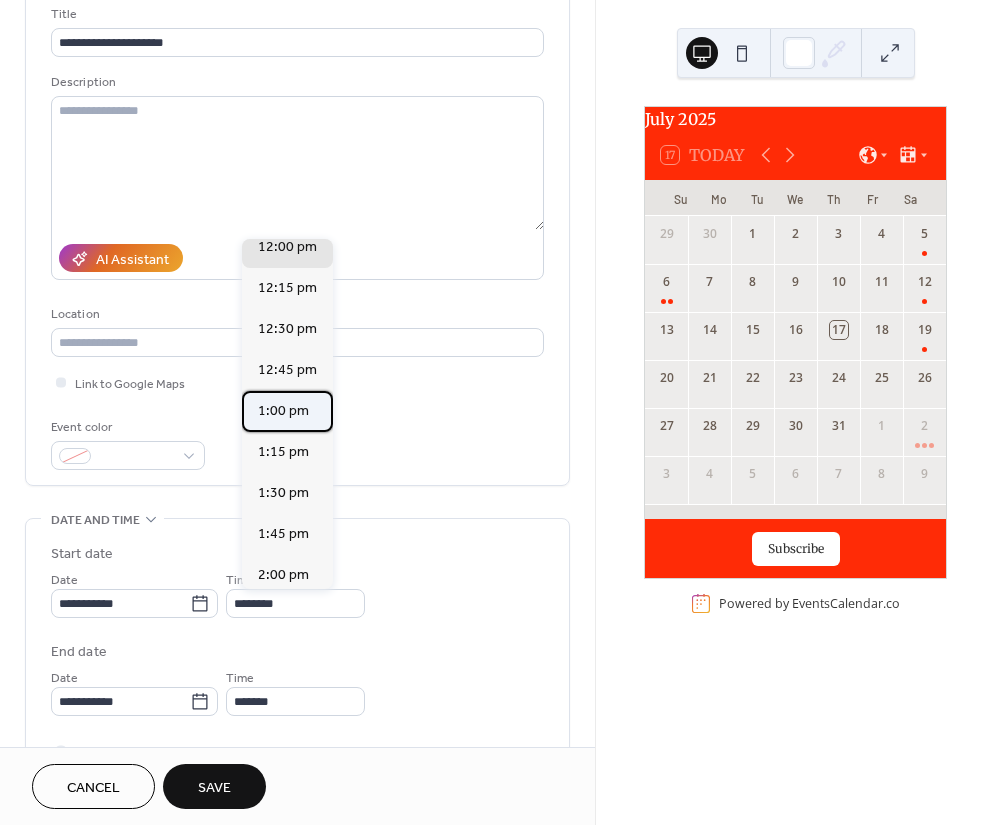 click on "1:00 pm" at bounding box center [283, 410] 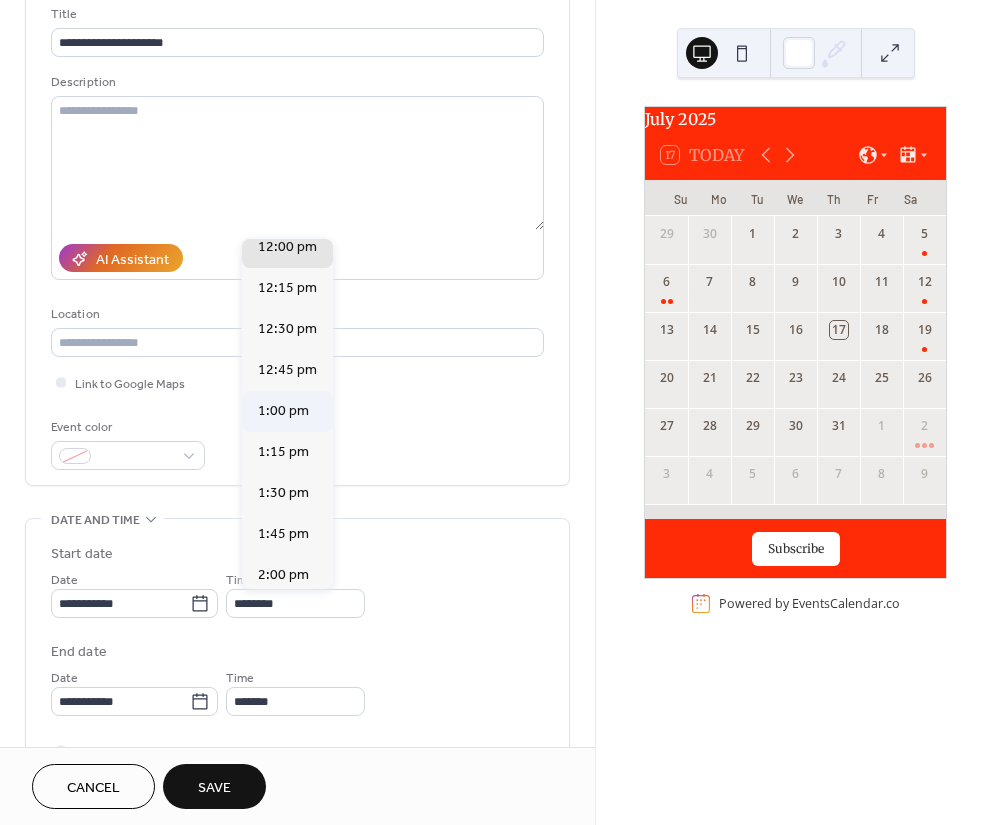 type on "*******" 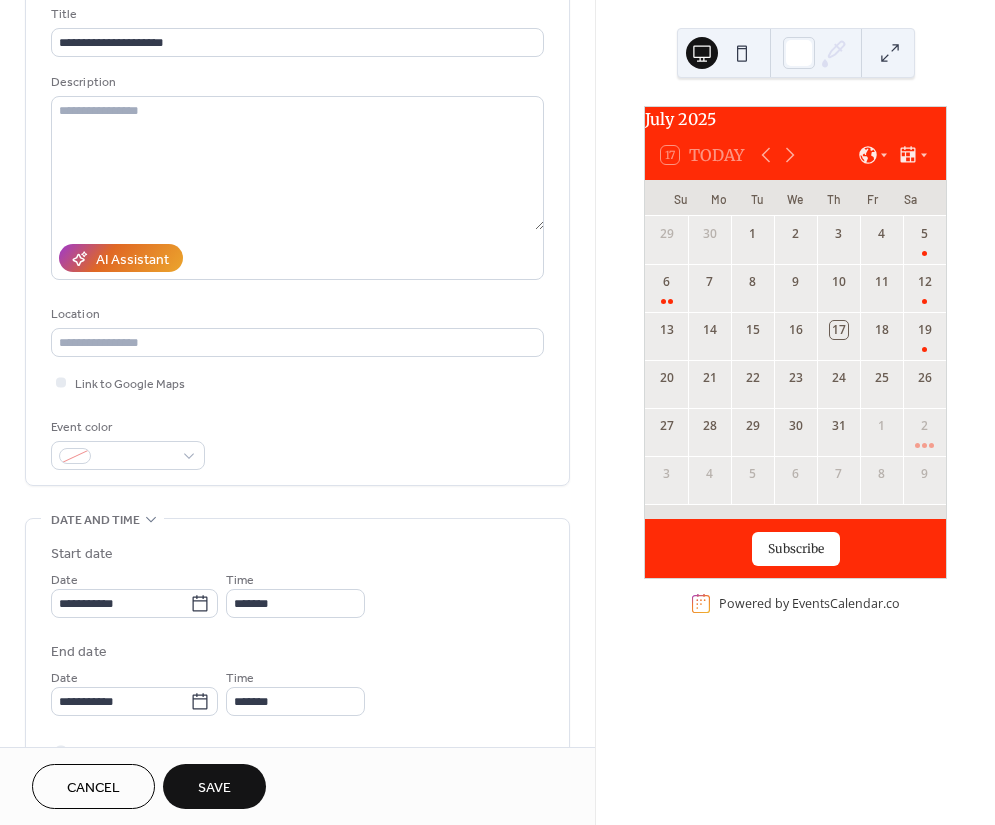 scroll, scrollTop: 266, scrollLeft: 0, axis: vertical 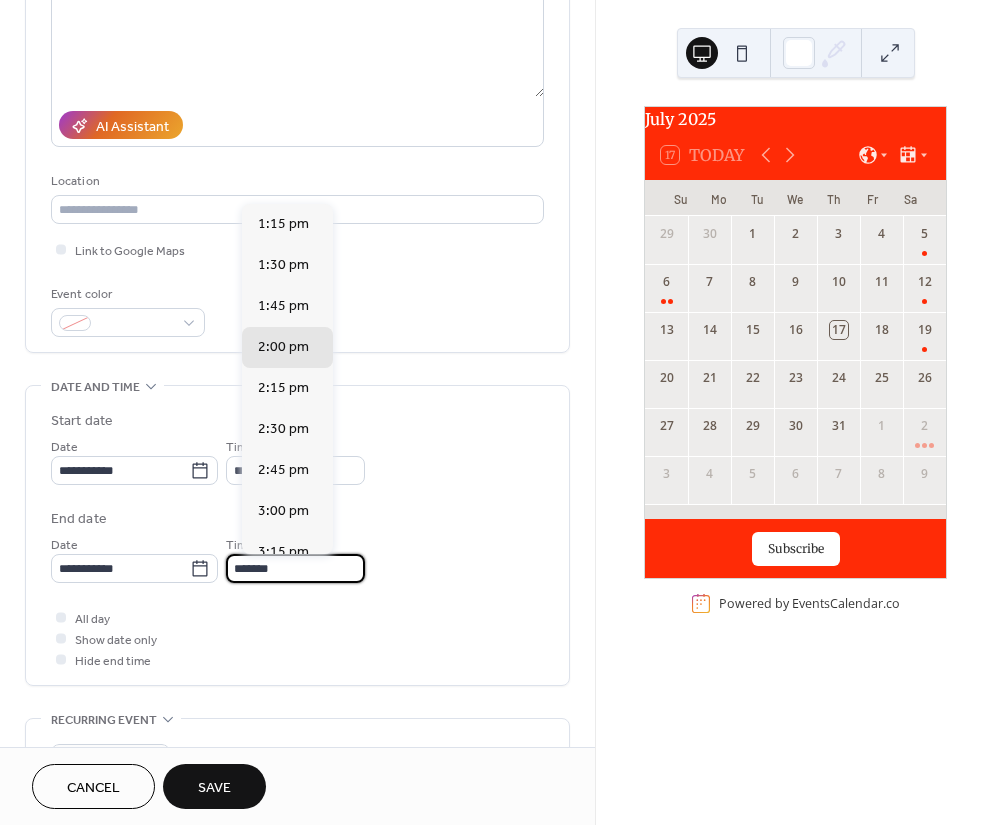 click on "*******" at bounding box center (295, 568) 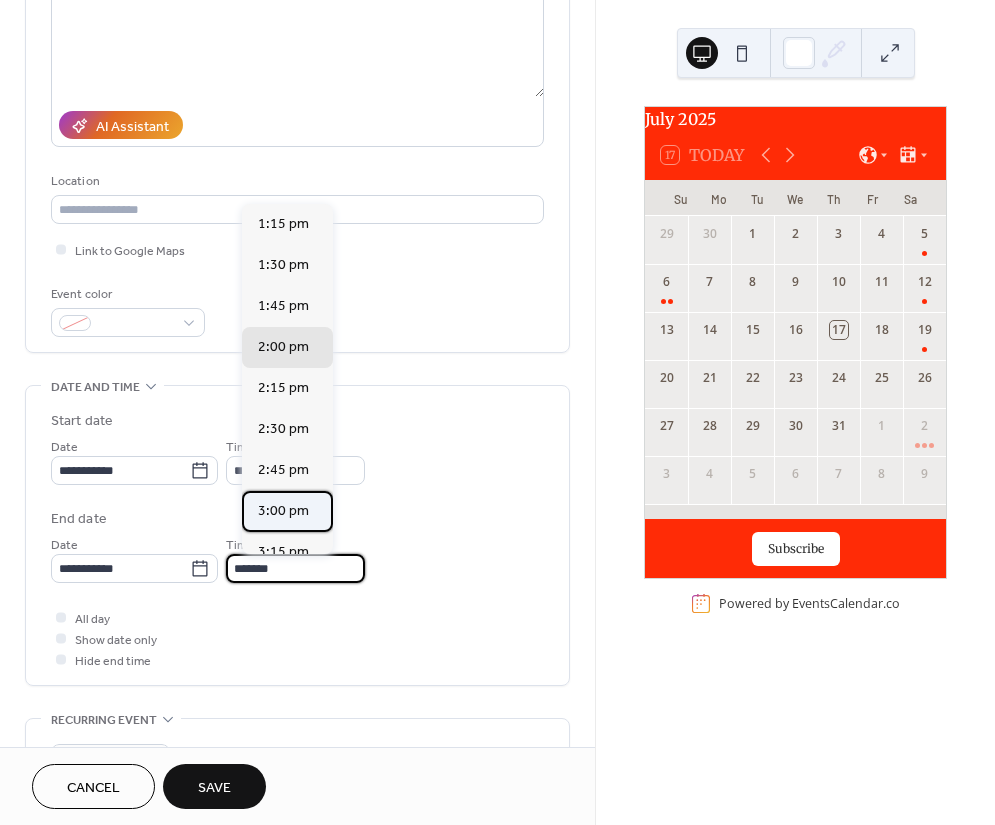 click on "3:00 pm" at bounding box center [283, 510] 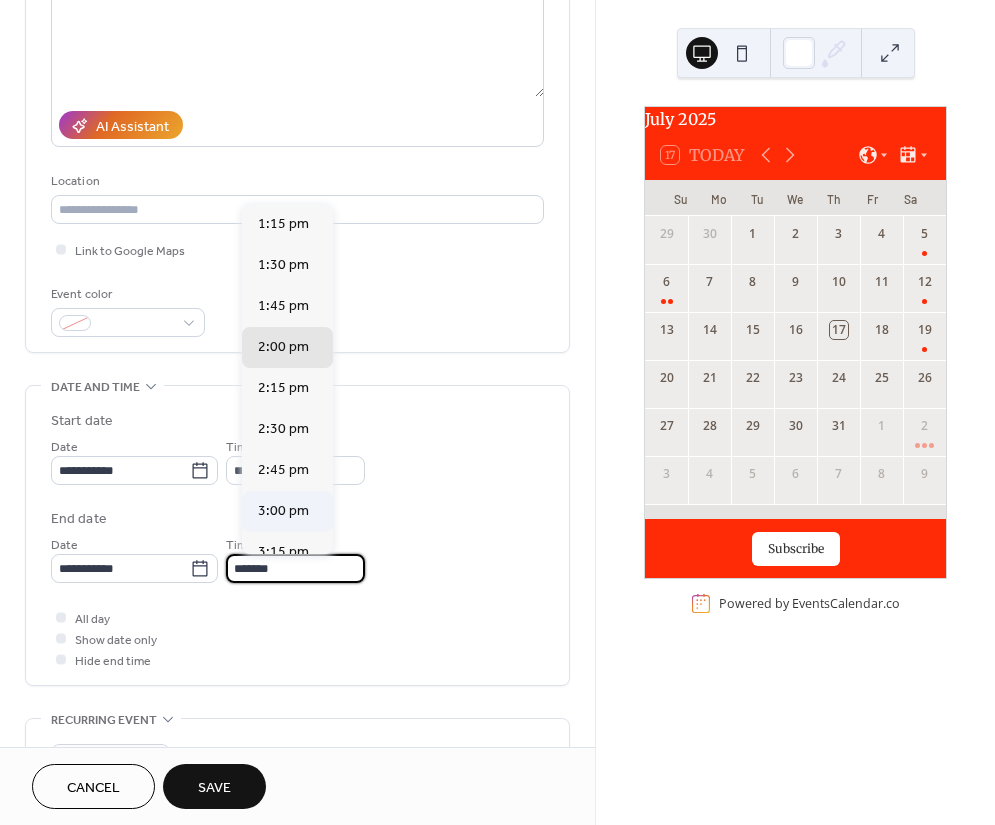 type on "*******" 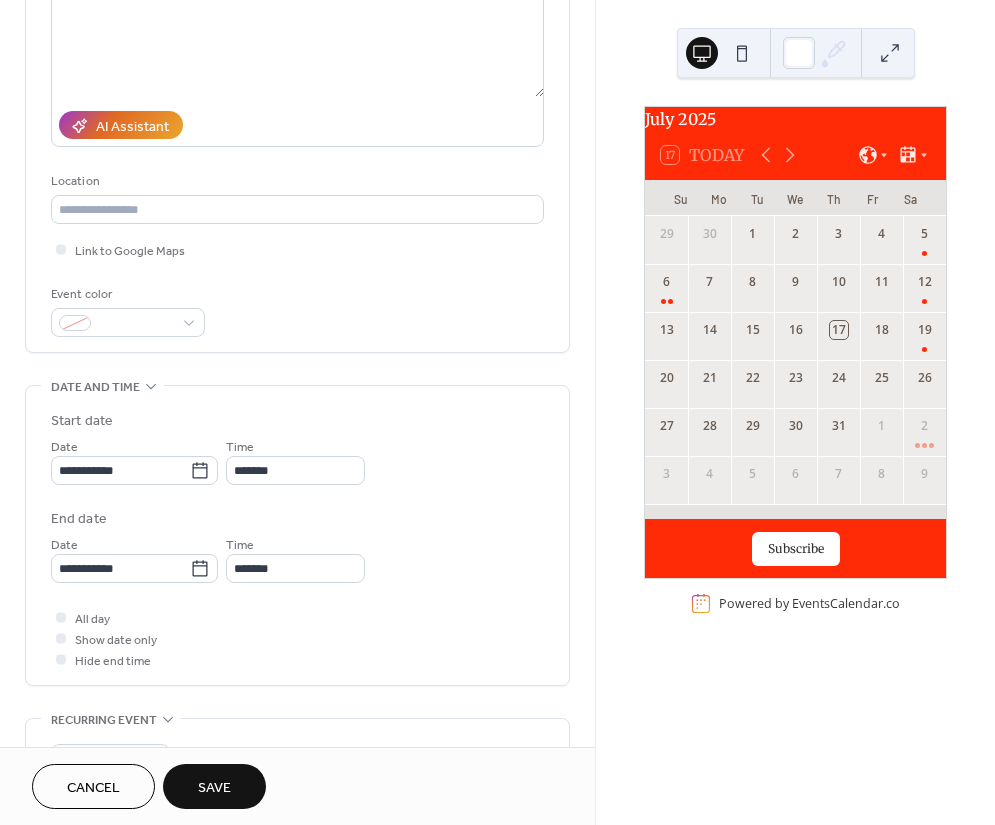 click on "Save" at bounding box center [214, 788] 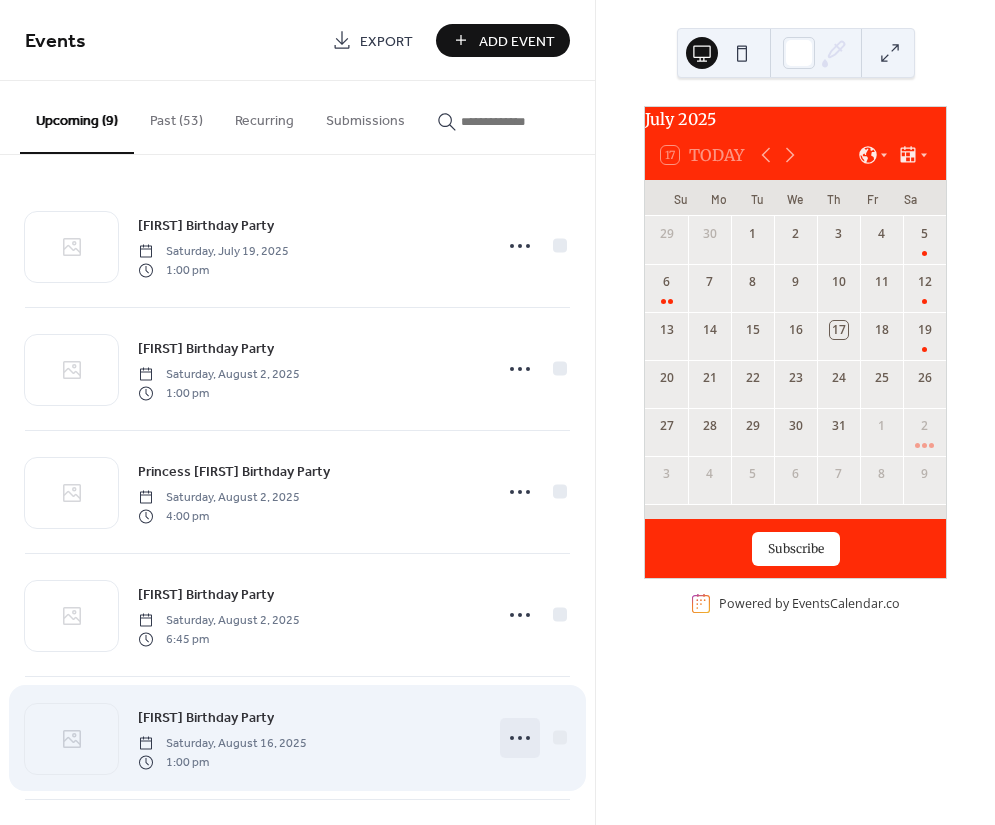 click 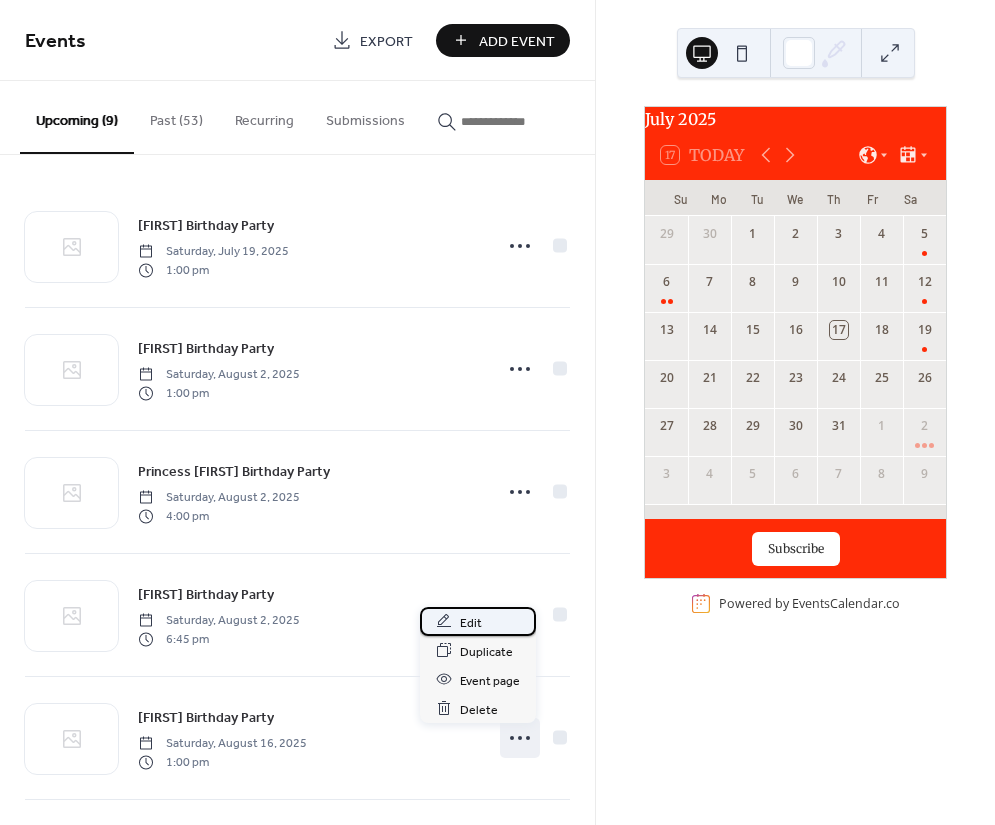 click on "Edit" at bounding box center (471, 622) 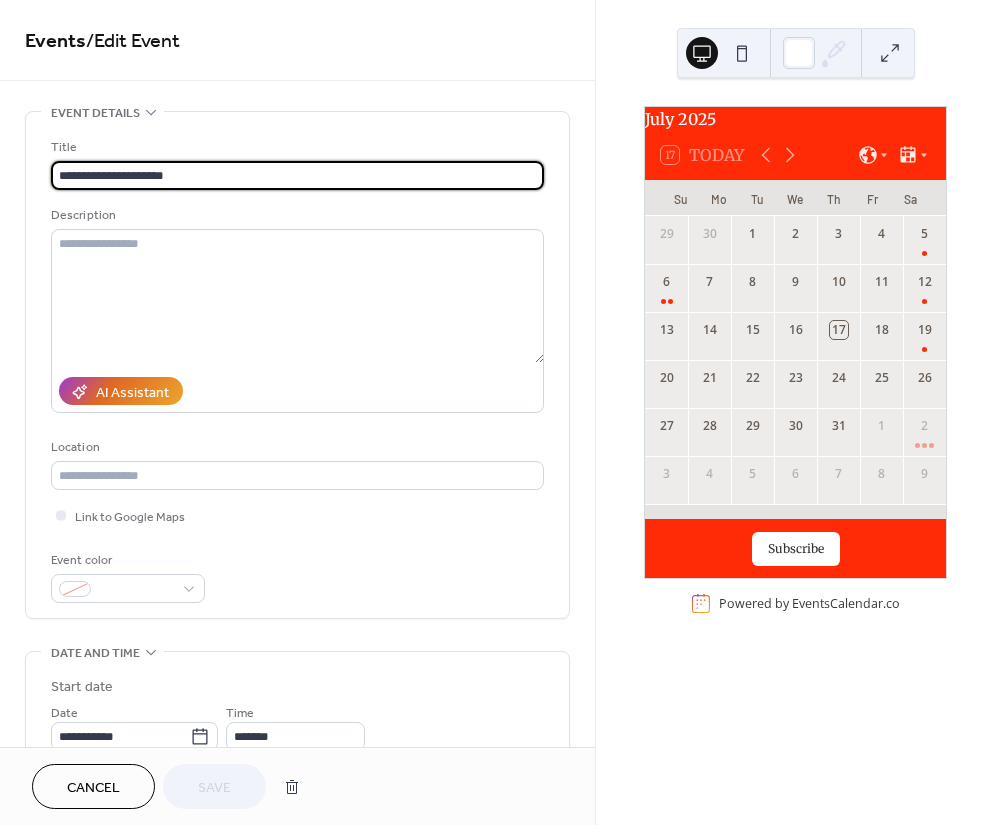 scroll, scrollTop: 266, scrollLeft: 0, axis: vertical 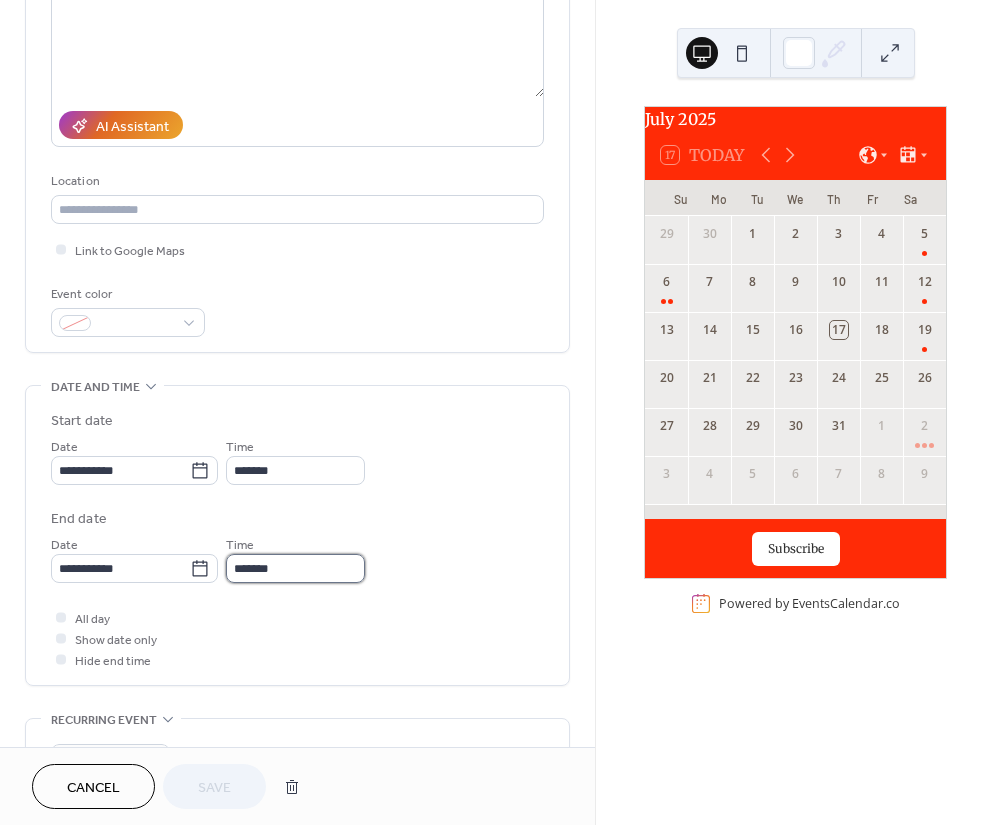 click on "*******" at bounding box center [295, 568] 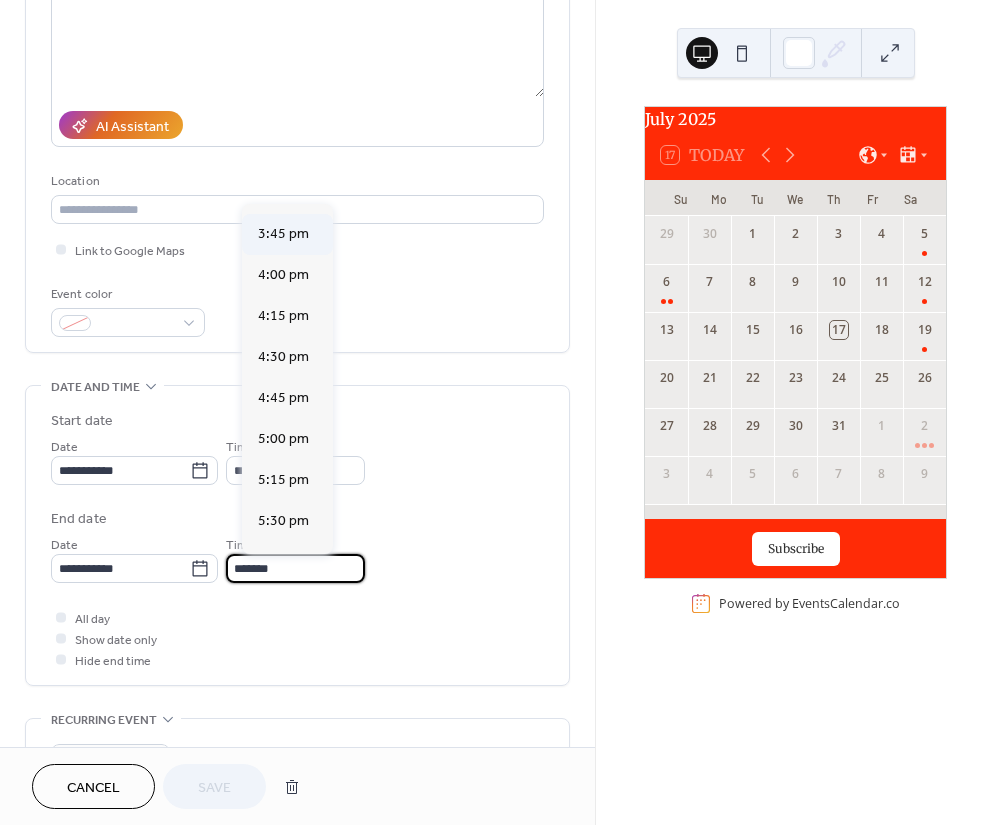 scroll, scrollTop: 533, scrollLeft: 0, axis: vertical 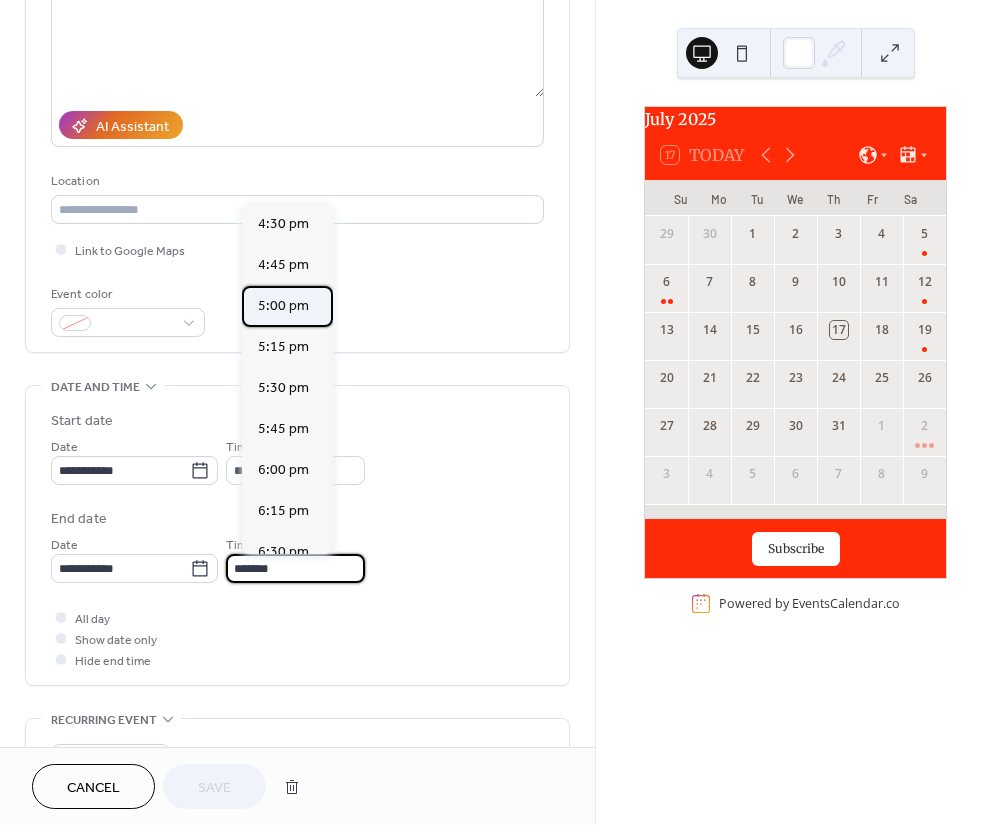 click on "5:00 pm" at bounding box center (283, 305) 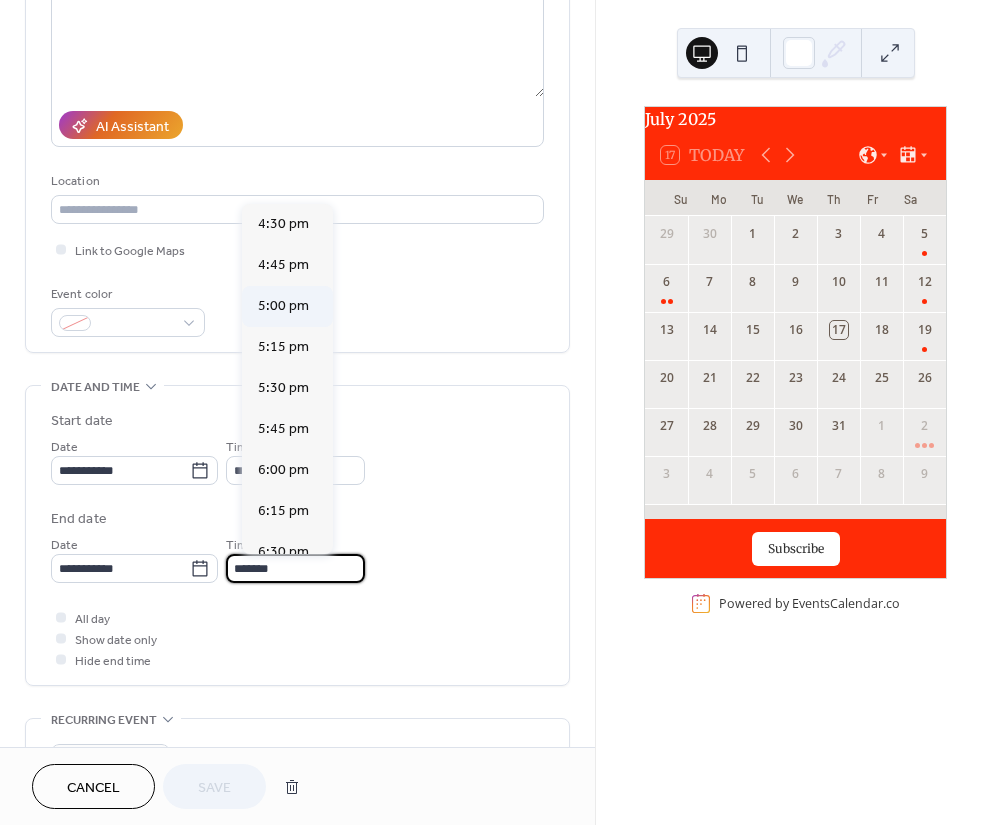 type on "*******" 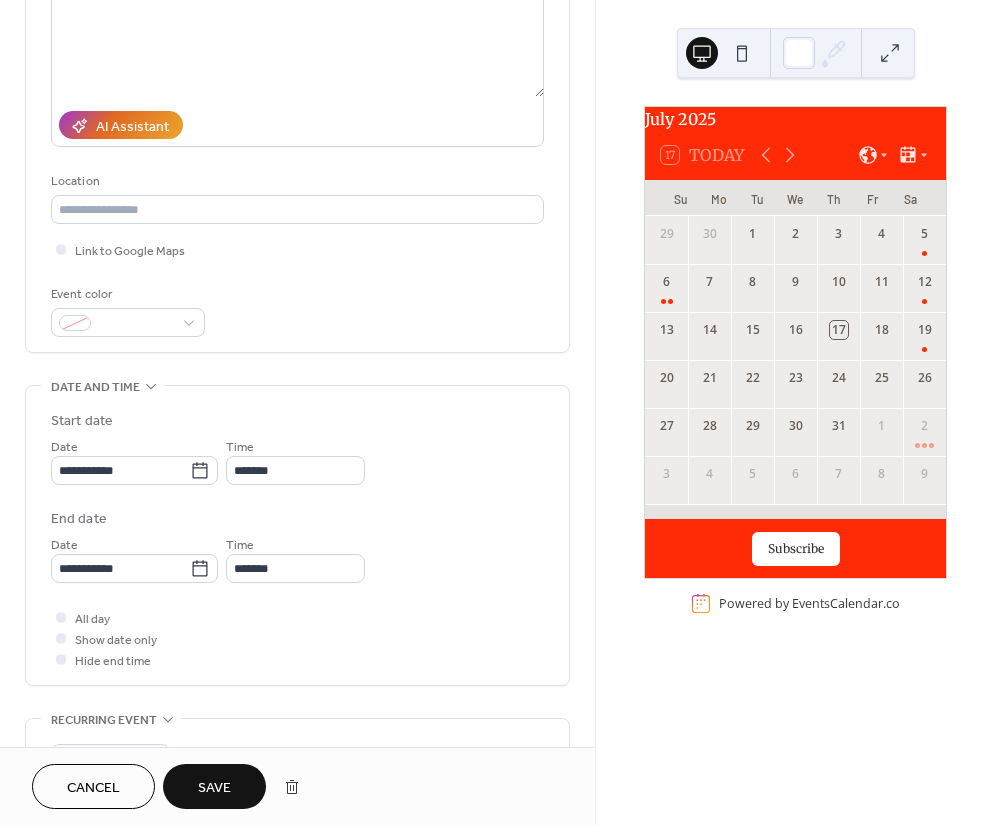 click on "Save" at bounding box center [214, 788] 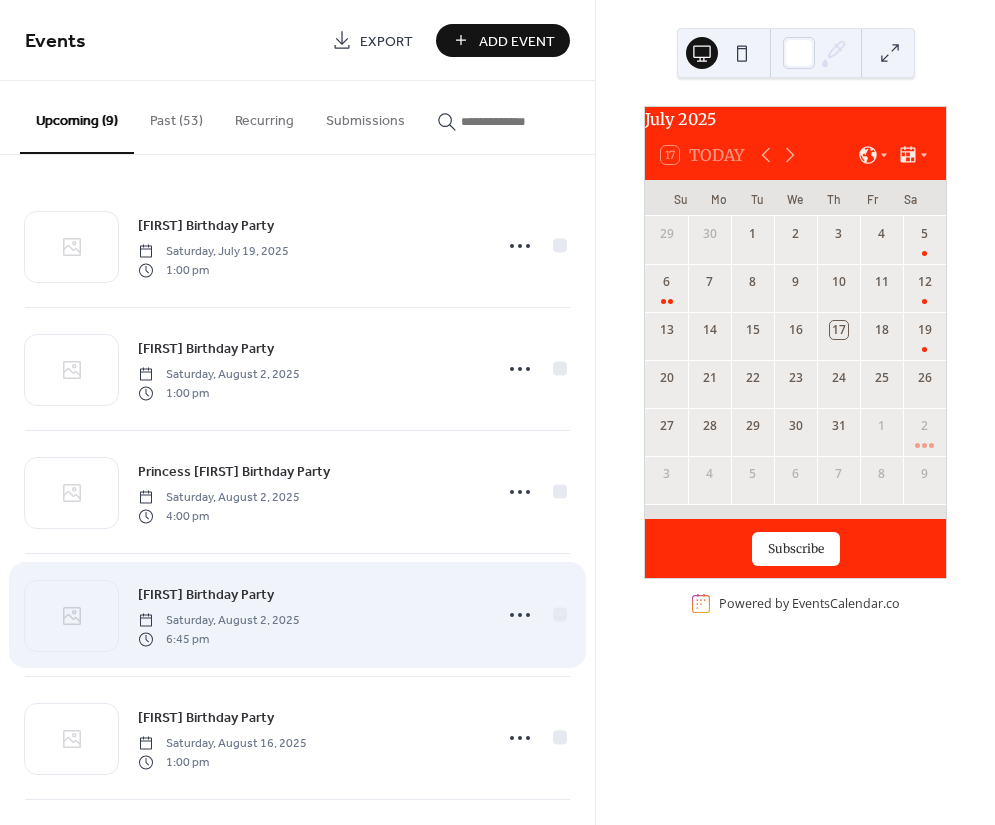 scroll, scrollTop: 133, scrollLeft: 0, axis: vertical 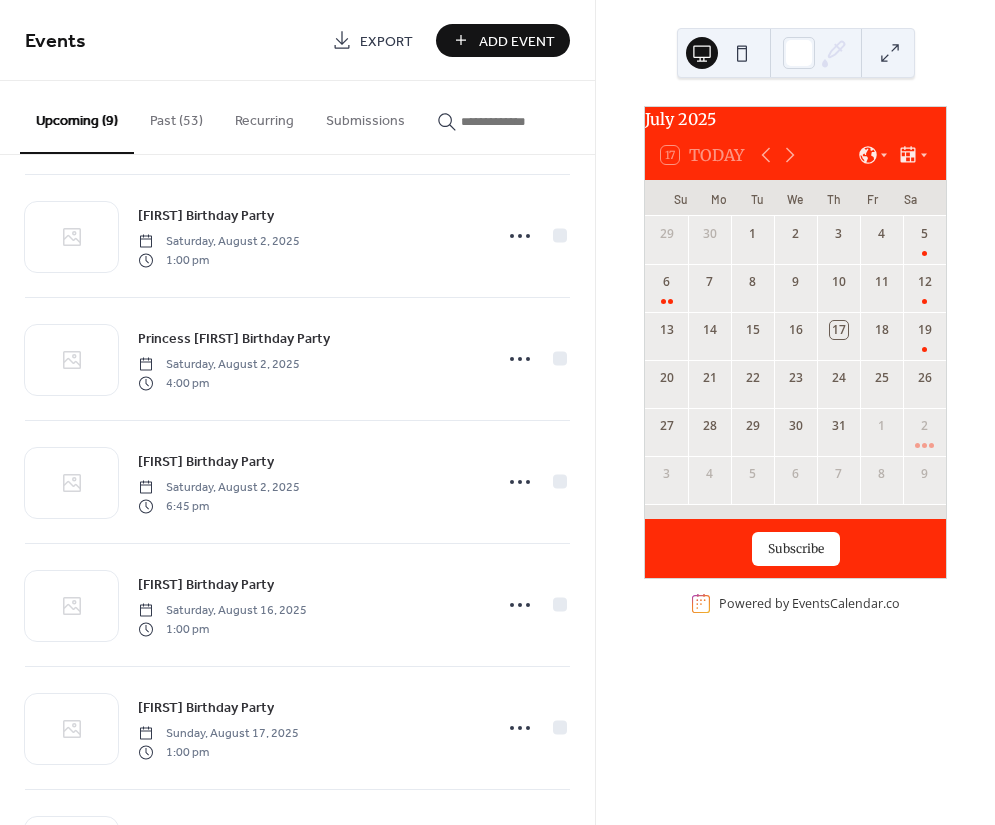click on "Add Event" at bounding box center (517, 41) 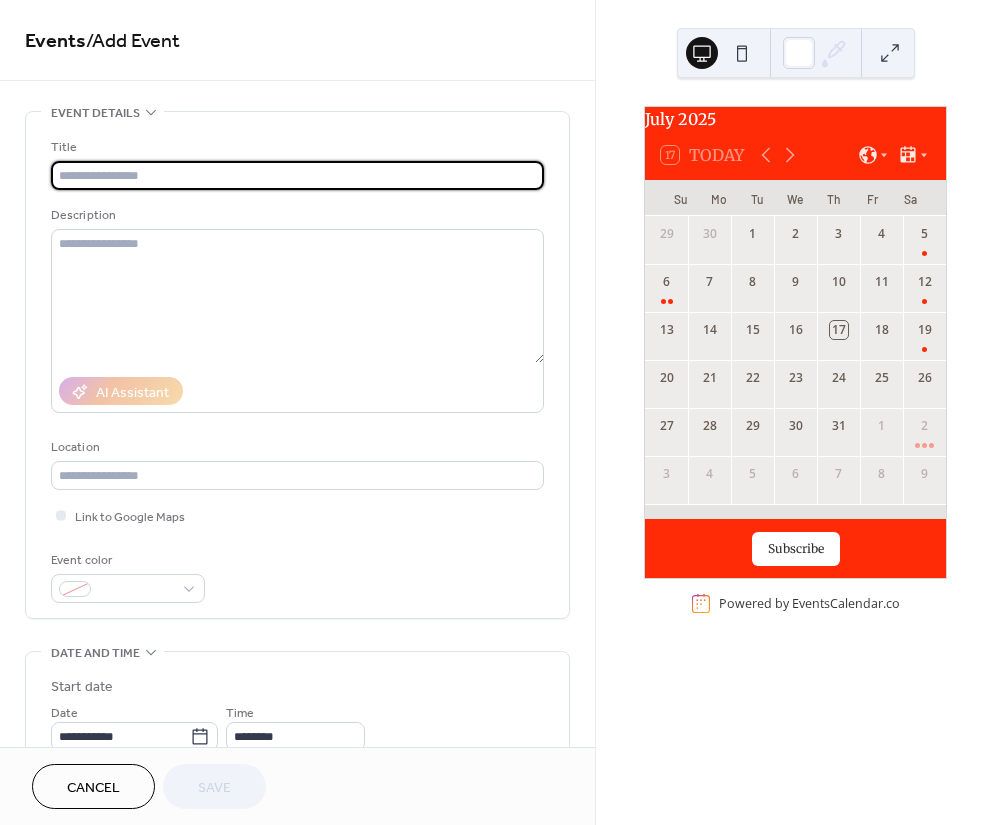 click at bounding box center [297, 175] 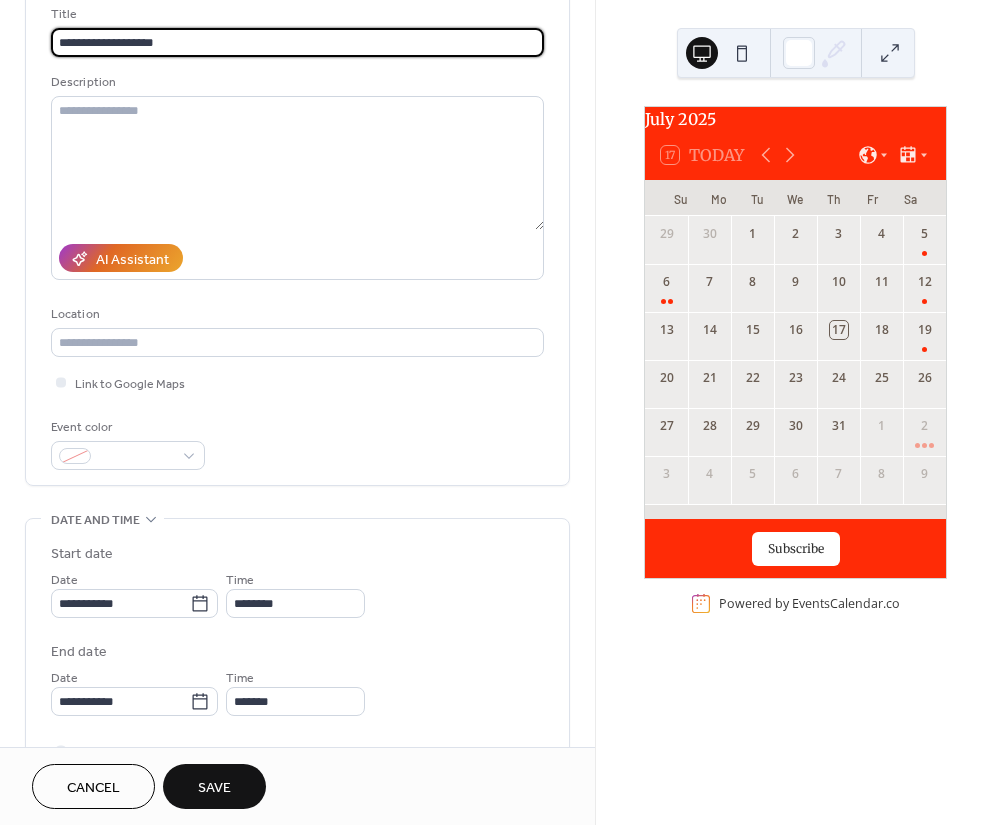 scroll, scrollTop: 266, scrollLeft: 0, axis: vertical 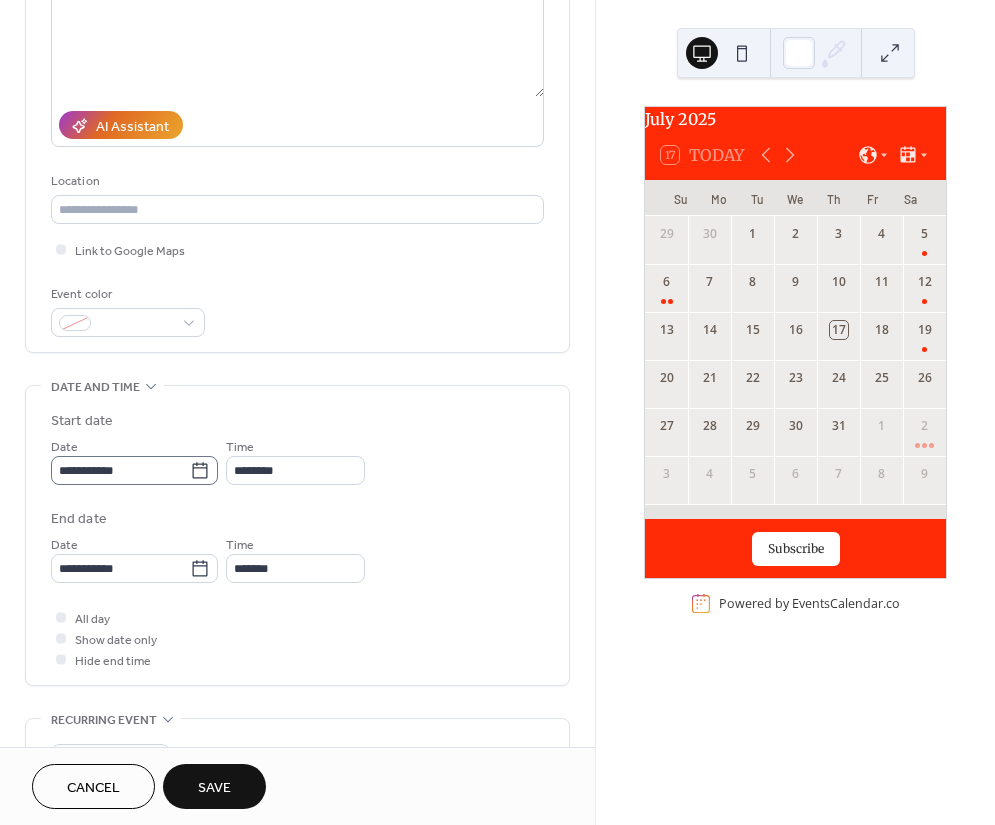 type on "**********" 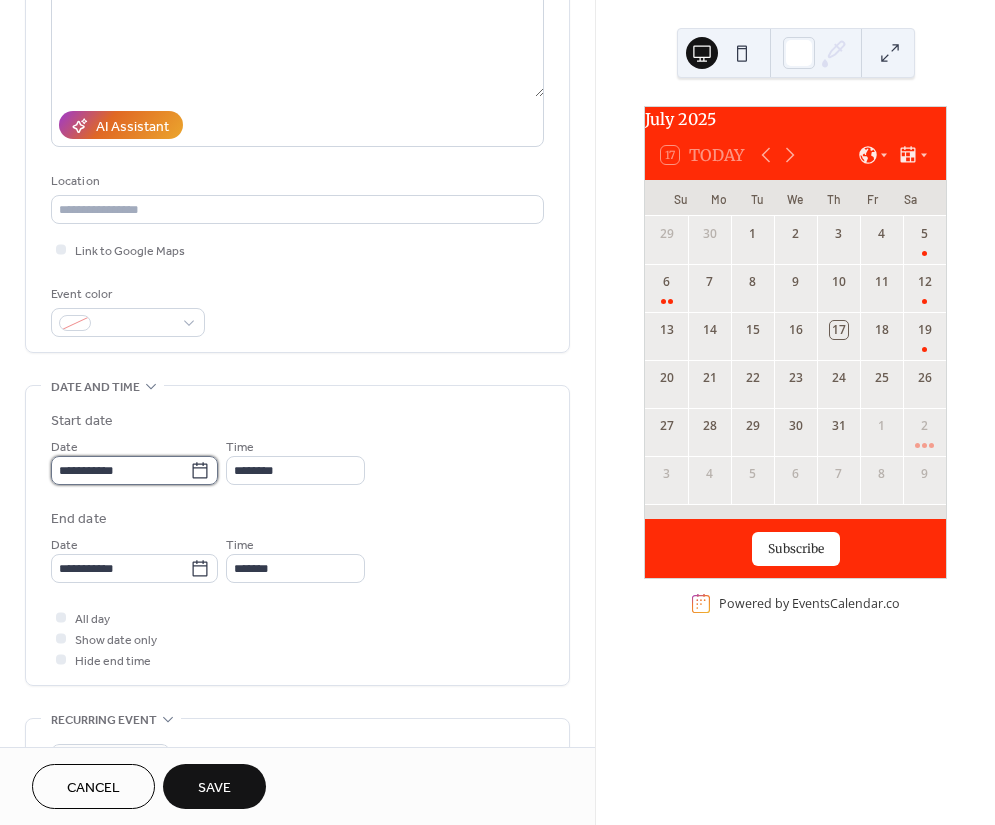 click on "**********" at bounding box center [120, 470] 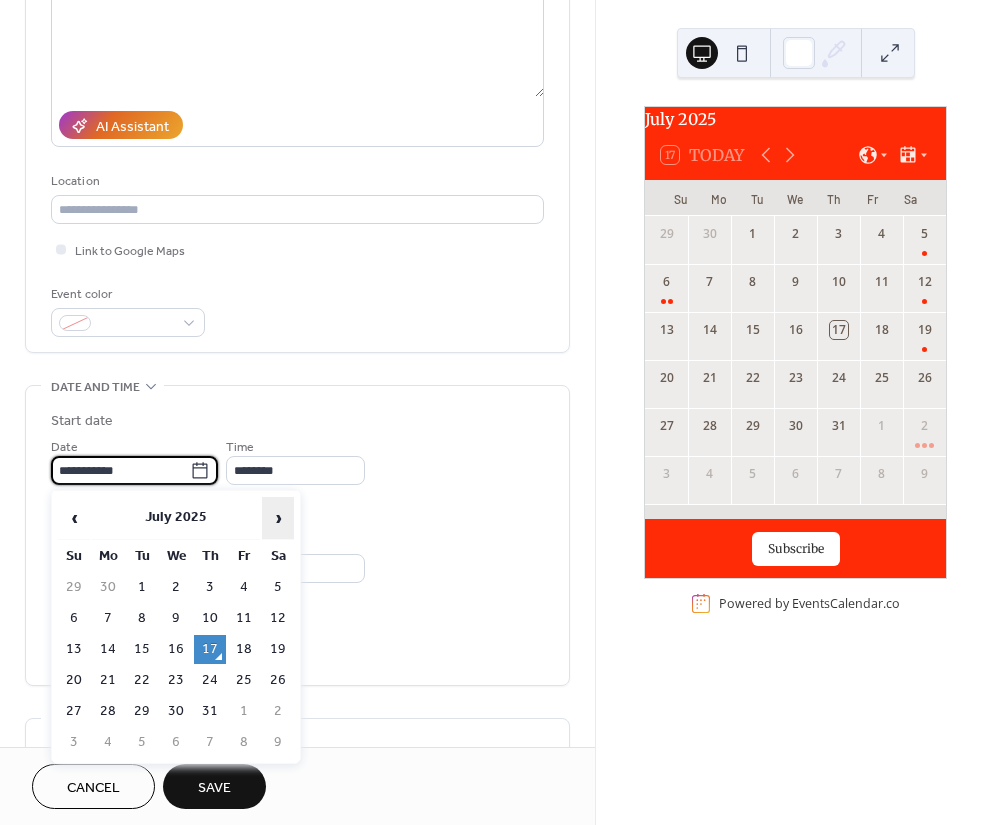 click on "›" at bounding box center (278, 518) 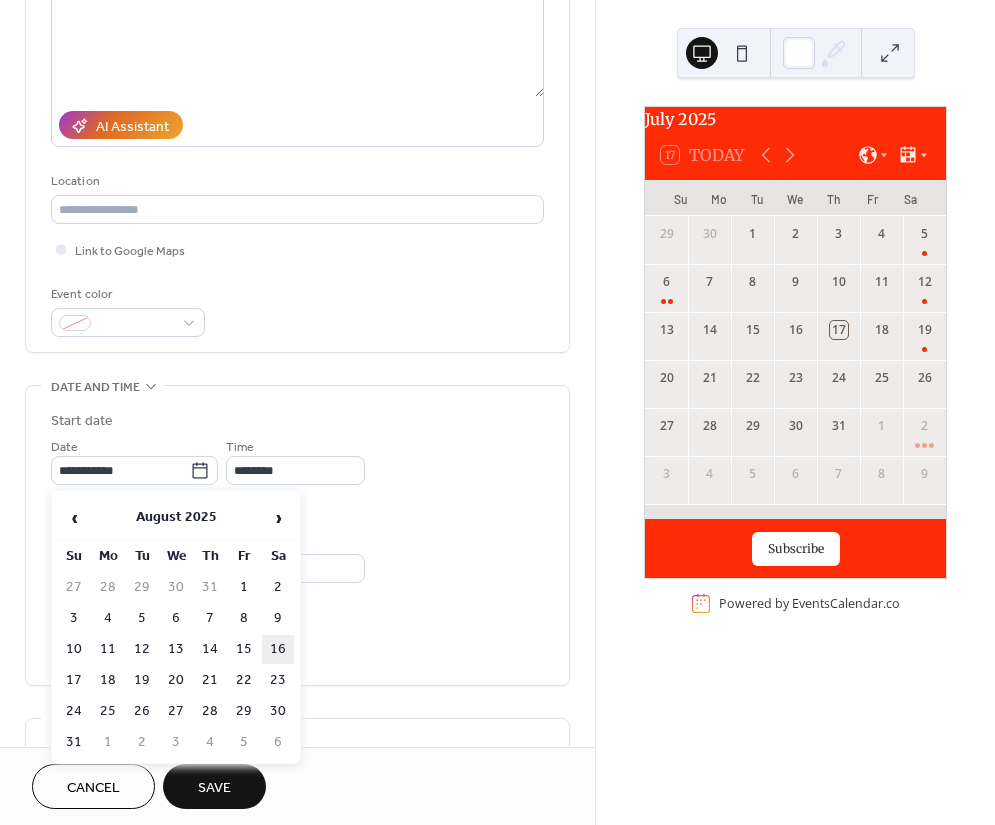 click on "16" at bounding box center (278, 649) 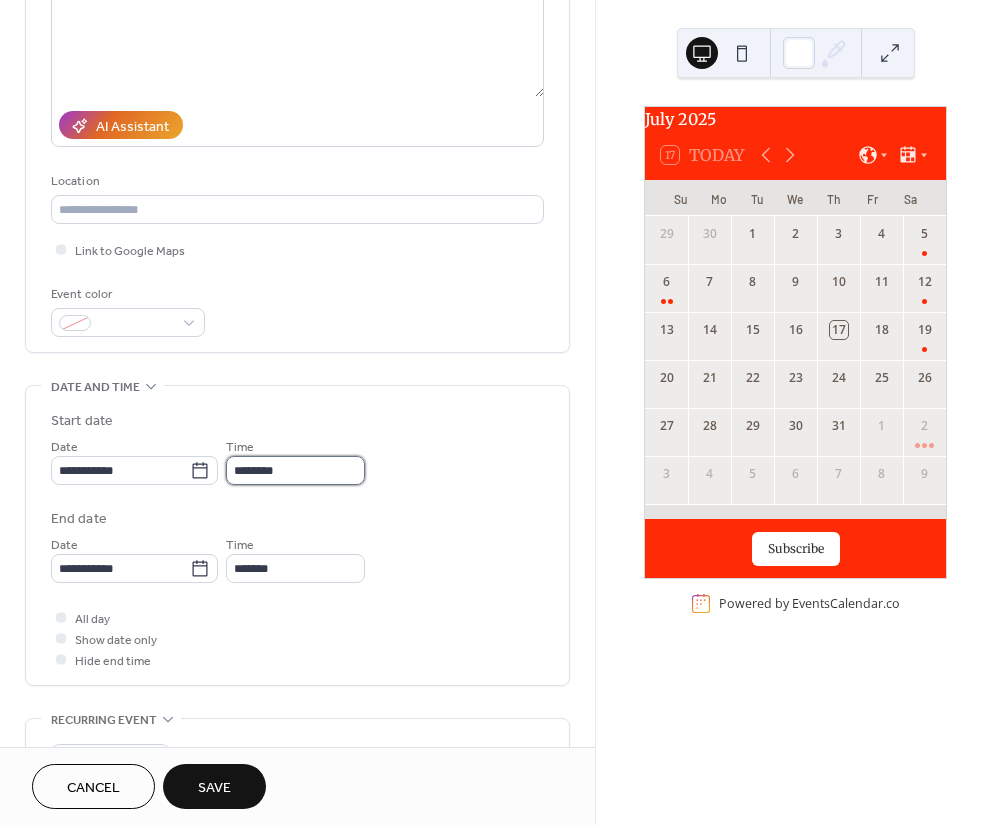 click on "********" at bounding box center [295, 470] 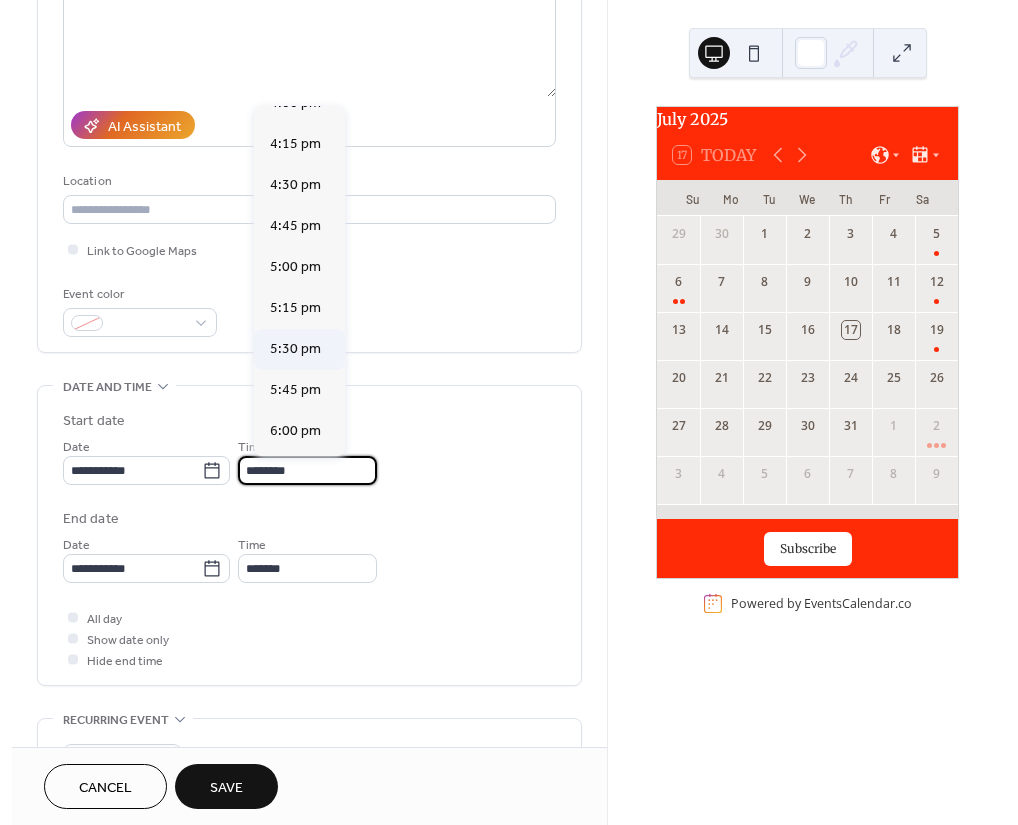 scroll, scrollTop: 2914, scrollLeft: 0, axis: vertical 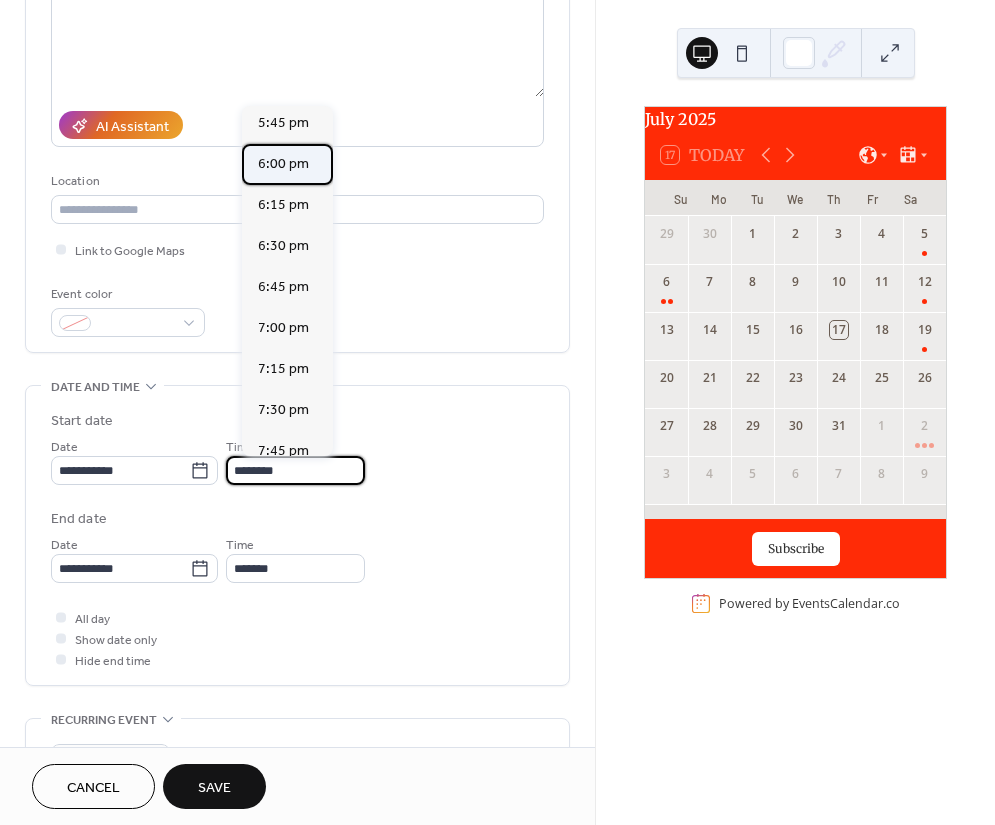 click on "6:00 pm" at bounding box center (283, 163) 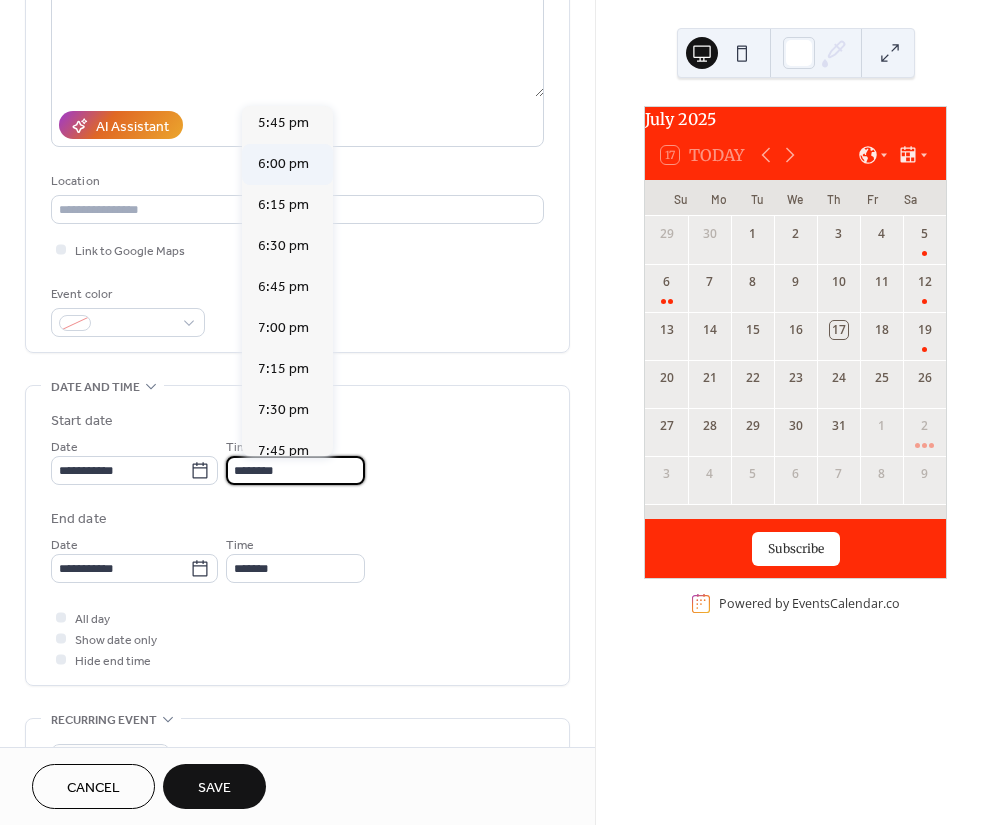 type on "*******" 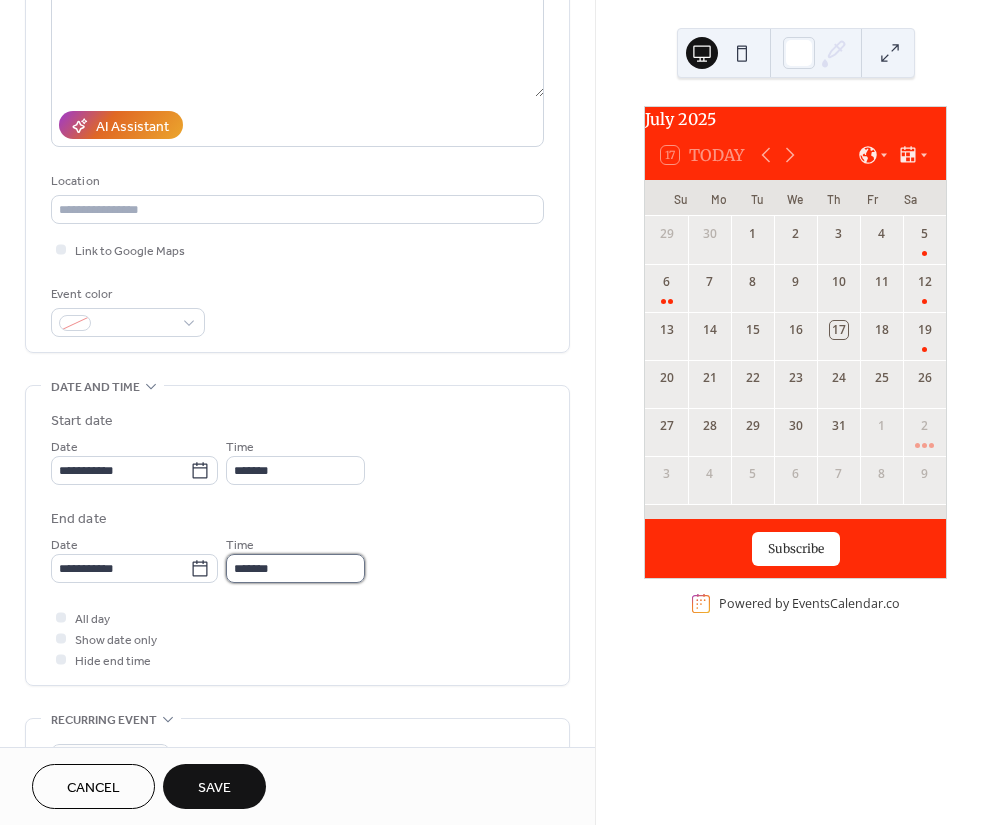 click on "*******" at bounding box center [295, 568] 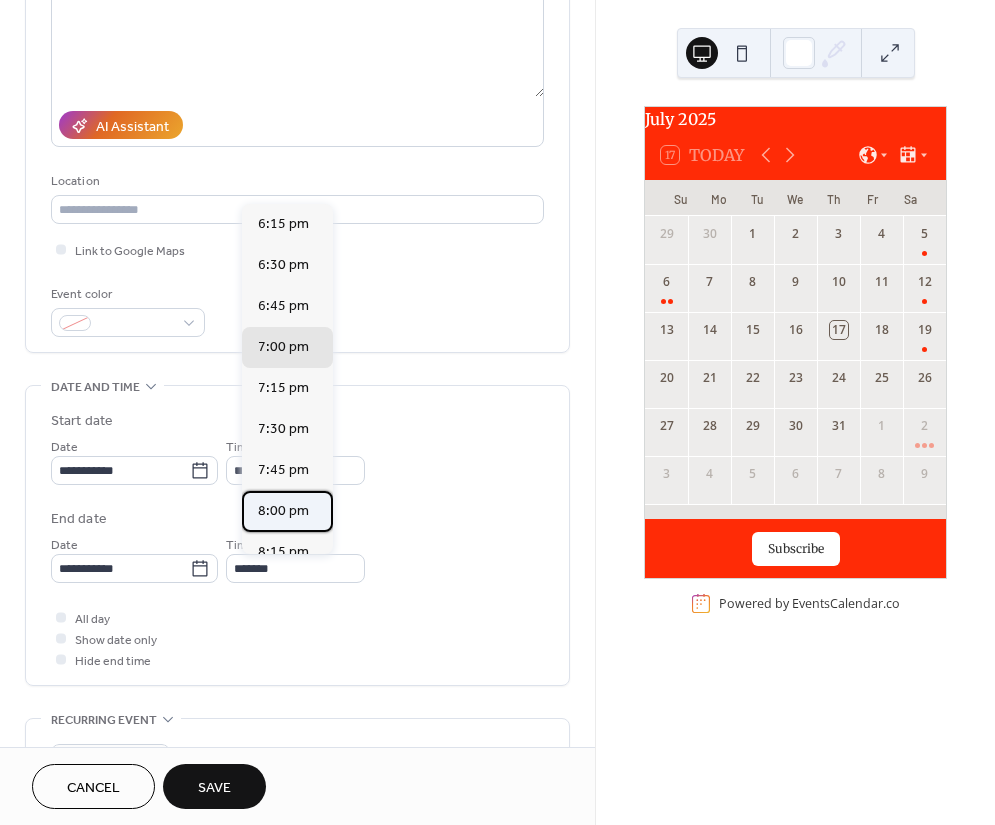 click on "8:00 pm" at bounding box center [283, 510] 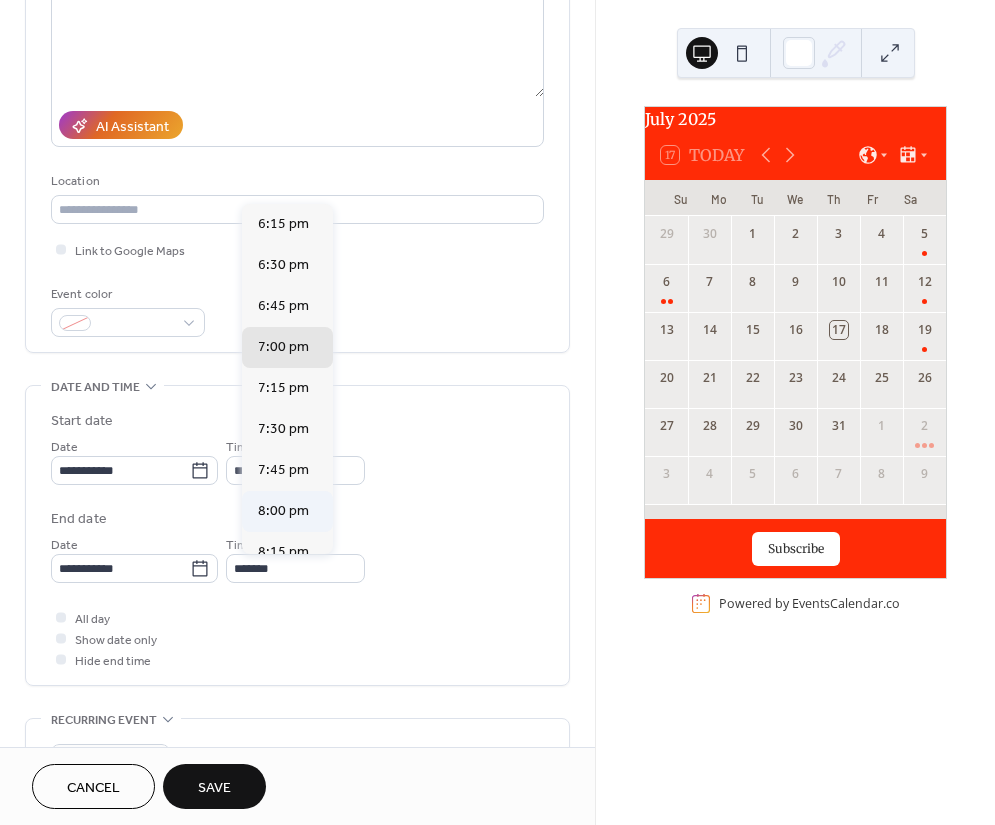 type on "*******" 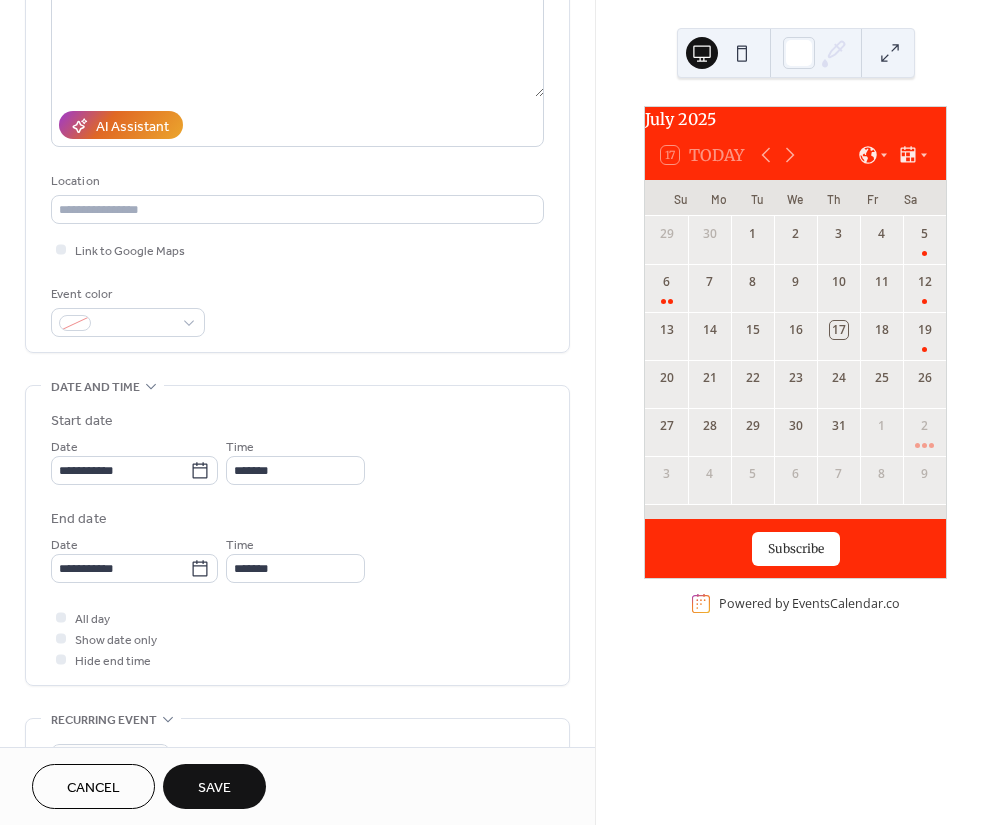 click on "Save" at bounding box center [214, 788] 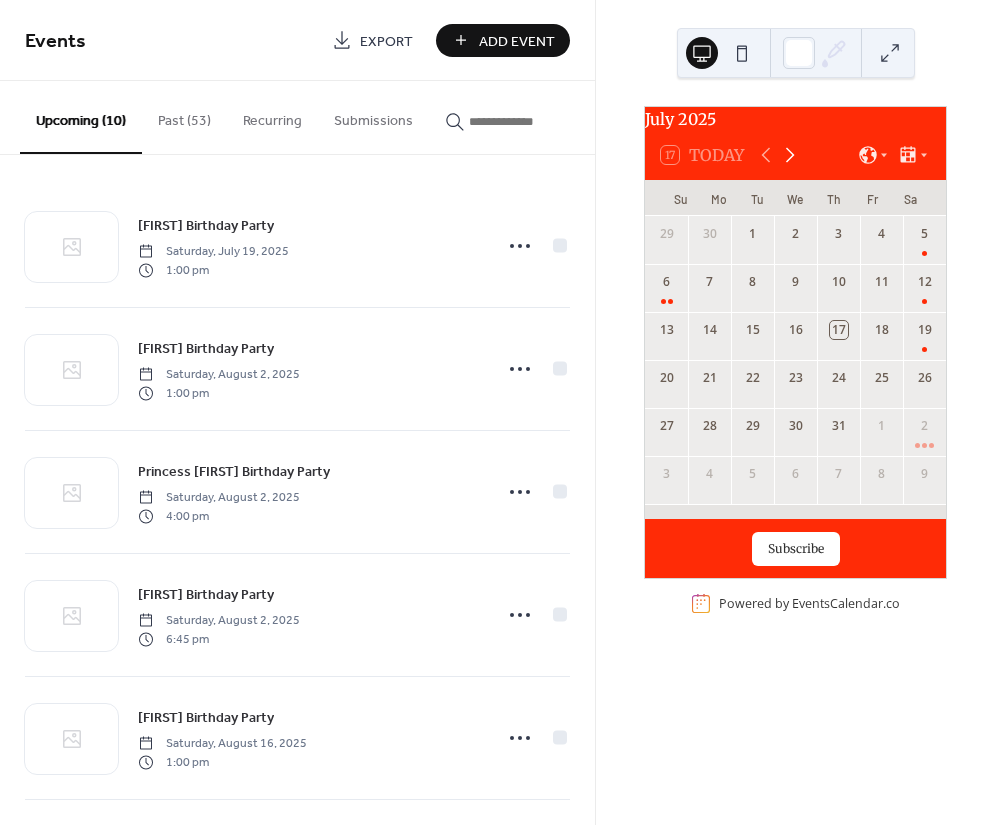 click 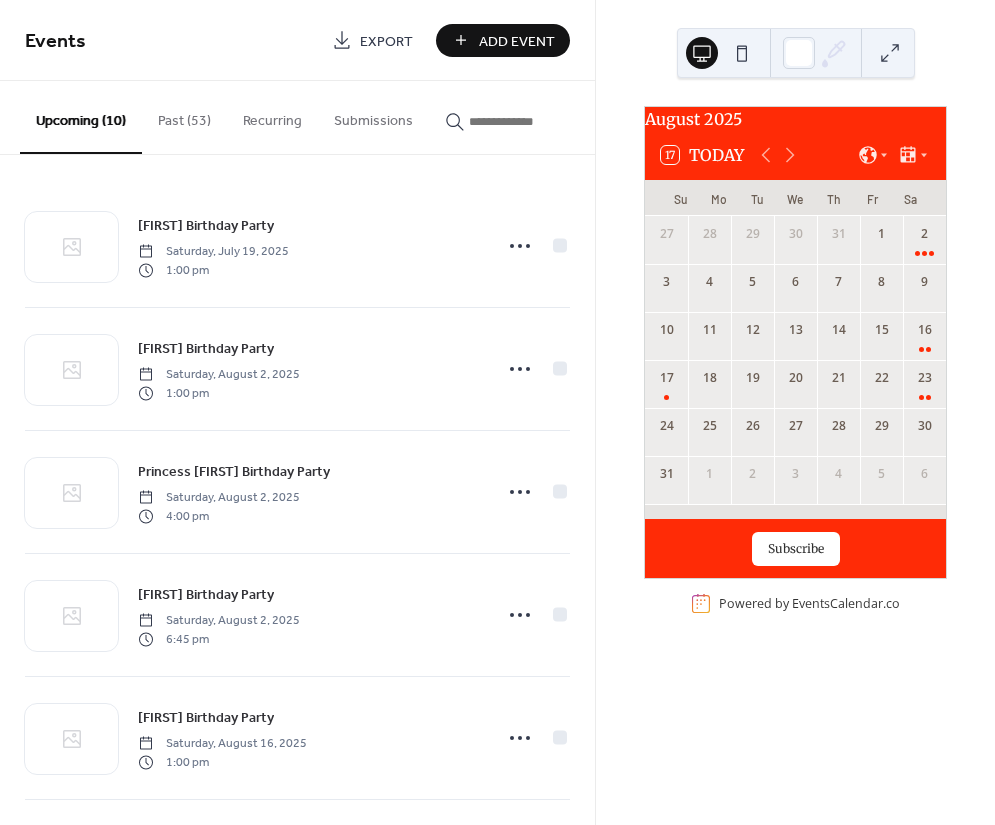 click on "Add Event" at bounding box center (517, 41) 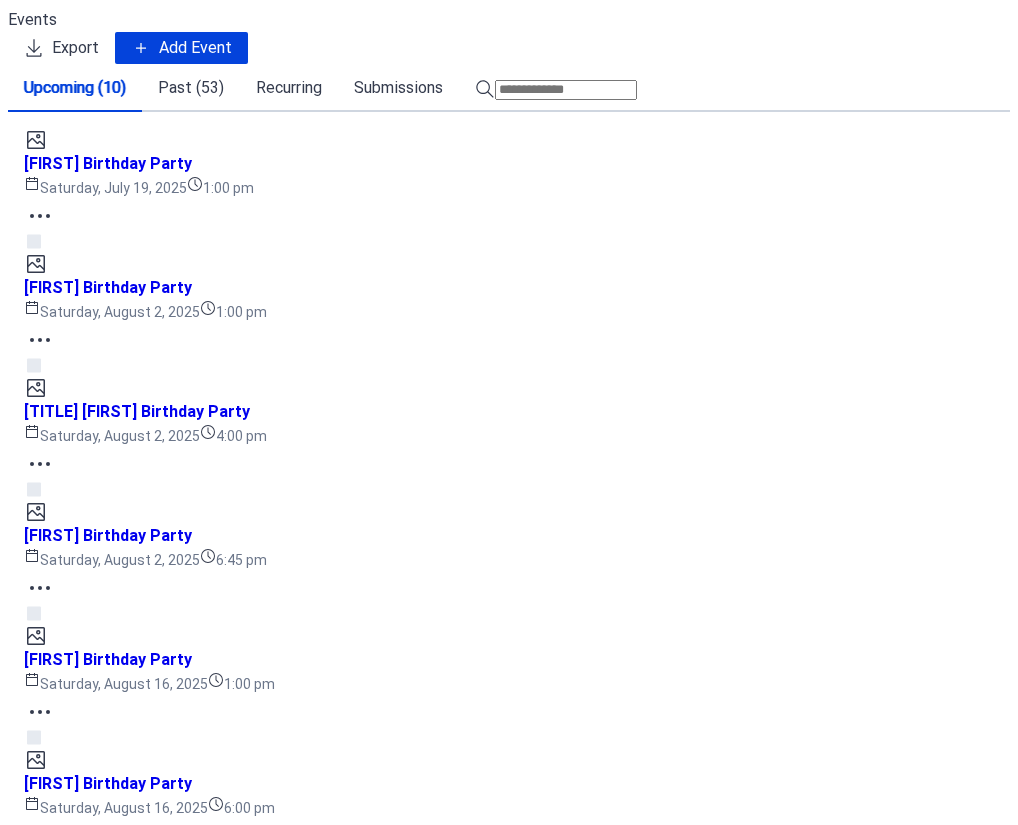 scroll, scrollTop: 0, scrollLeft: 0, axis: both 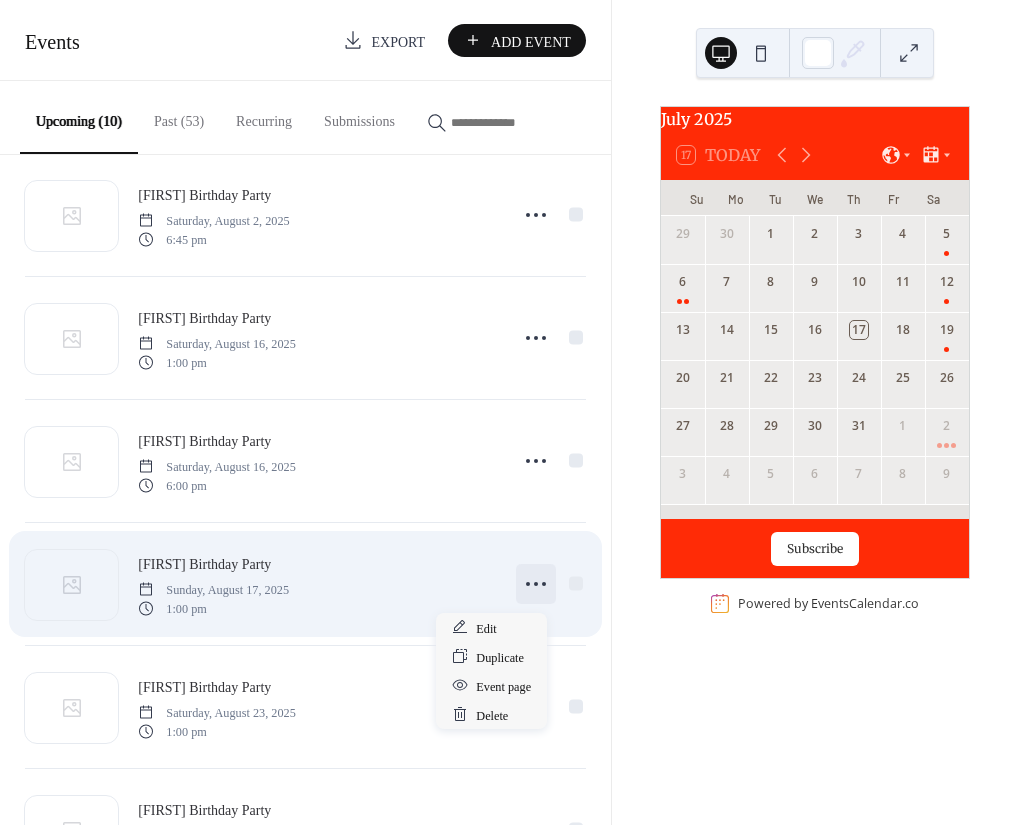 click 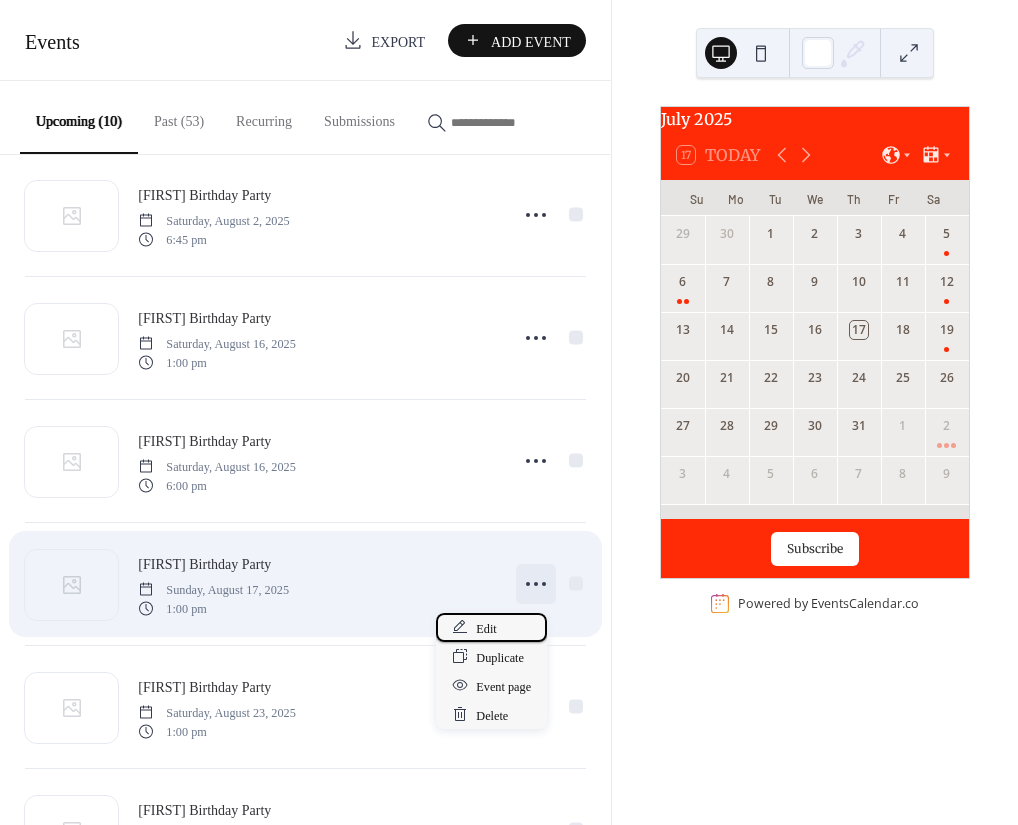 click on "Edit" at bounding box center [491, 627] 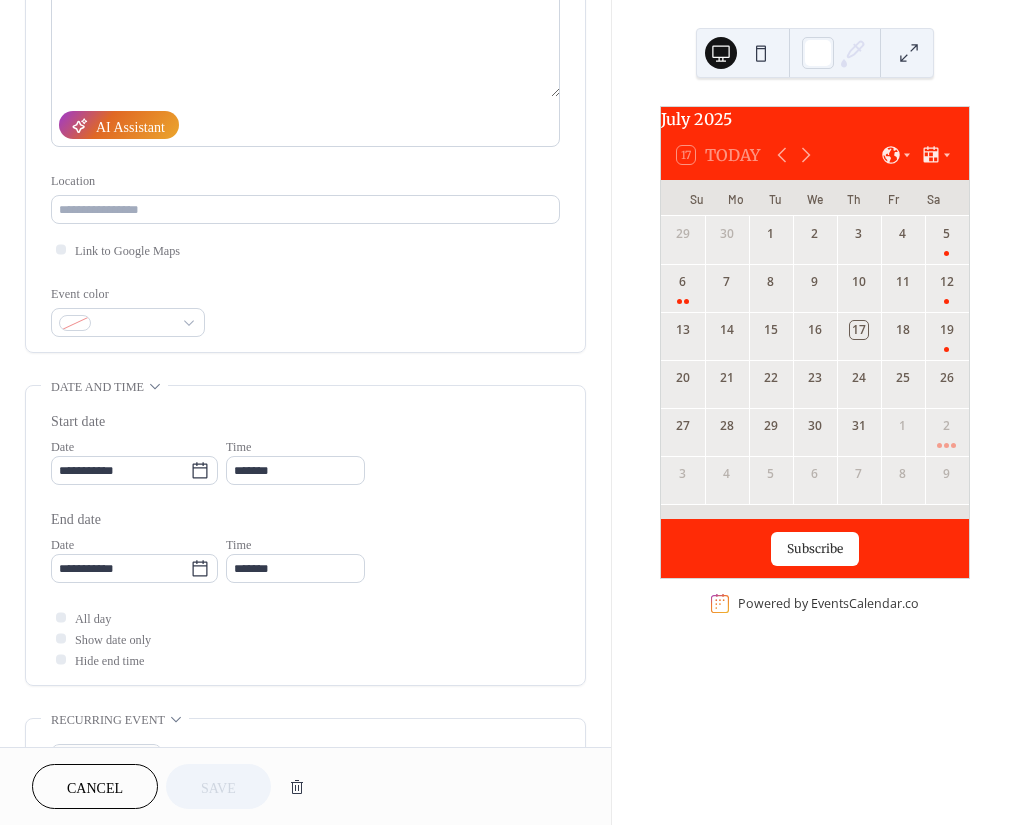 scroll, scrollTop: 400, scrollLeft: 0, axis: vertical 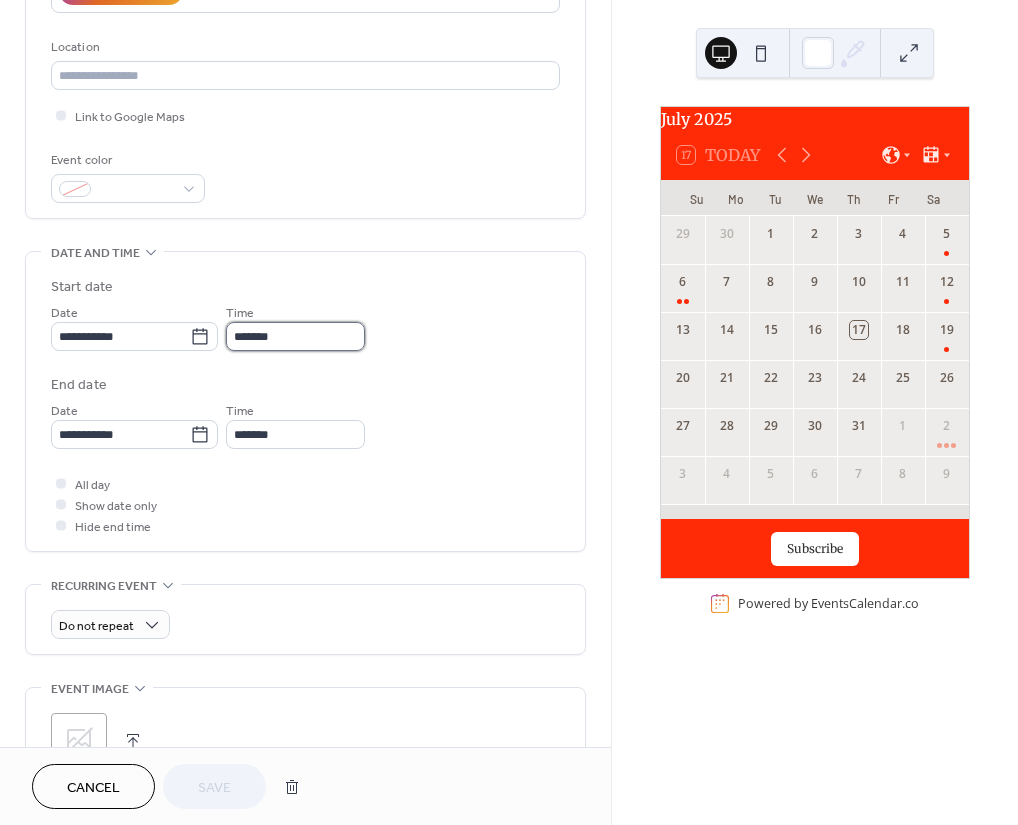 click on "*******" at bounding box center [295, 336] 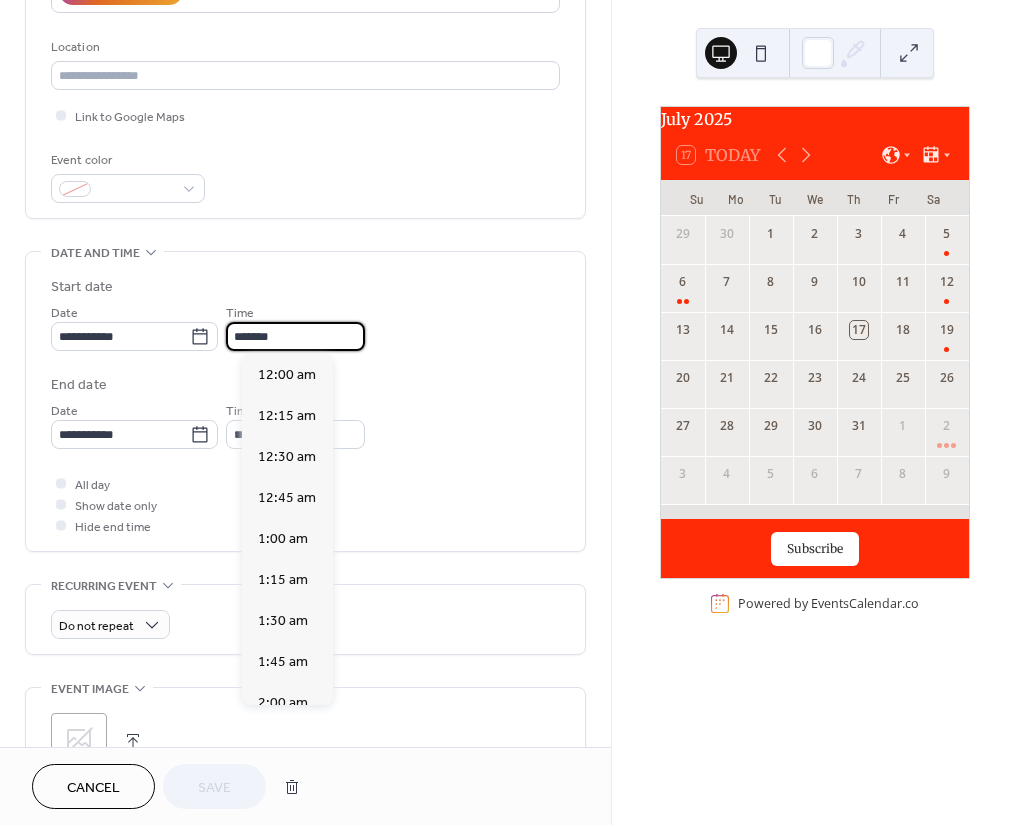 scroll, scrollTop: 2146, scrollLeft: 0, axis: vertical 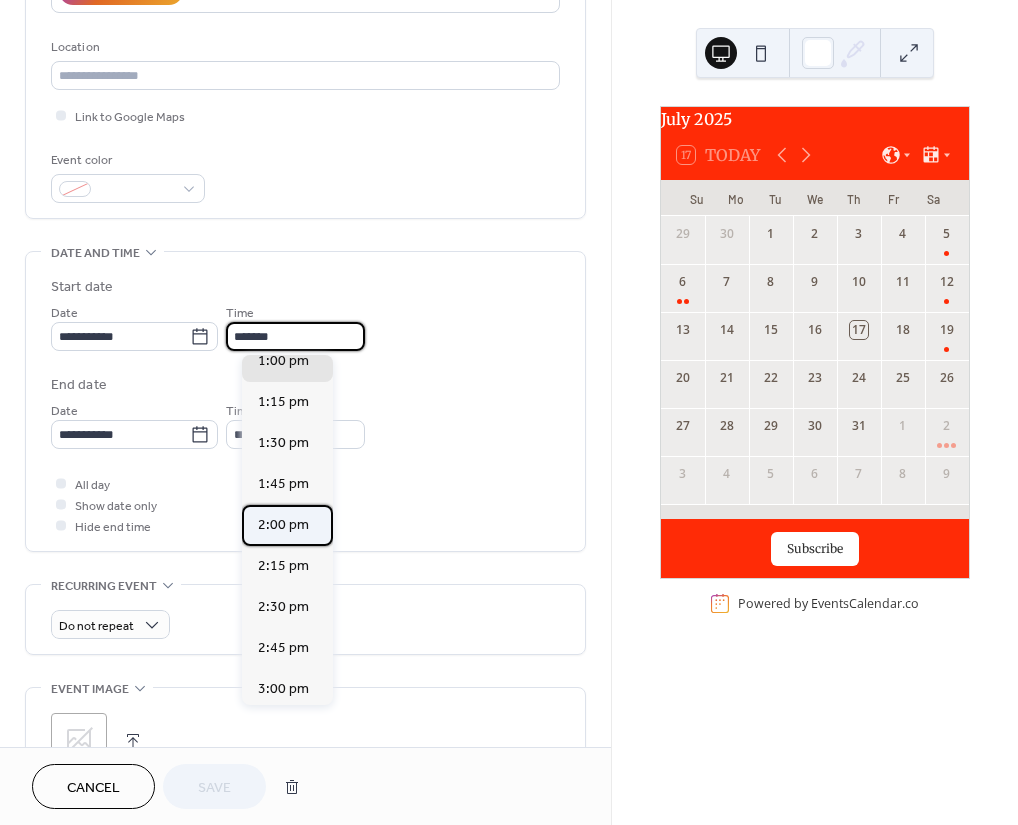 click on "2:00 pm" at bounding box center (283, 525) 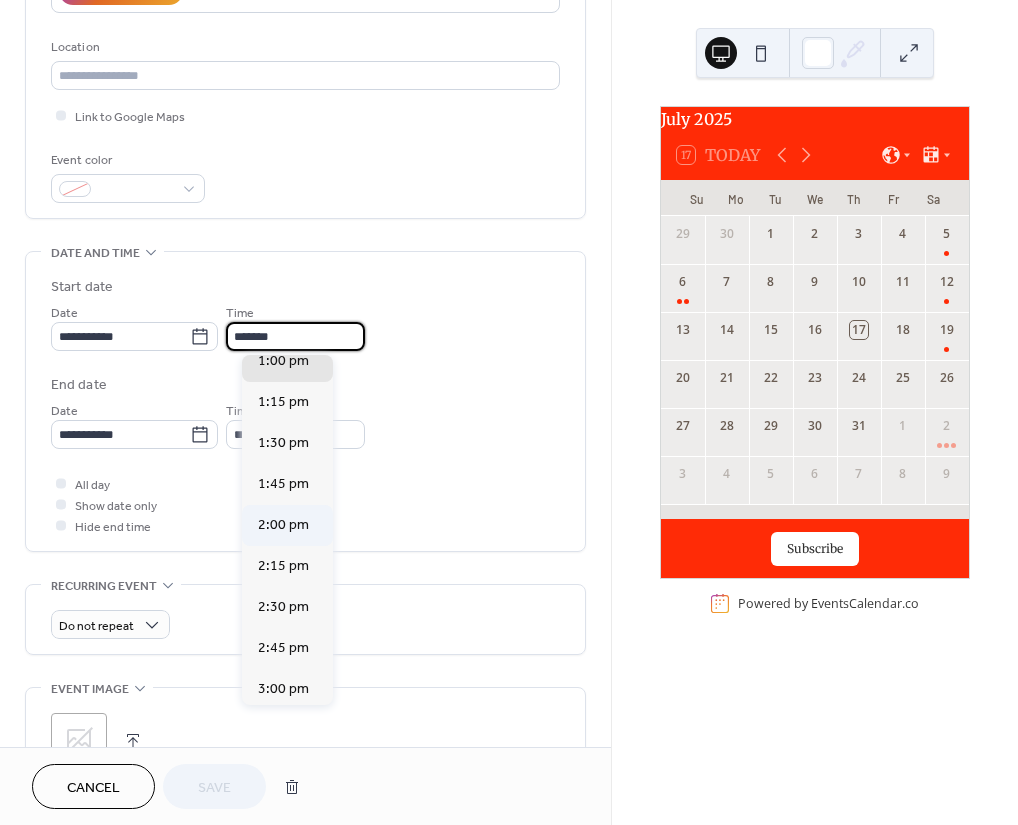 type on "*******" 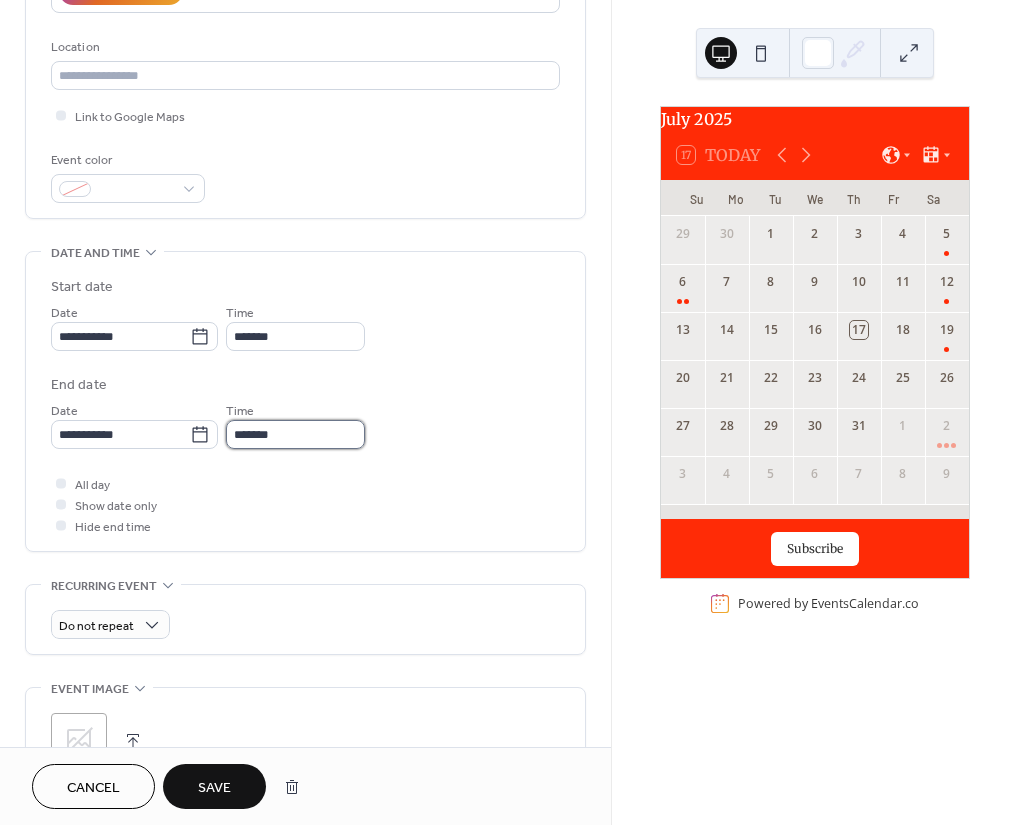 click on "*******" at bounding box center [295, 434] 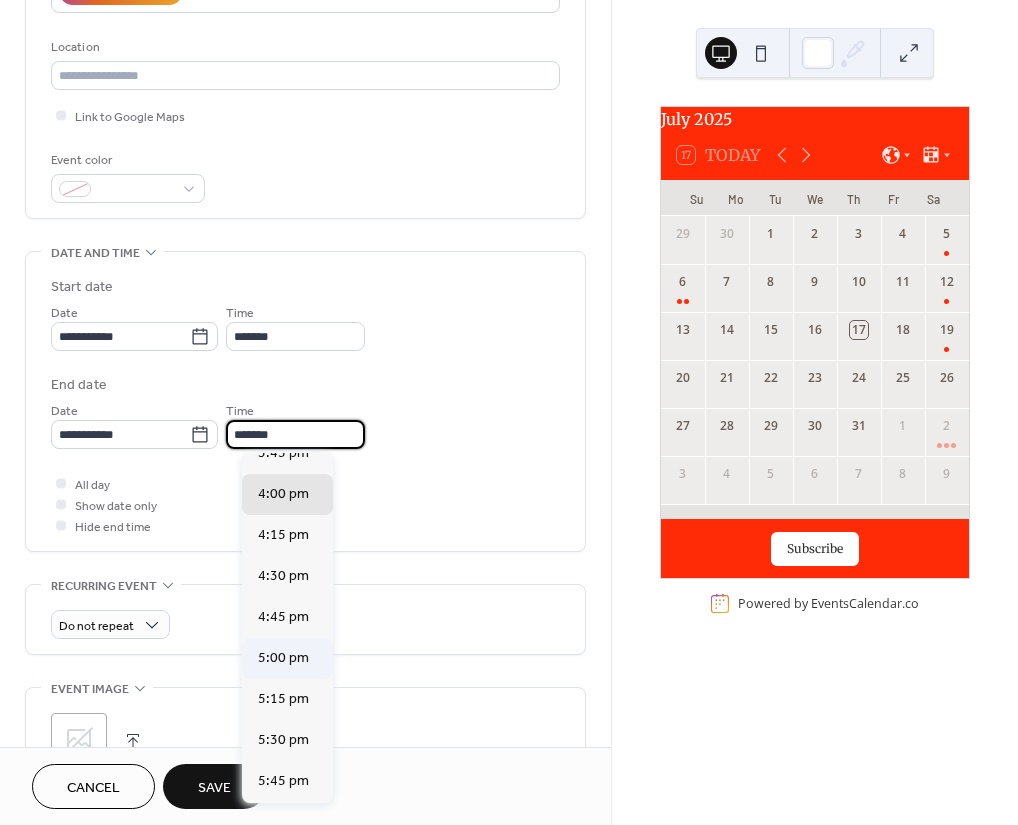 scroll, scrollTop: 400, scrollLeft: 0, axis: vertical 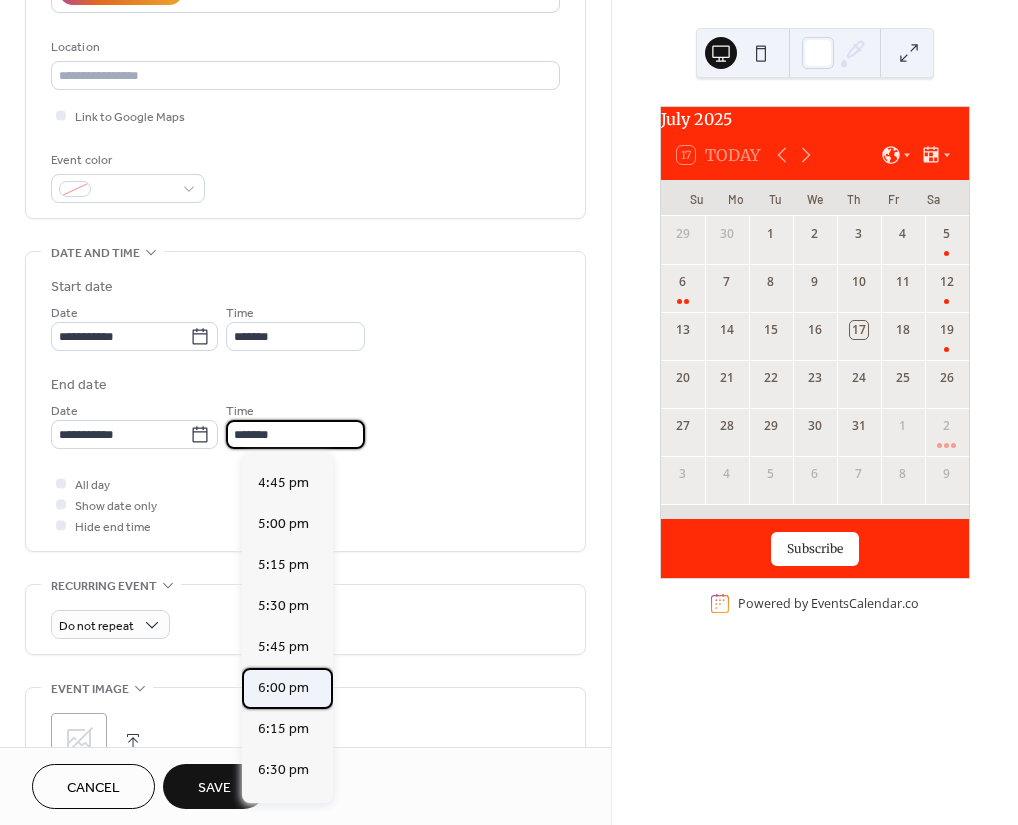 click on "6:00 pm" at bounding box center (283, 688) 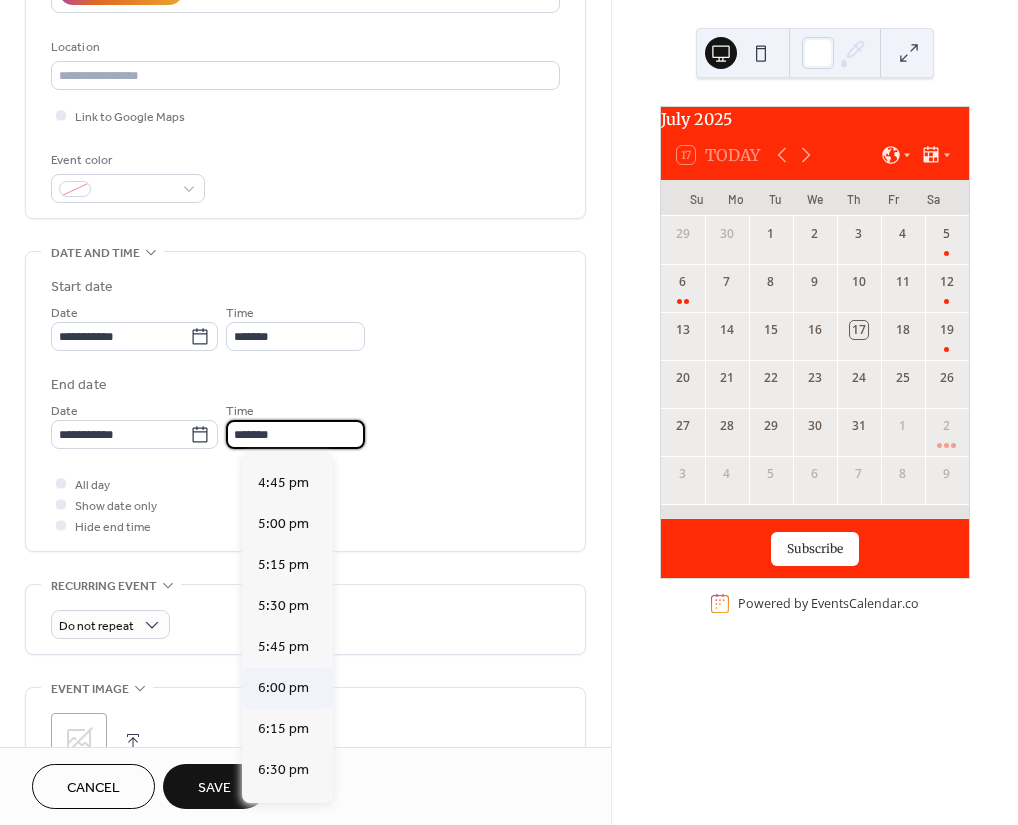 type on "*******" 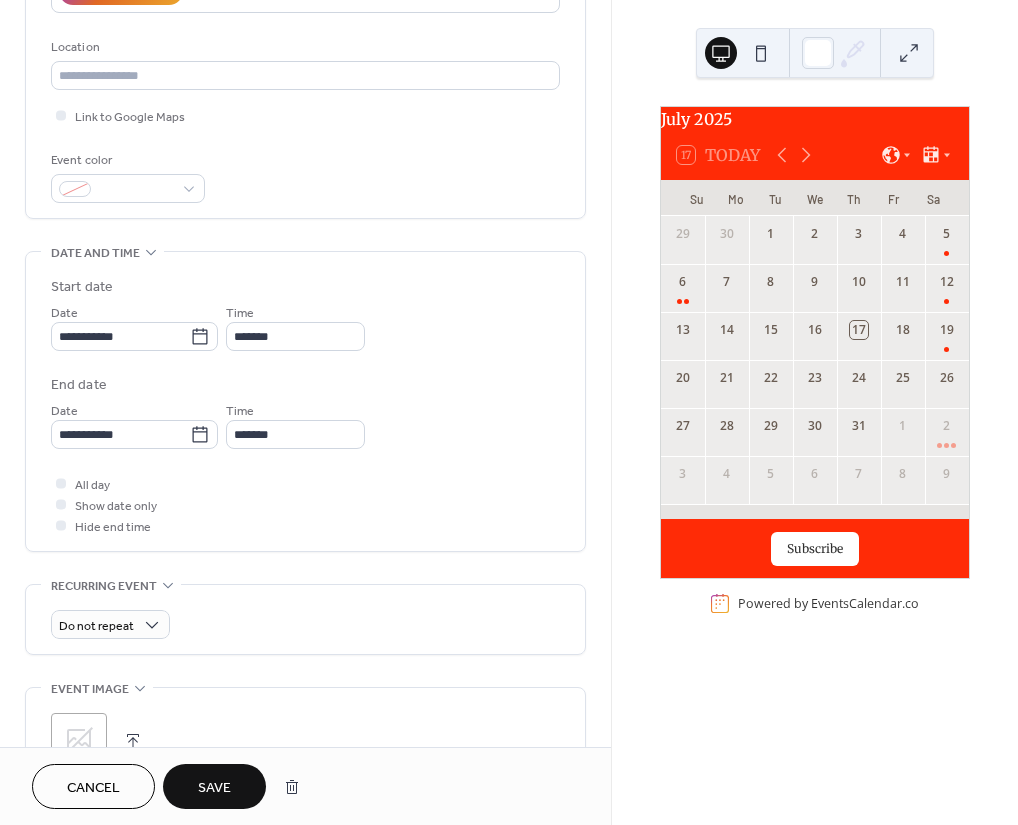 click on "Save" at bounding box center [214, 788] 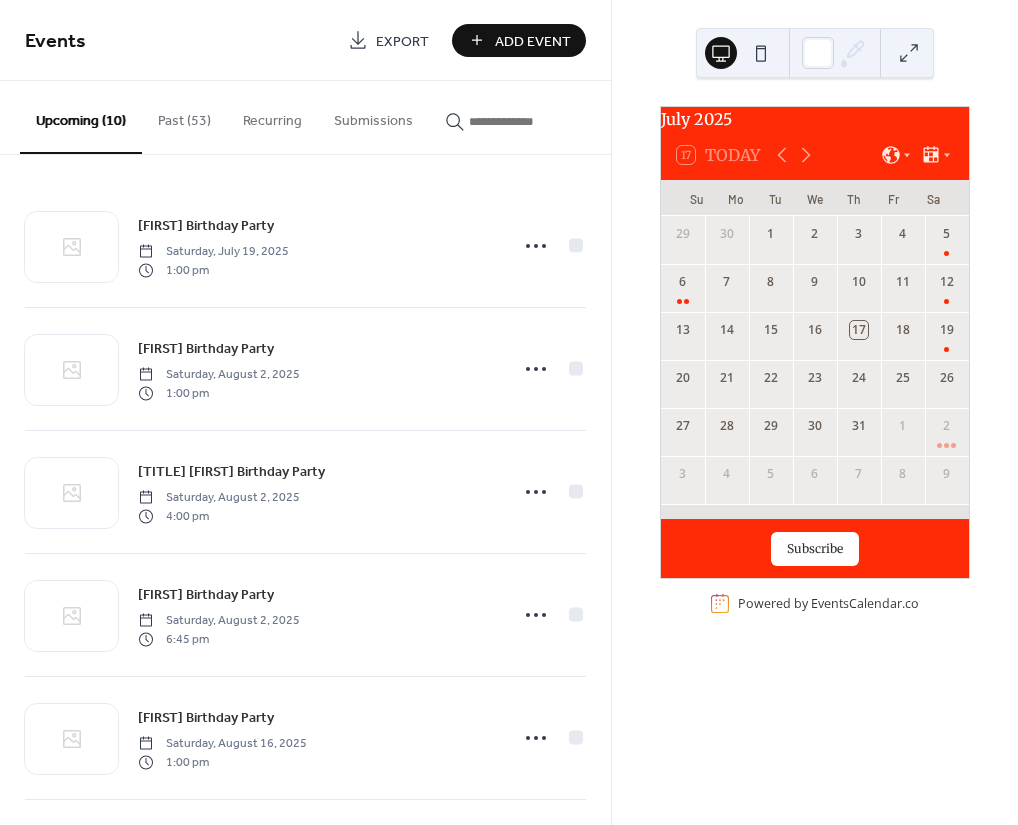 click on "Add Event" at bounding box center [533, 41] 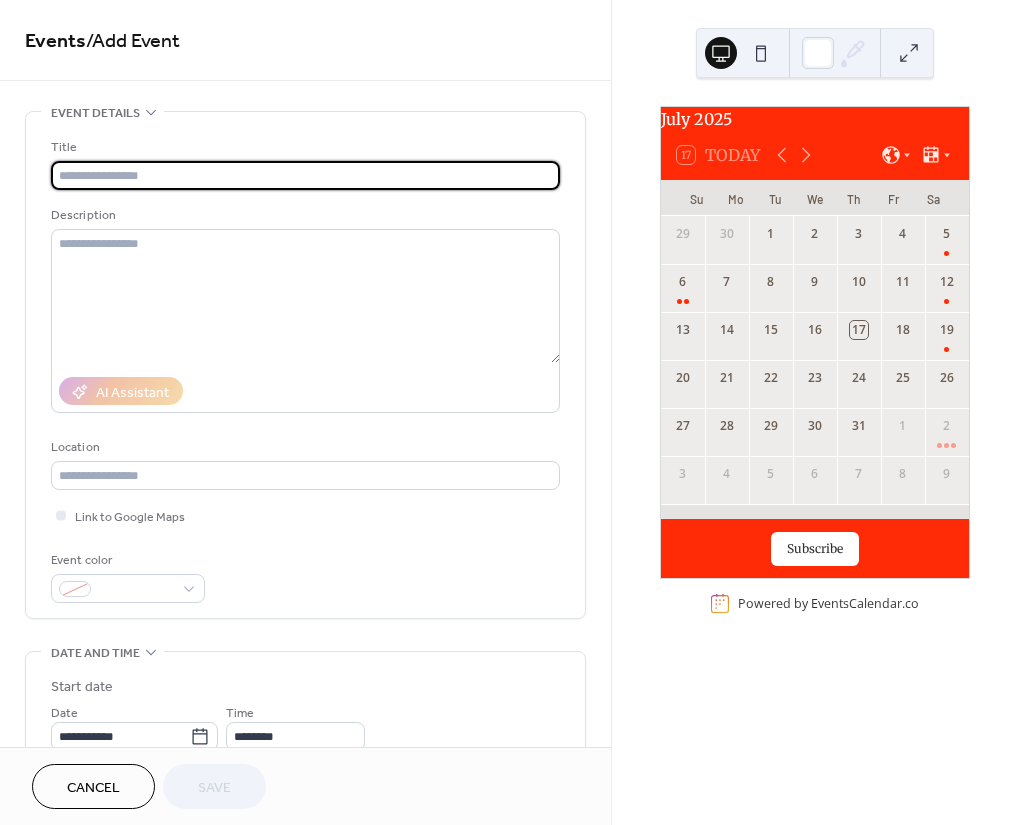 click at bounding box center (305, 175) 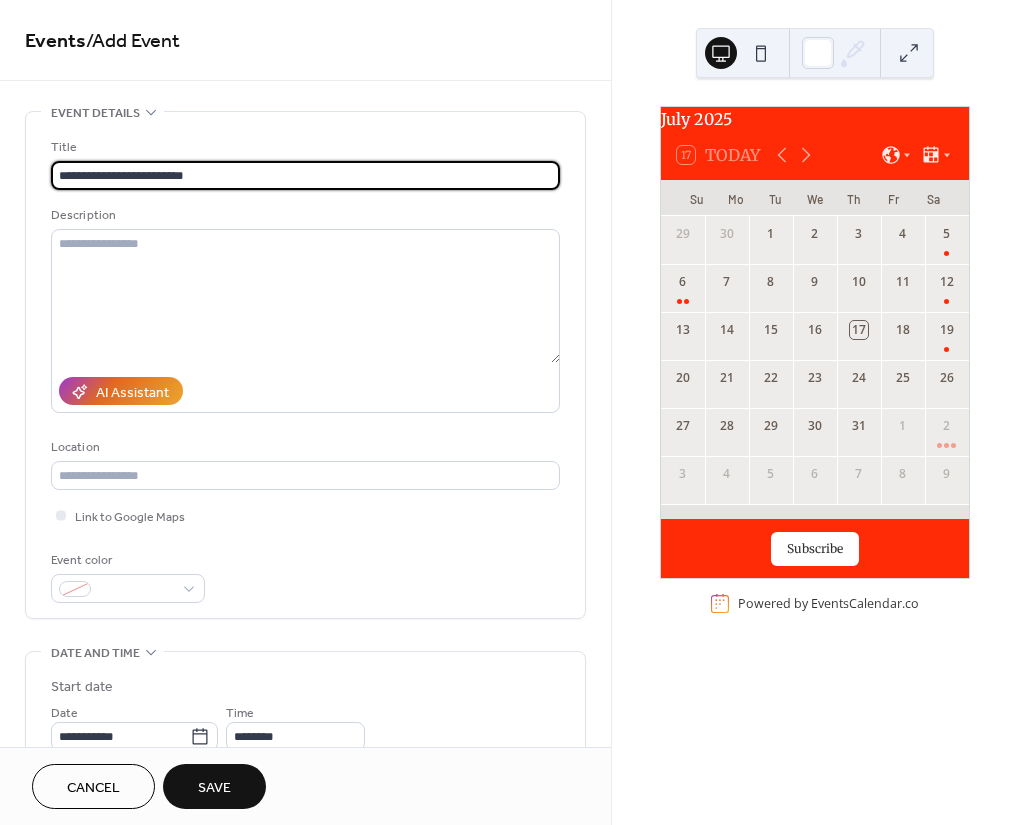 scroll, scrollTop: 266, scrollLeft: 0, axis: vertical 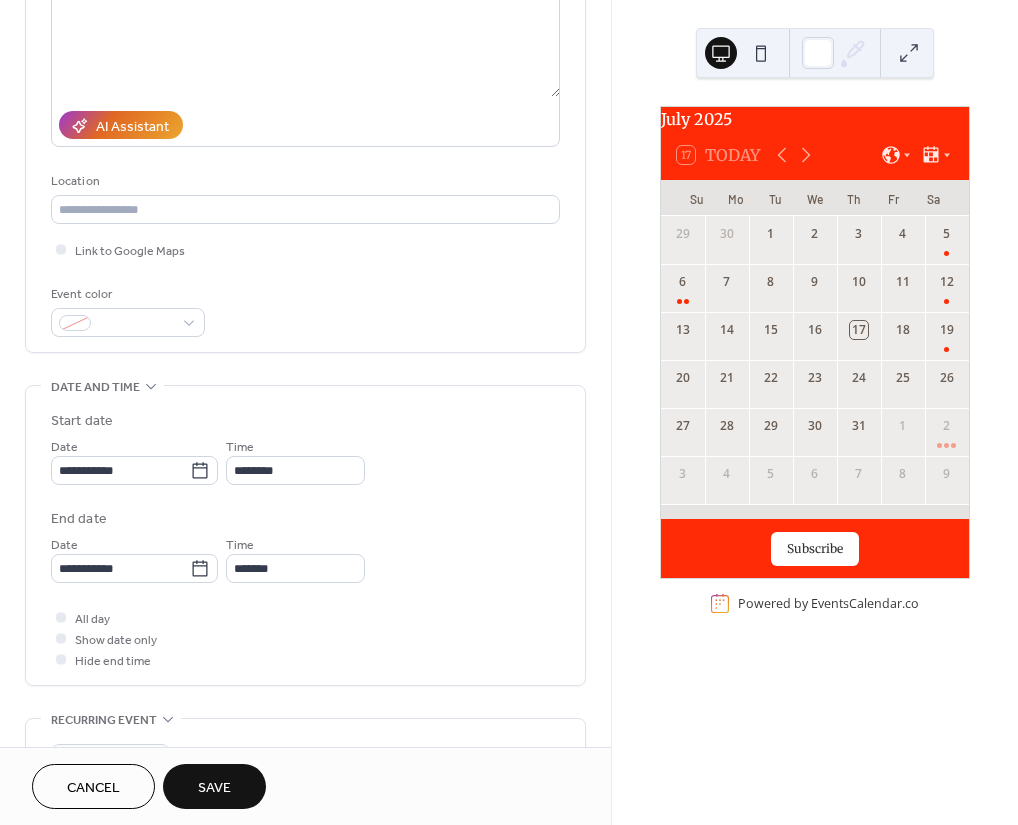 type on "**********" 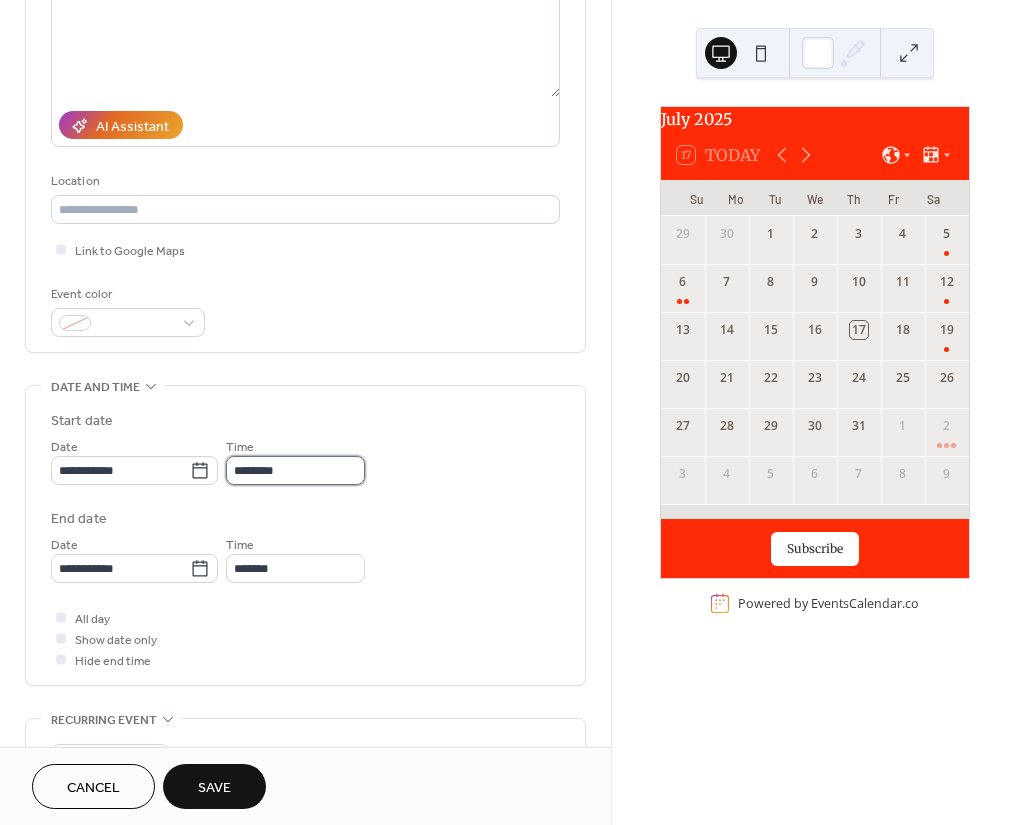 click on "********" at bounding box center (295, 470) 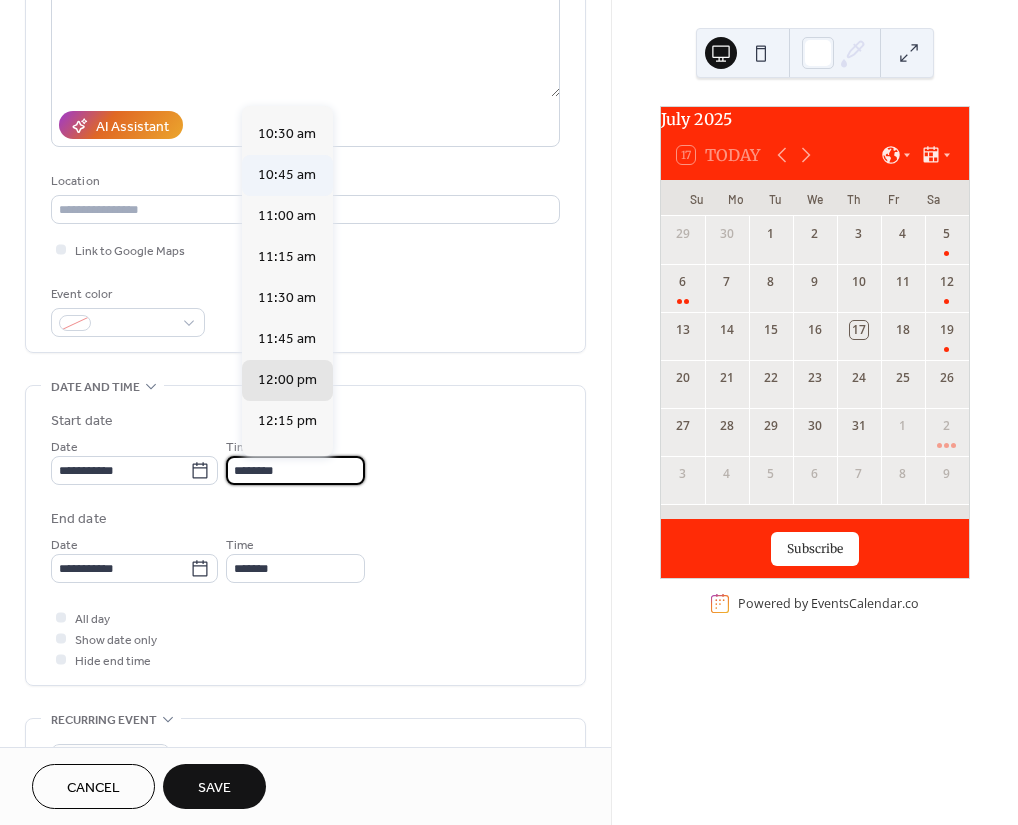 scroll, scrollTop: 1580, scrollLeft: 0, axis: vertical 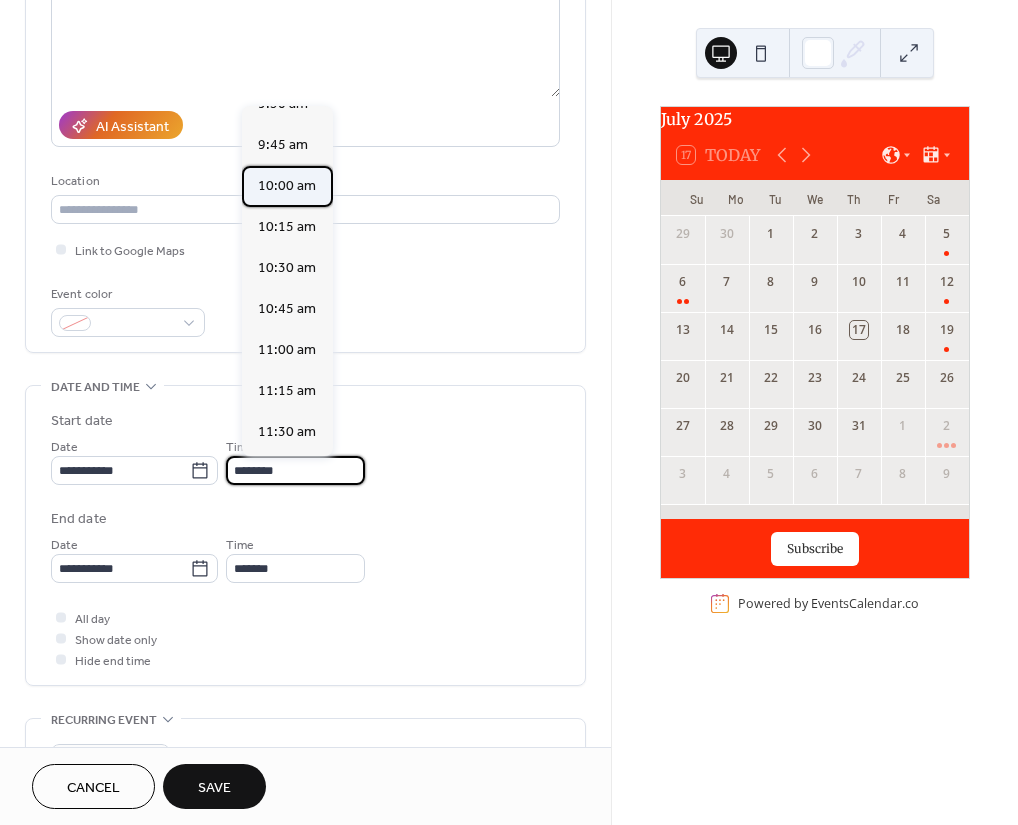 click on "10:00 am" at bounding box center [287, 185] 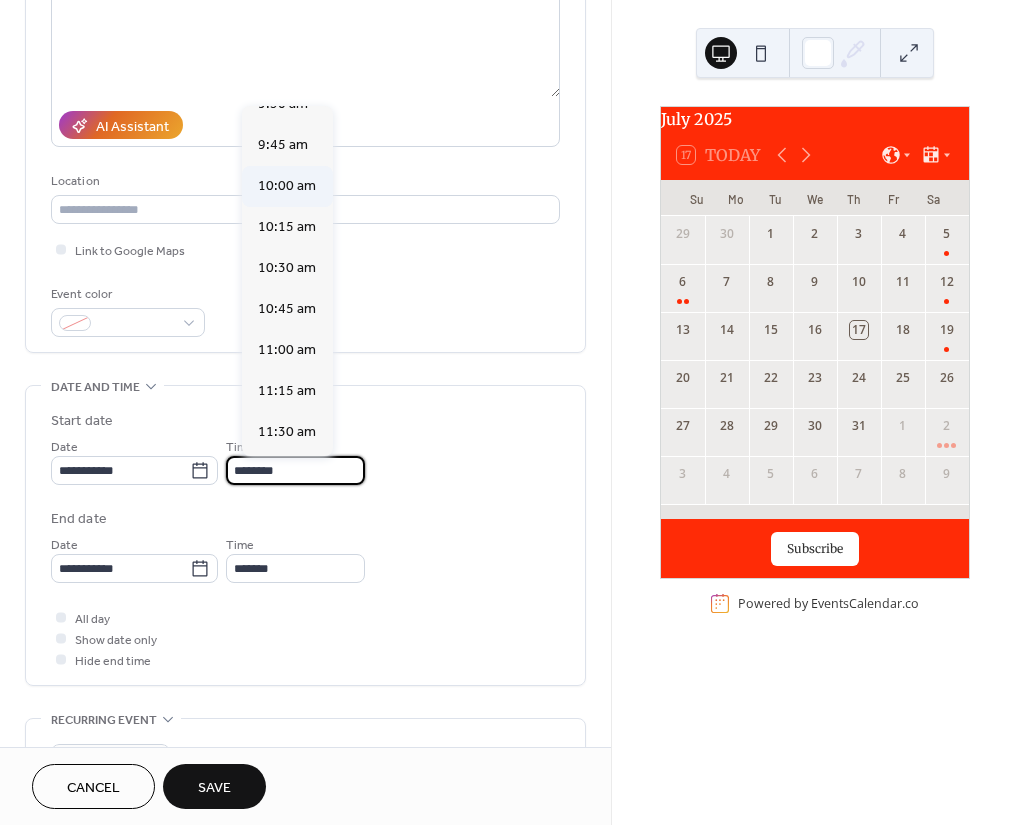 type on "********" 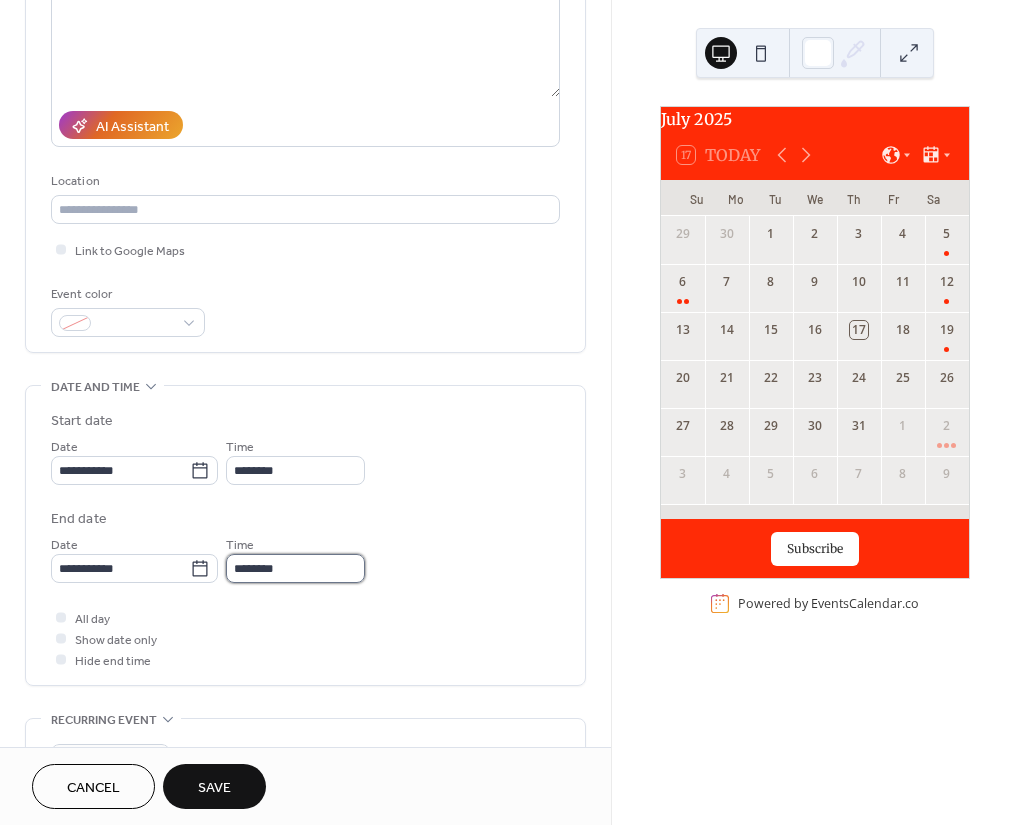 click on "********" at bounding box center (295, 568) 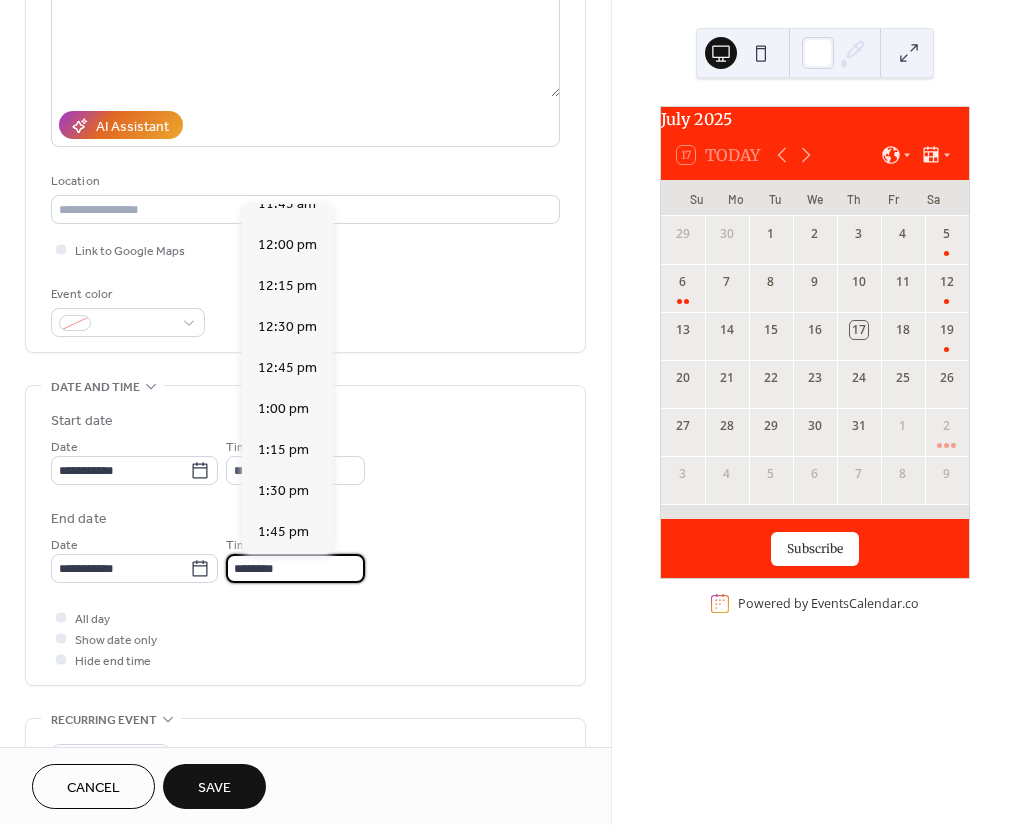 scroll, scrollTop: 400, scrollLeft: 0, axis: vertical 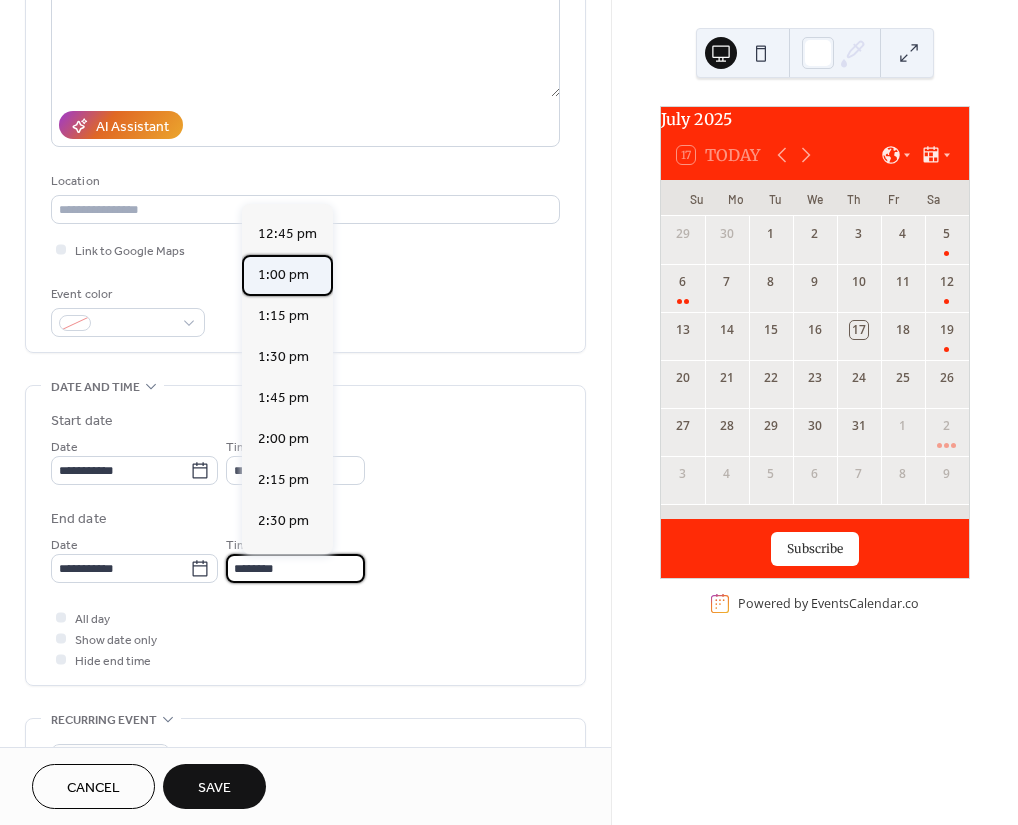 click on "1:00 pm" at bounding box center [283, 274] 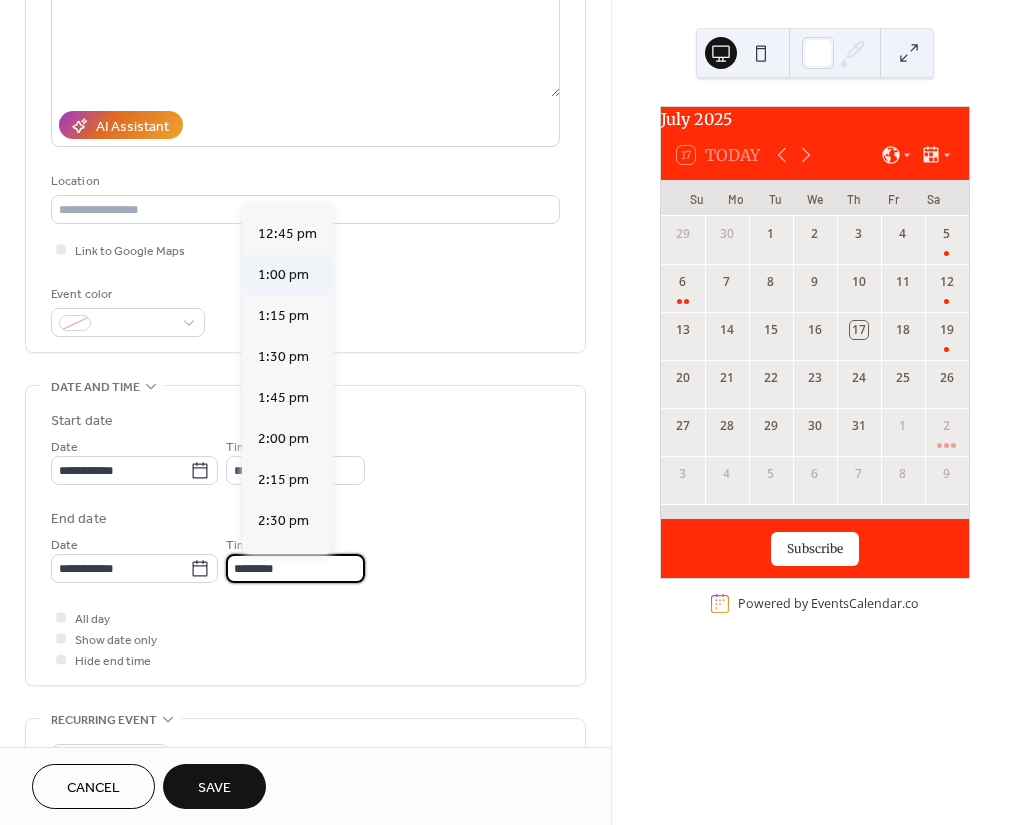 type on "*******" 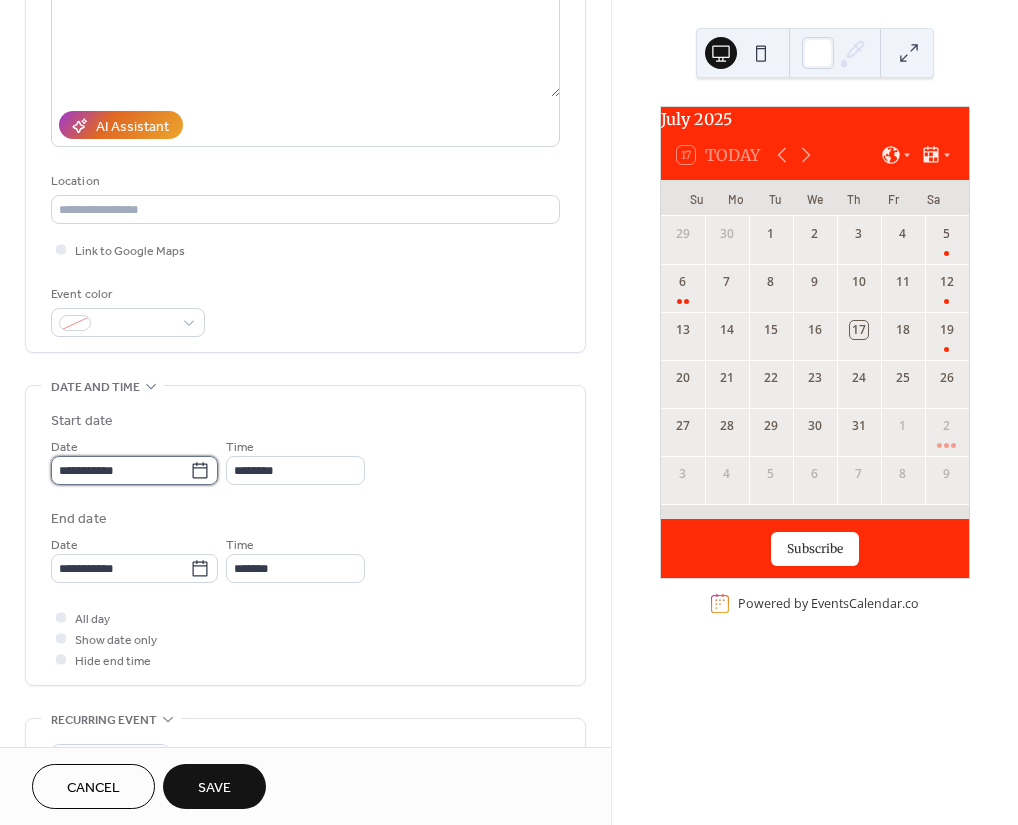 click on "**********" at bounding box center (120, 470) 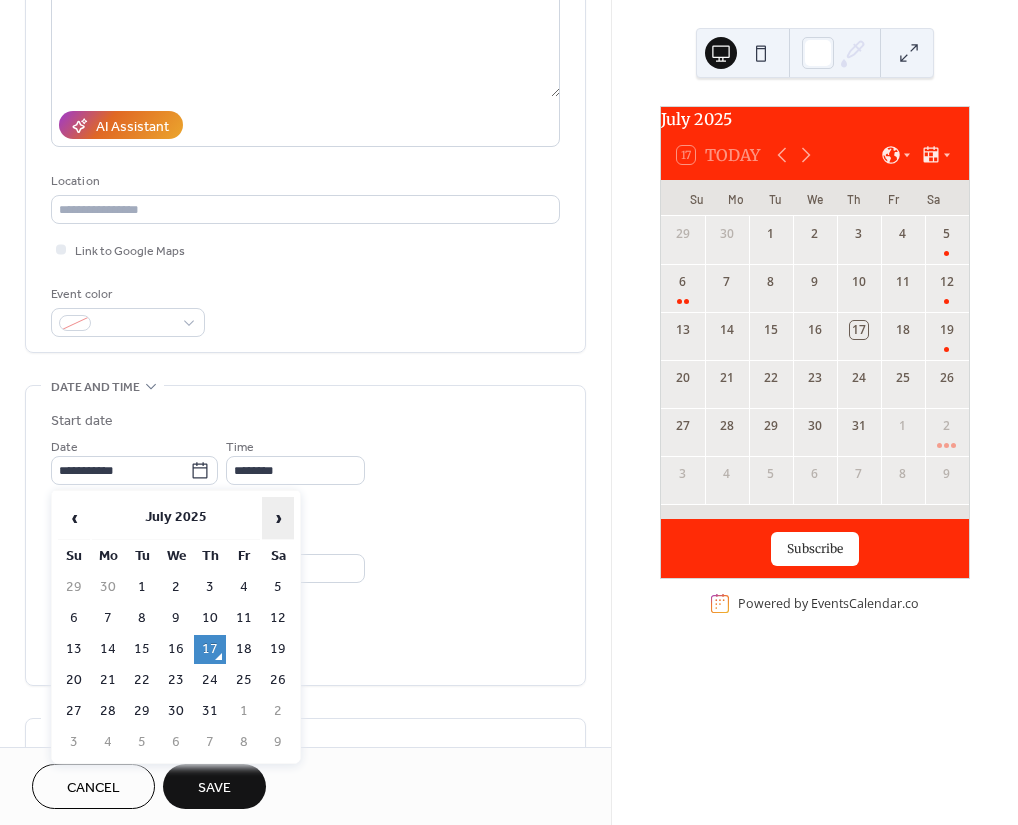 click on "›" at bounding box center (278, 518) 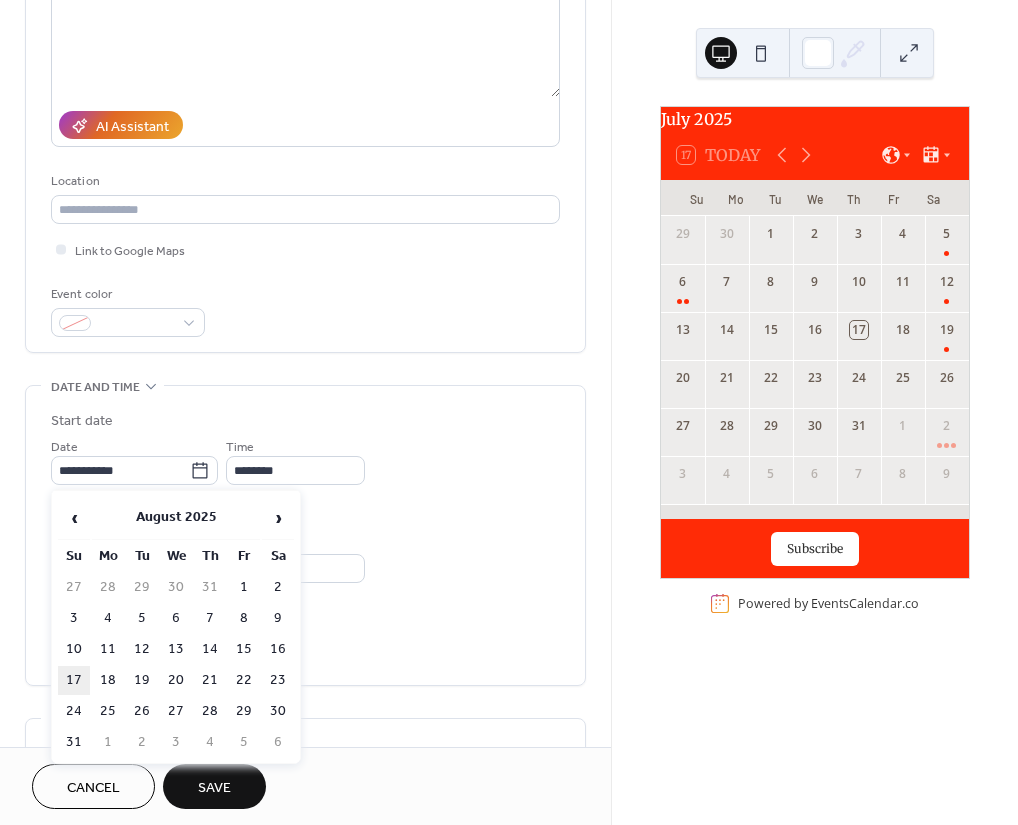 click on "17" at bounding box center [74, 680] 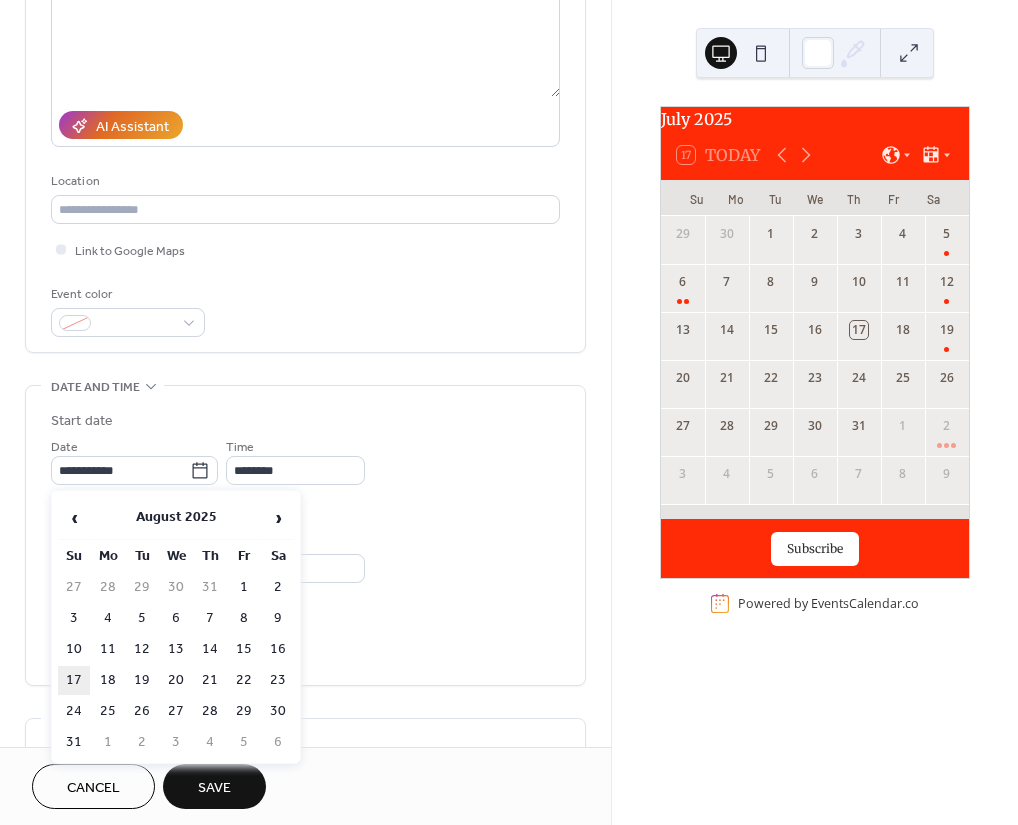 type on "**********" 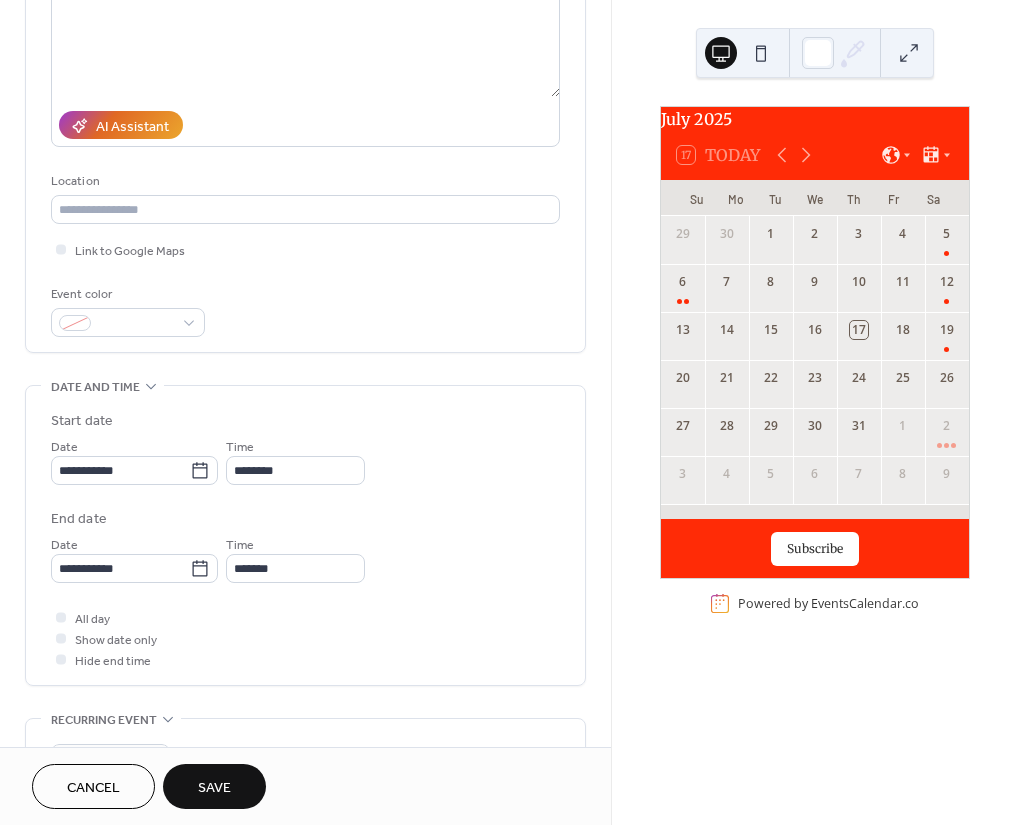 click on "Save" at bounding box center [214, 786] 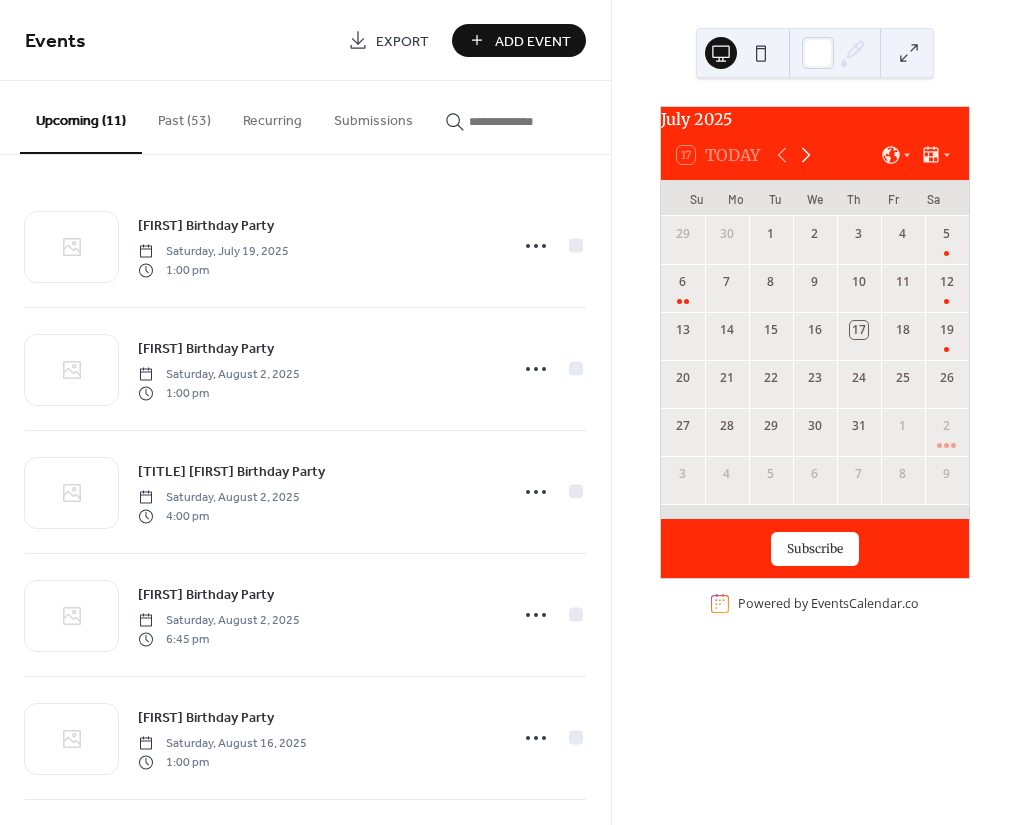 click 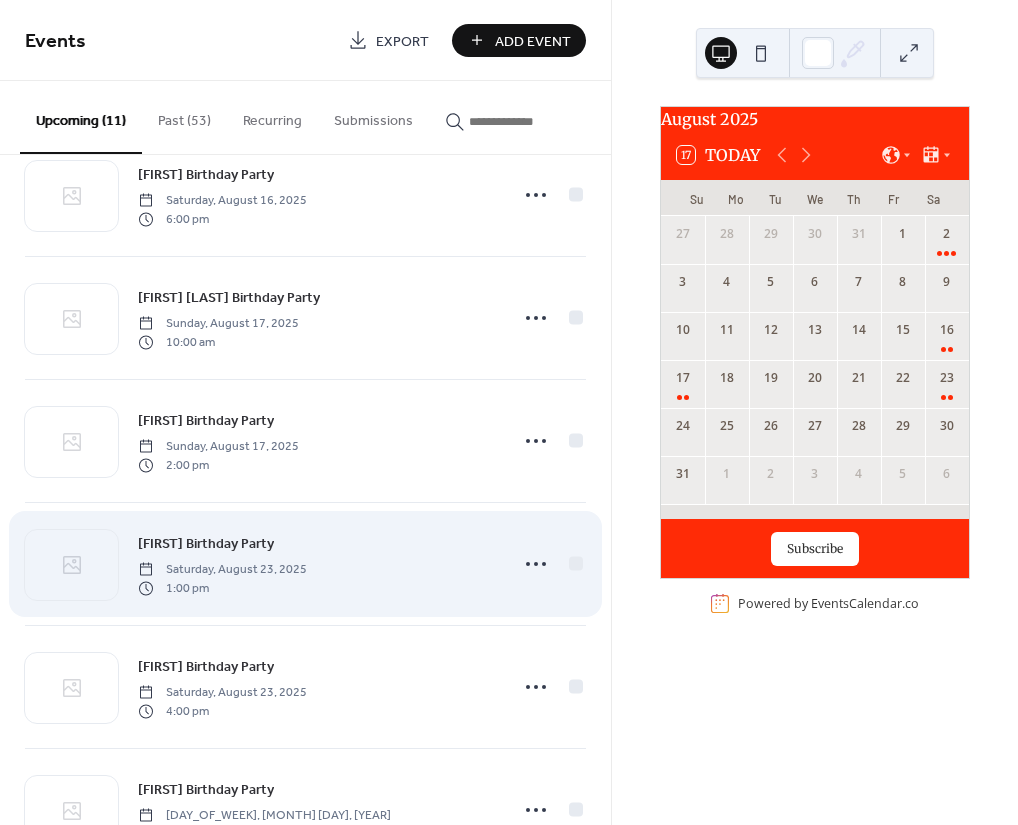 scroll, scrollTop: 746, scrollLeft: 0, axis: vertical 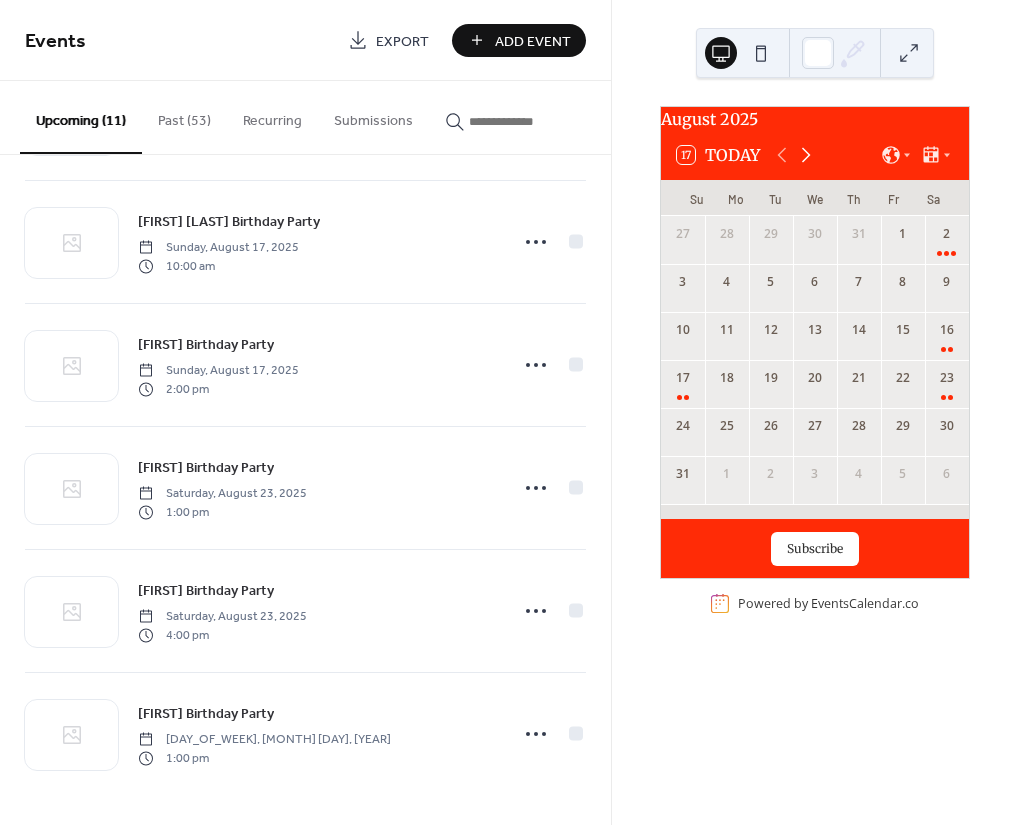 click 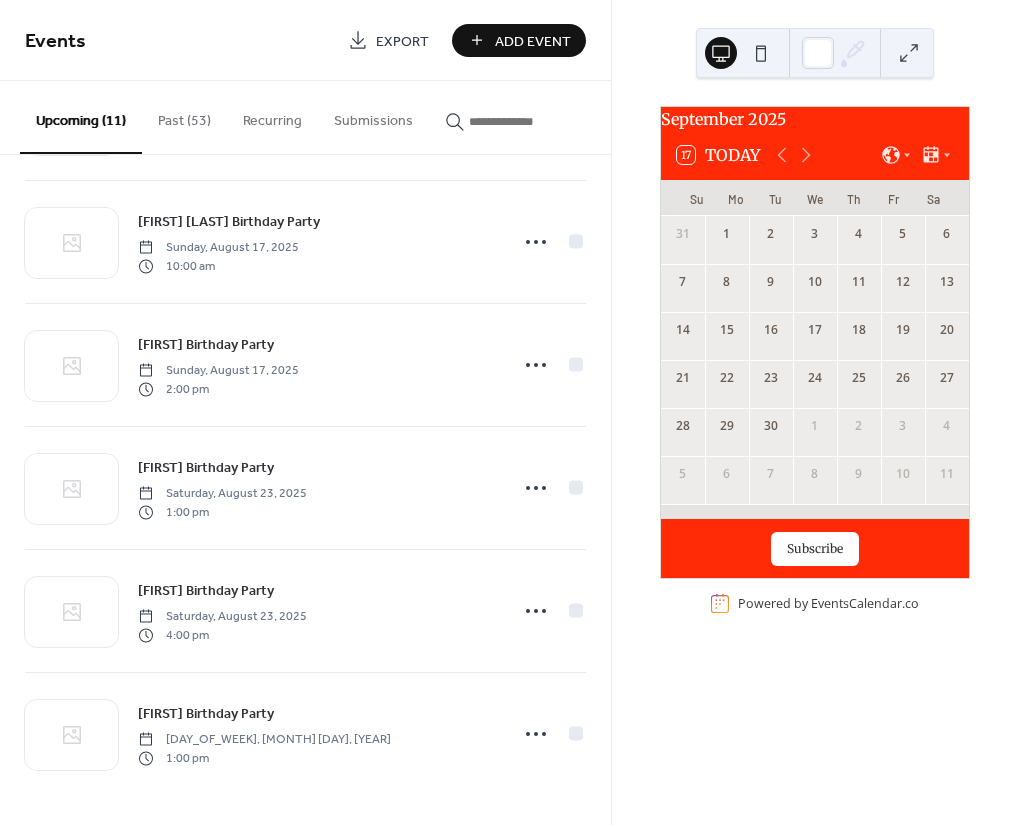 click on "Add Event" at bounding box center [533, 41] 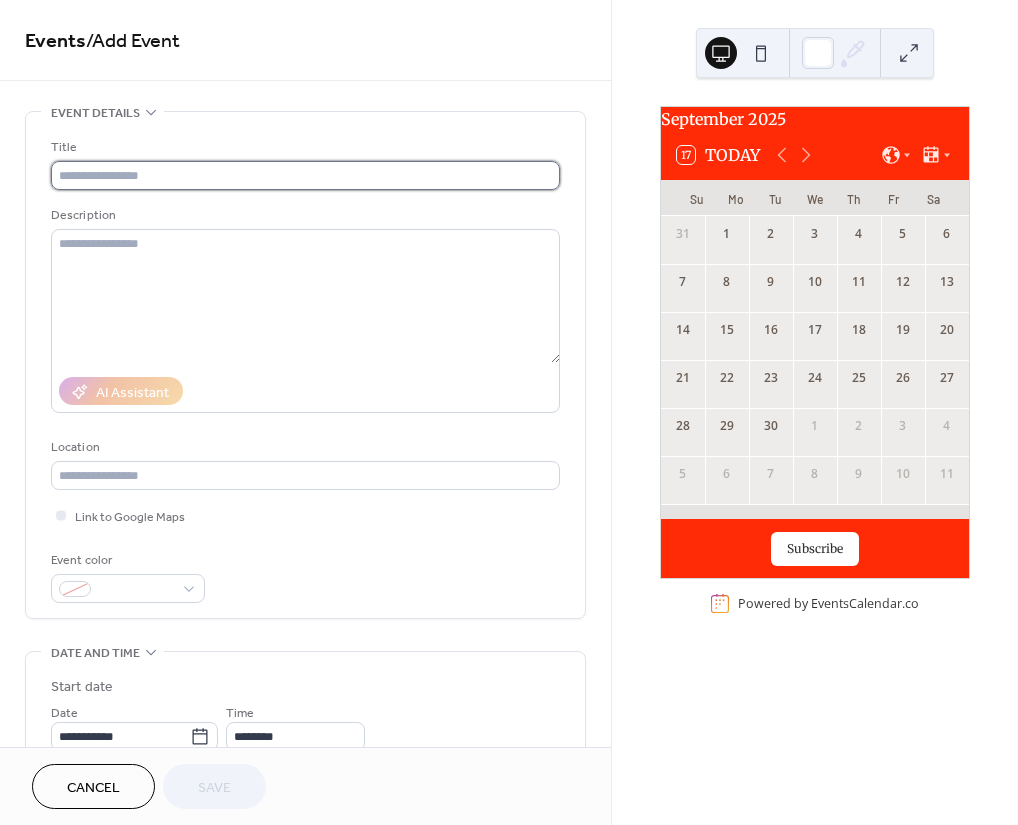 click at bounding box center [305, 175] 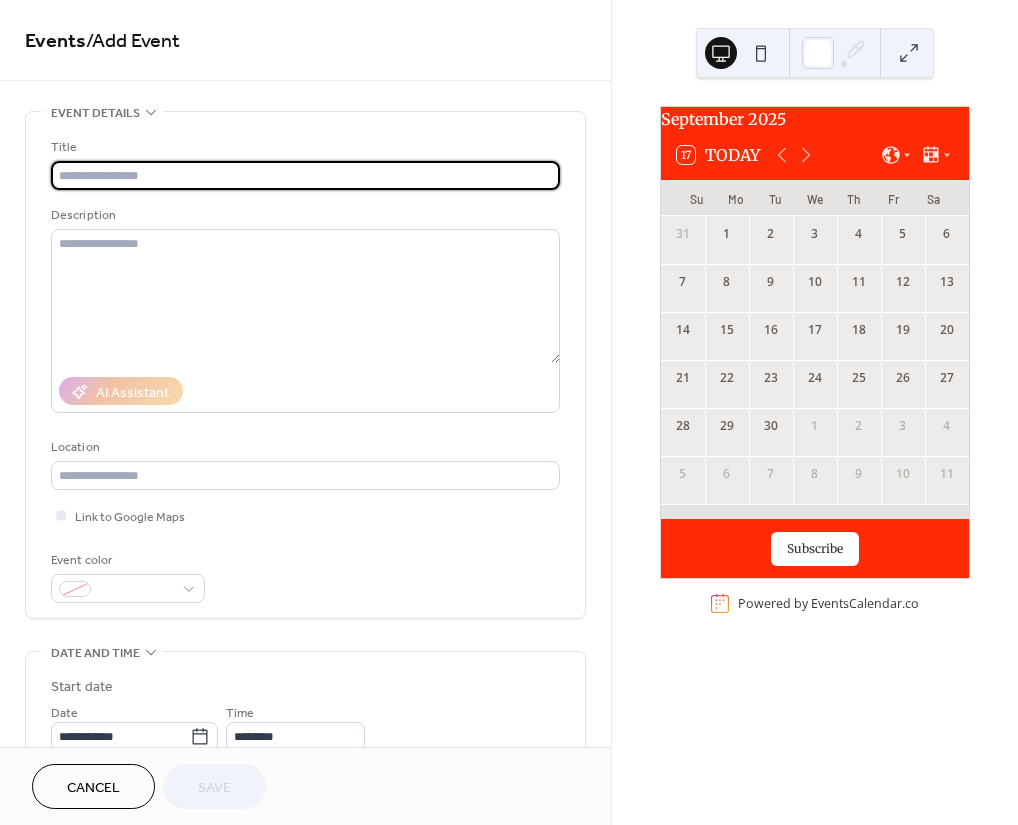 paste on "**********" 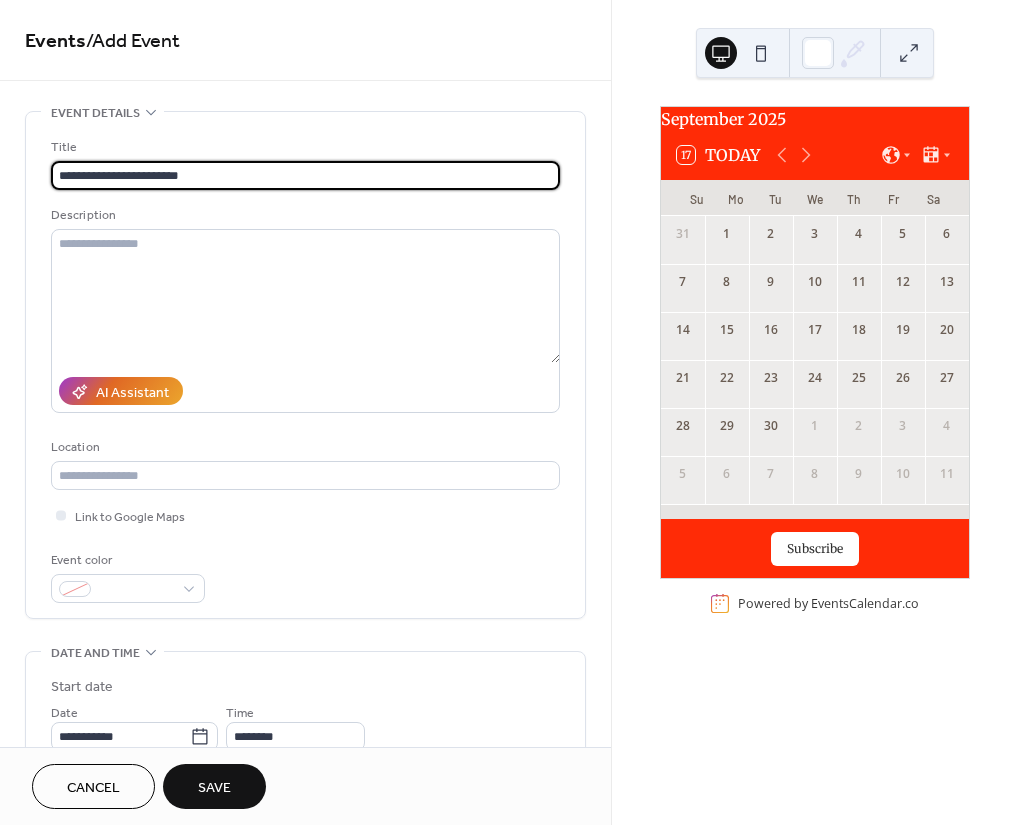 click on "**********" at bounding box center [305, 175] 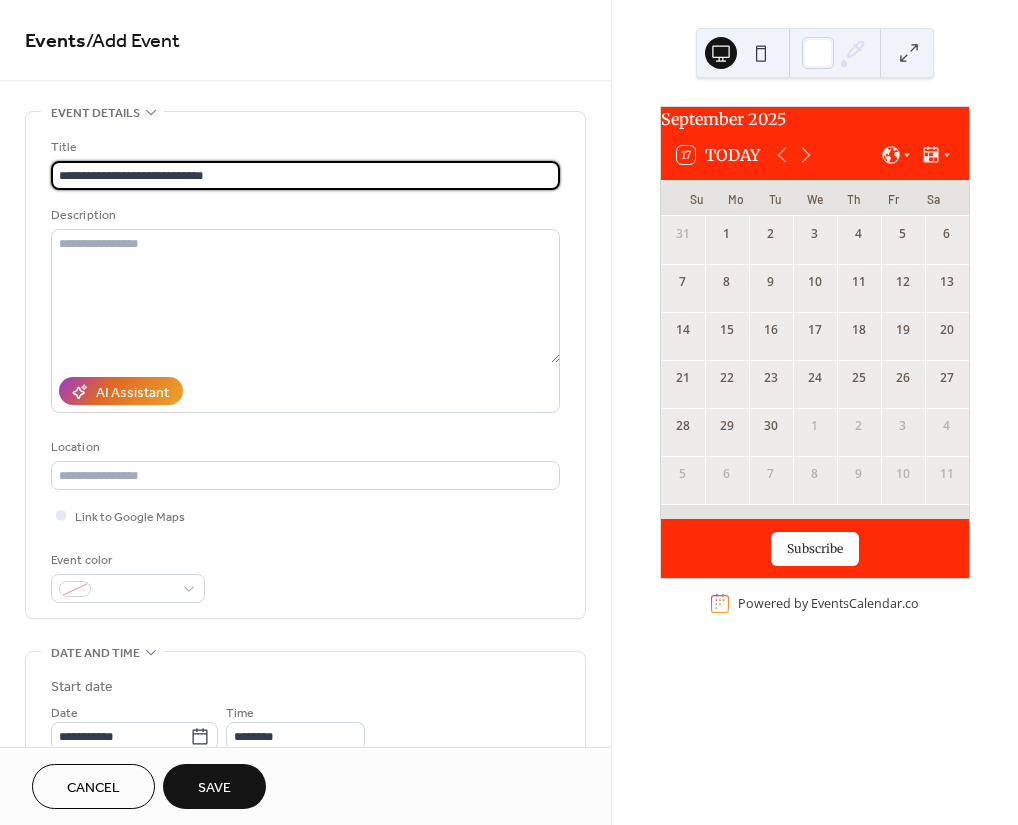 type on "**********" 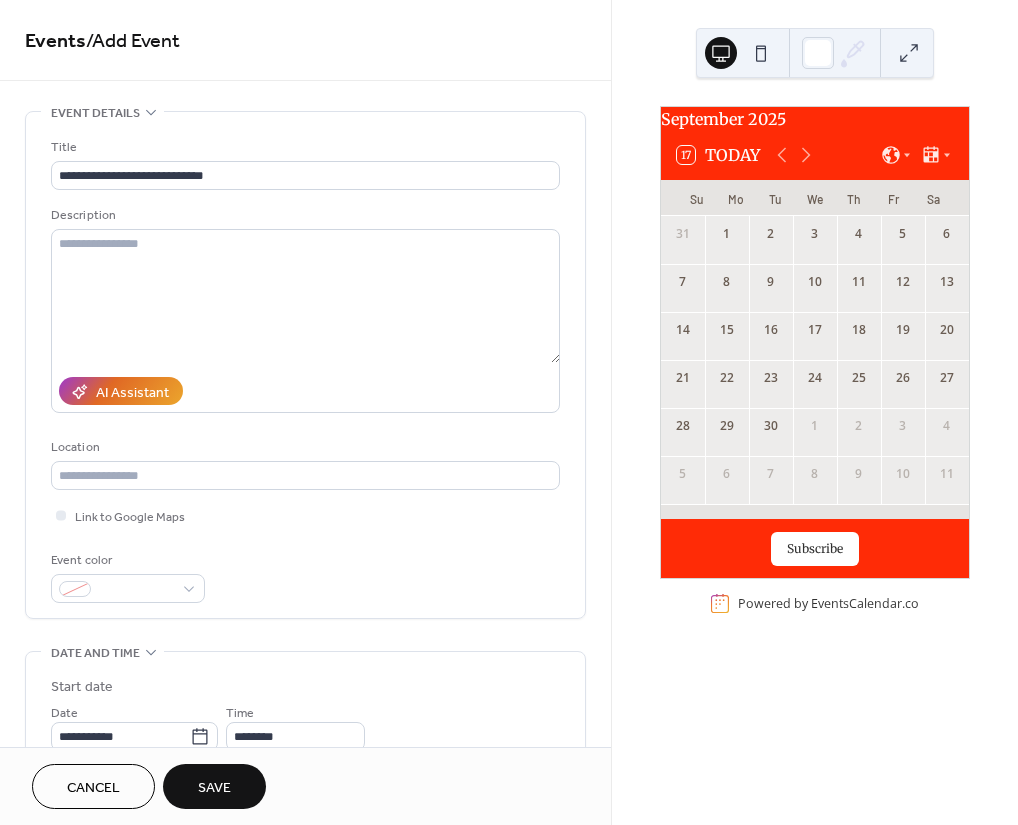 scroll, scrollTop: 133, scrollLeft: 0, axis: vertical 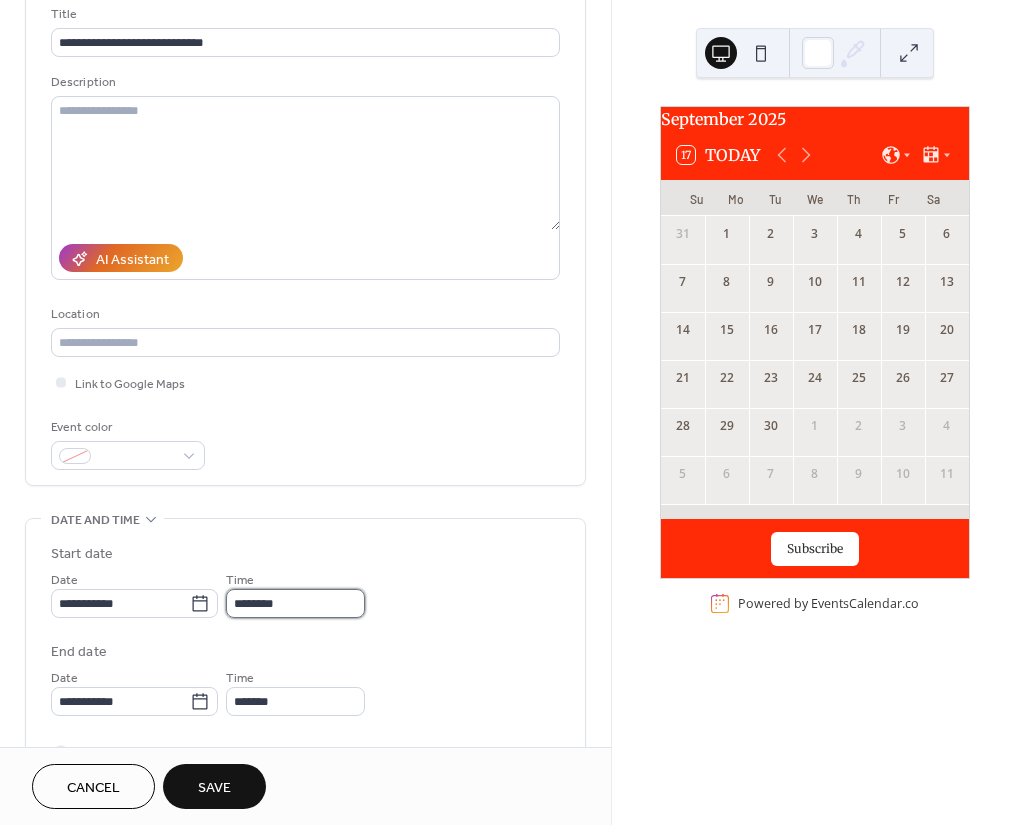 click on "********" at bounding box center (295, 603) 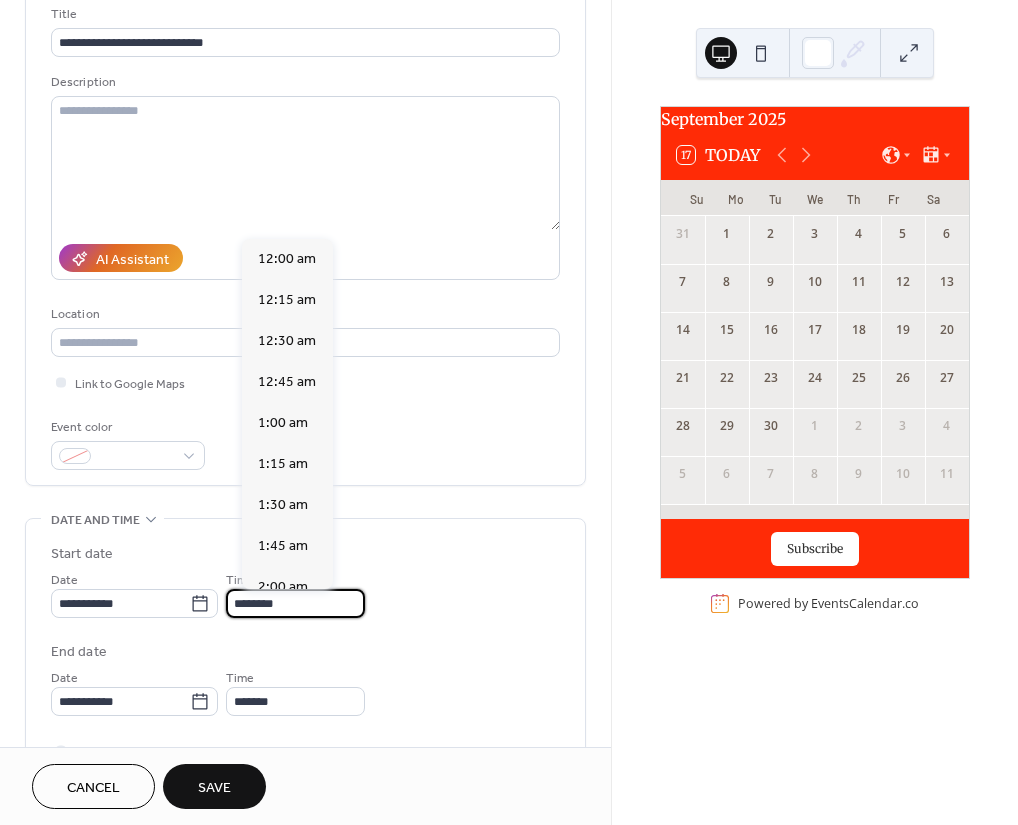 scroll, scrollTop: 1980, scrollLeft: 0, axis: vertical 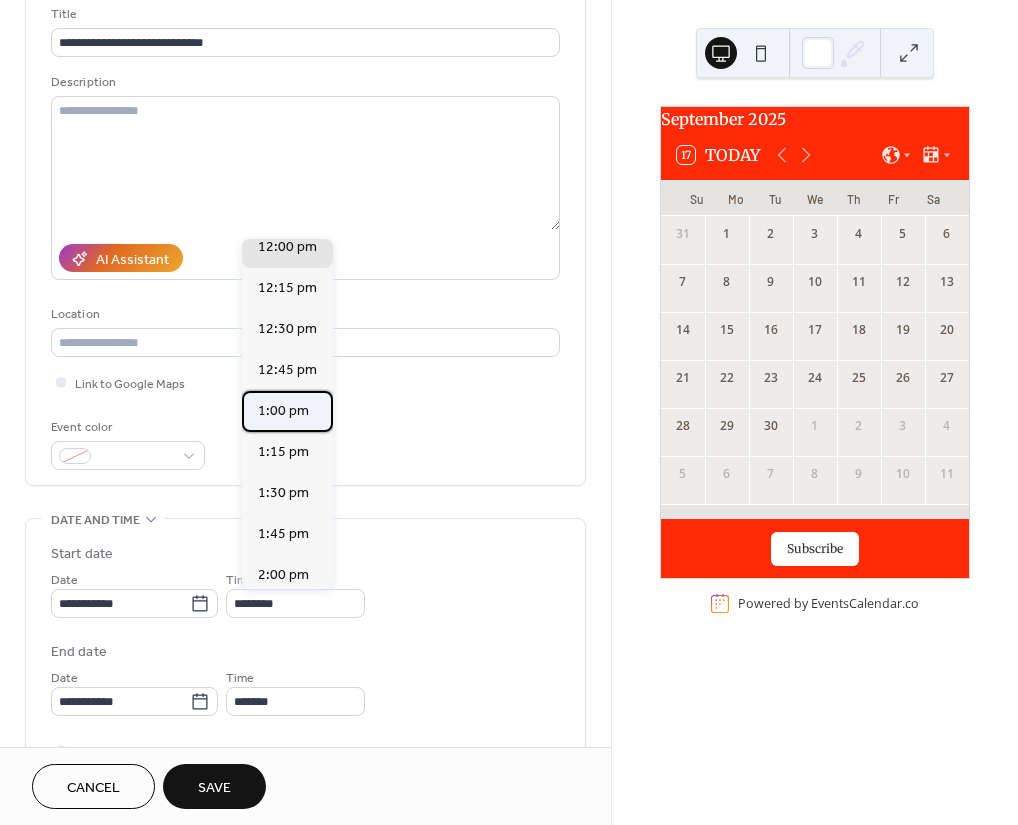 click on "1:00 pm" at bounding box center (283, 410) 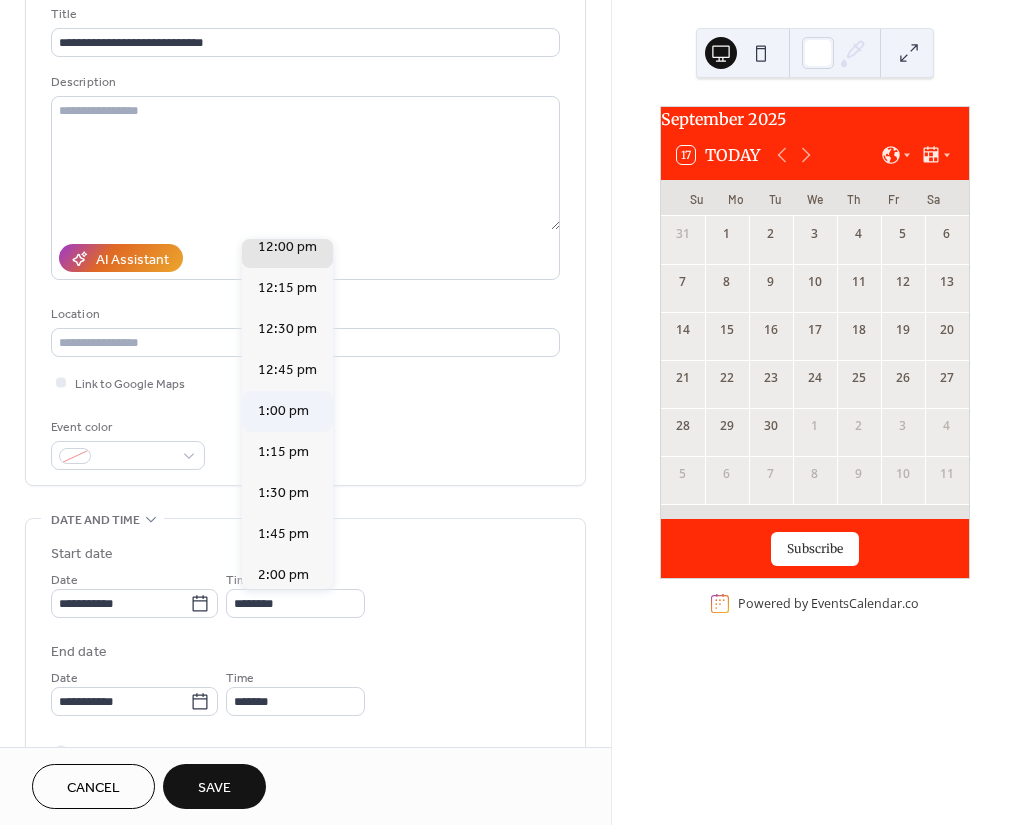 type on "*******" 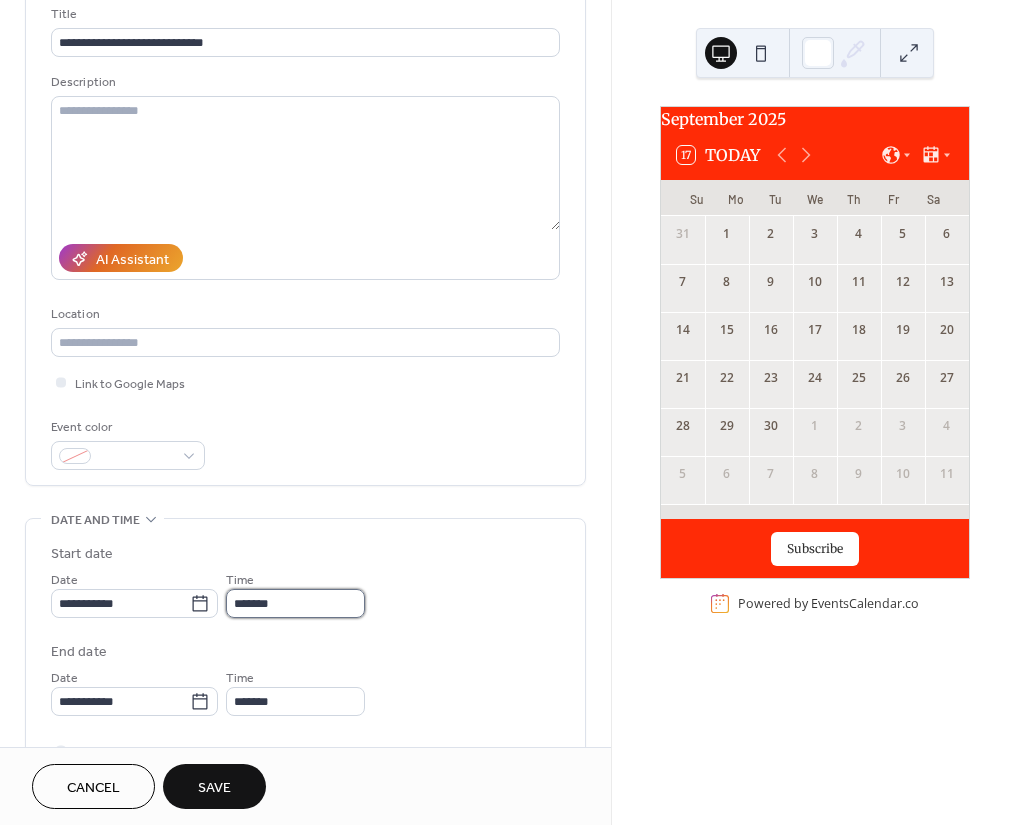 click on "*******" at bounding box center (295, 603) 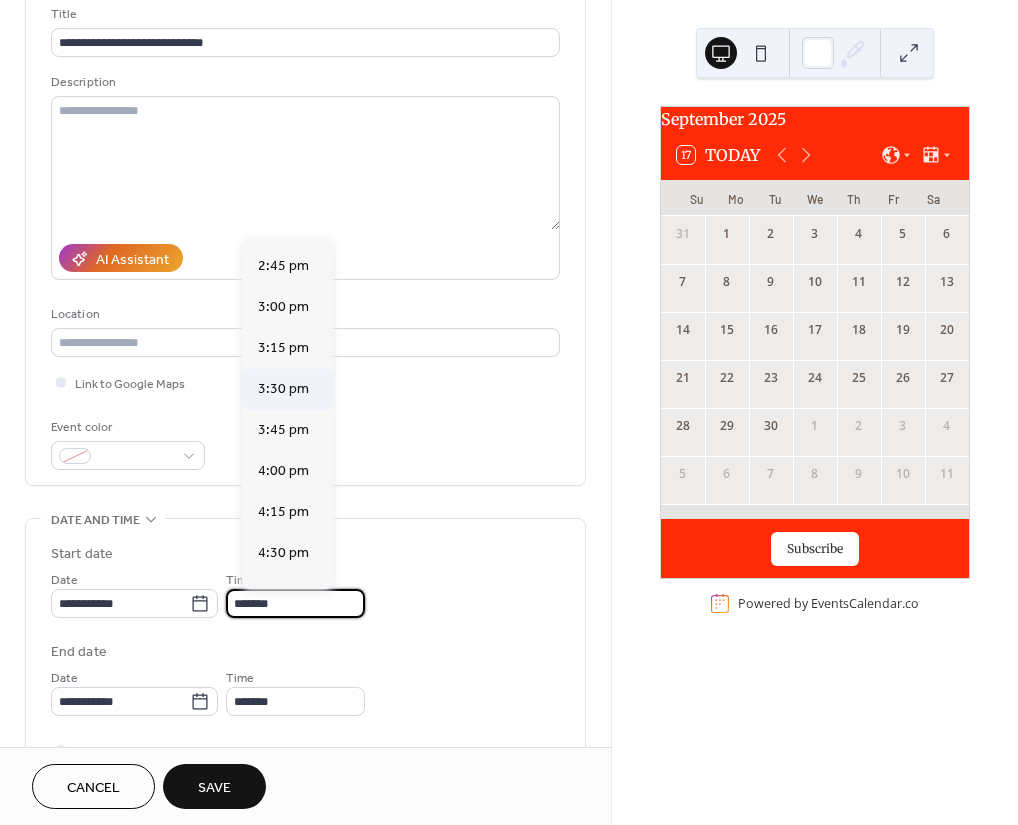 scroll, scrollTop: 2279, scrollLeft: 0, axis: vertical 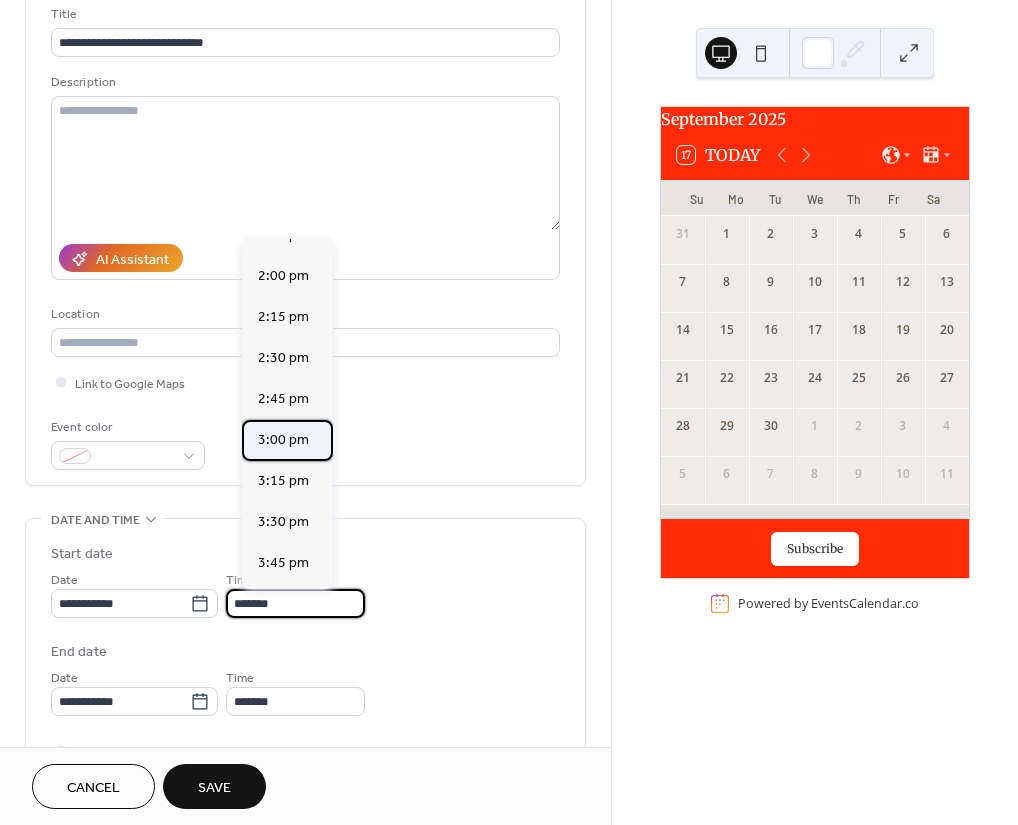 click on "3:00 pm" at bounding box center [283, 439] 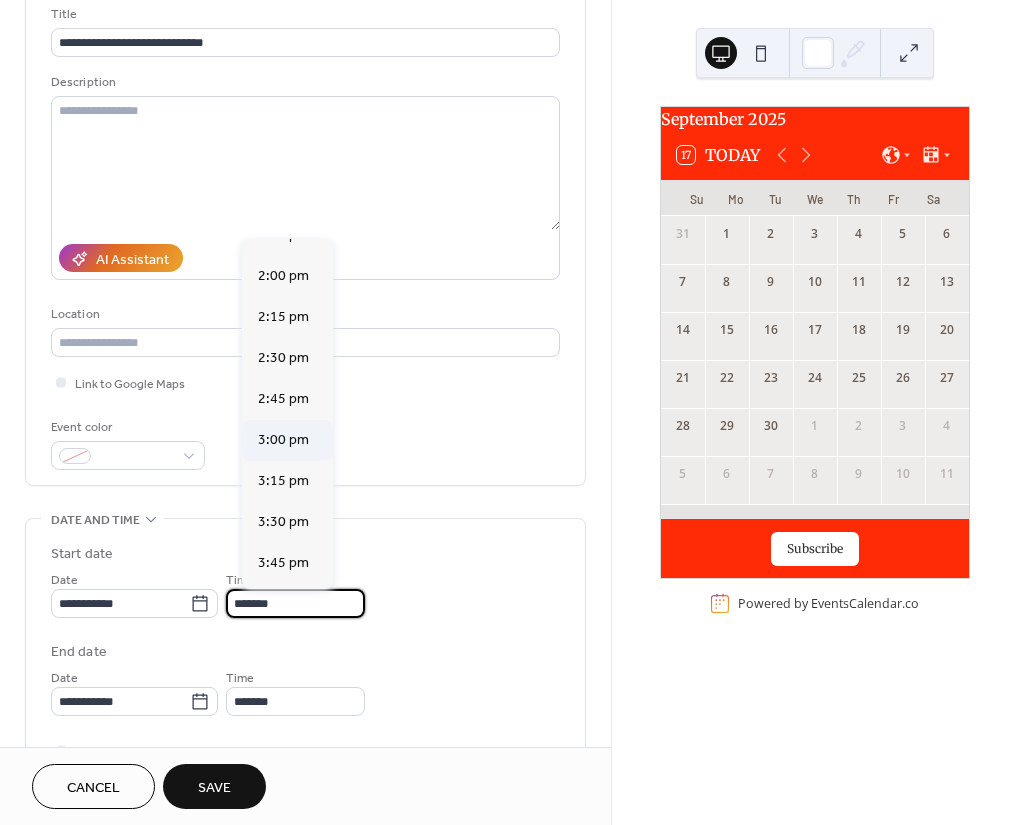 type on "*******" 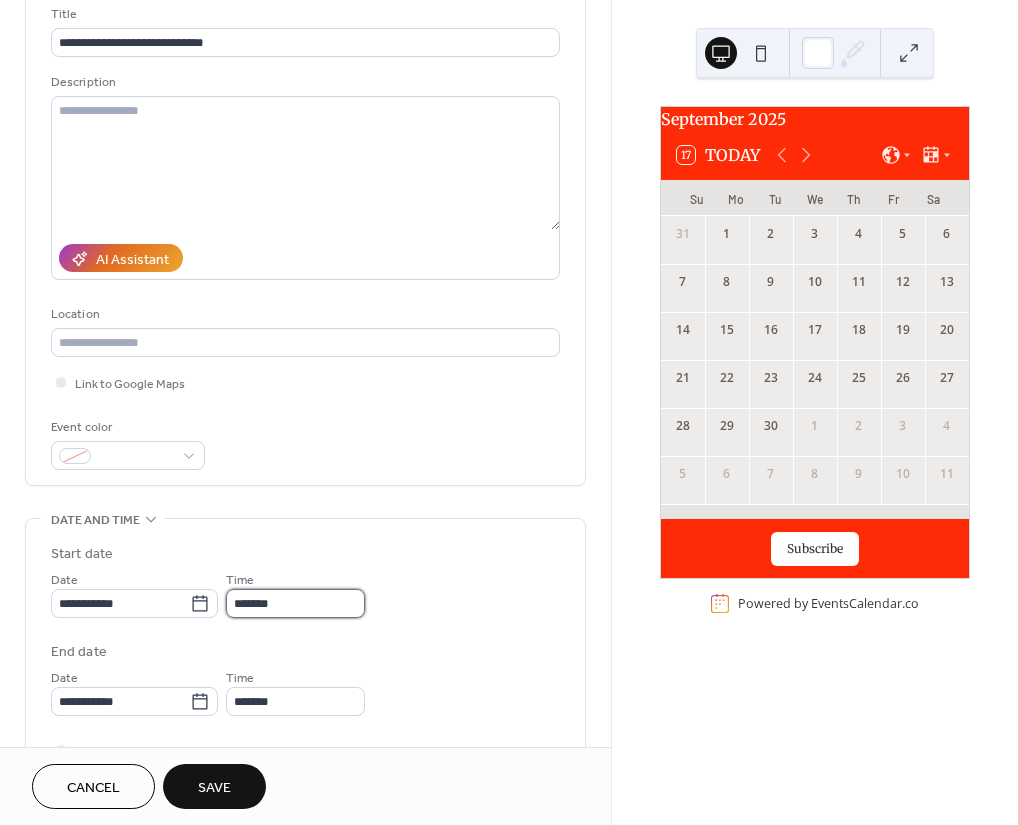 click on "*******" at bounding box center [295, 603] 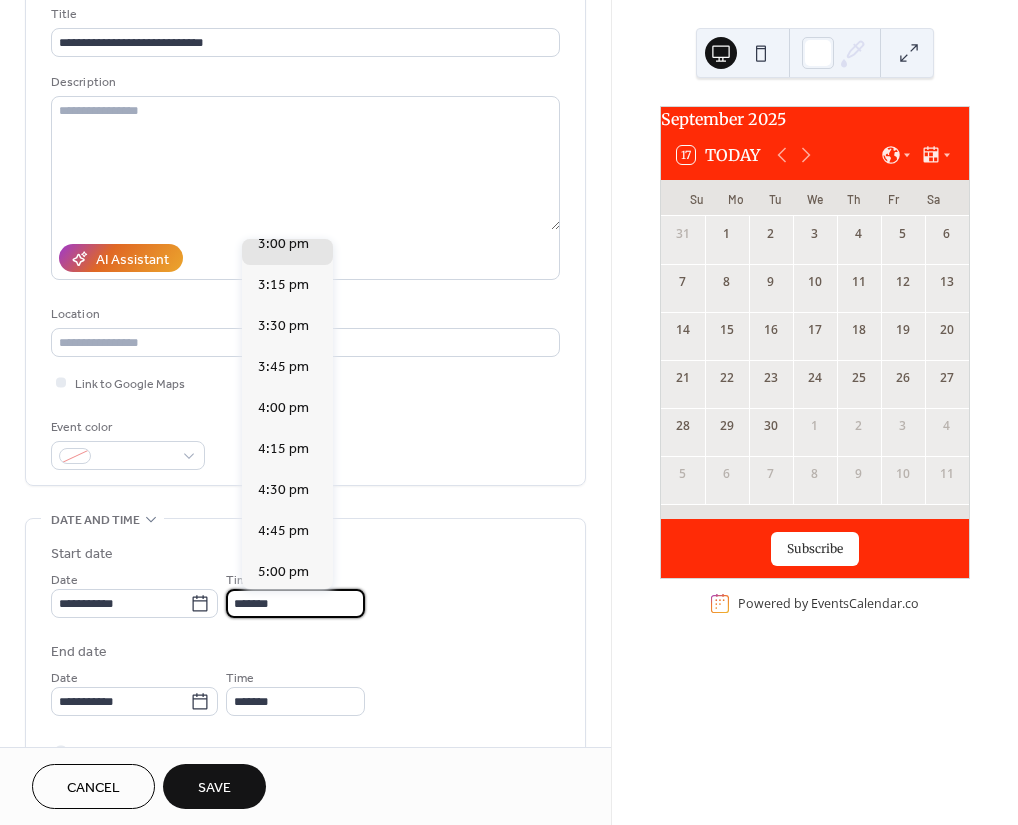 scroll, scrollTop: 2075, scrollLeft: 0, axis: vertical 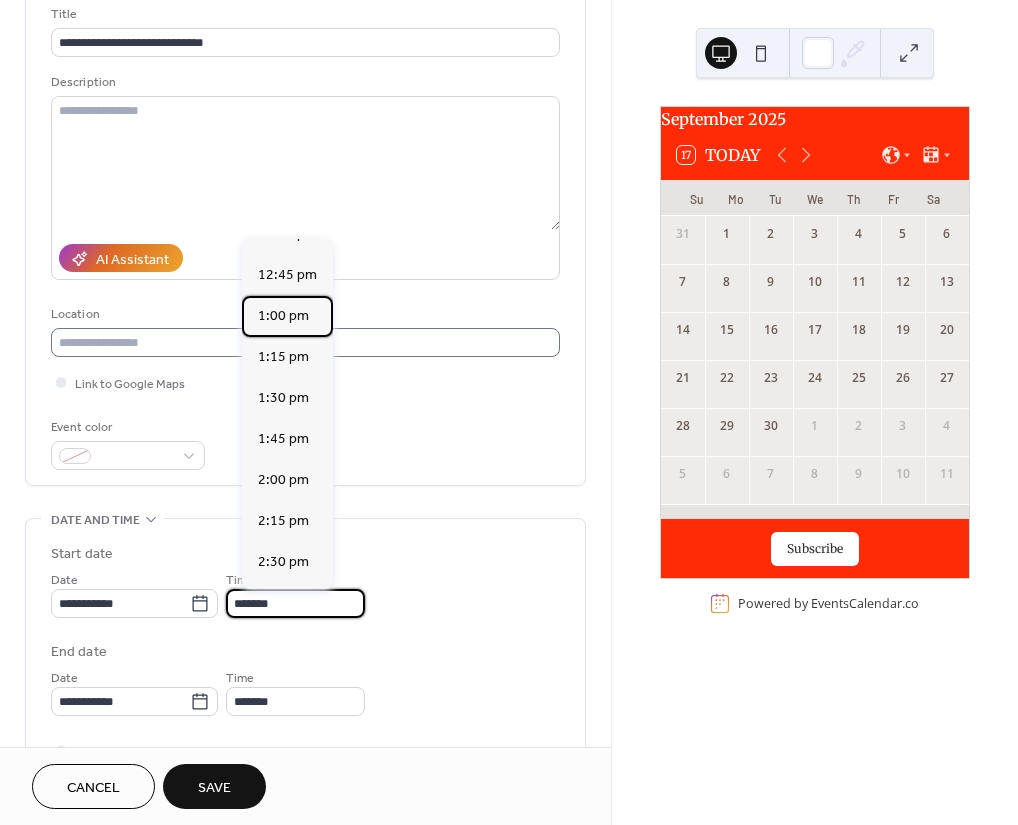 click on "1:00 pm" at bounding box center [283, 315] 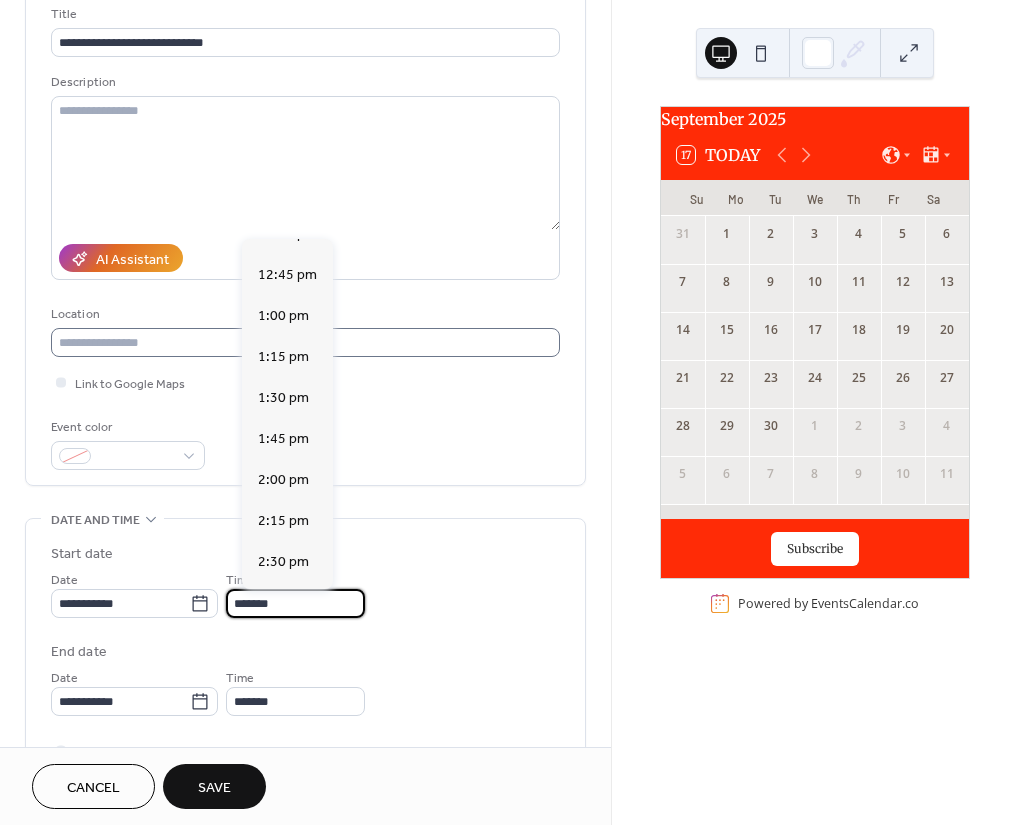 type on "*******" 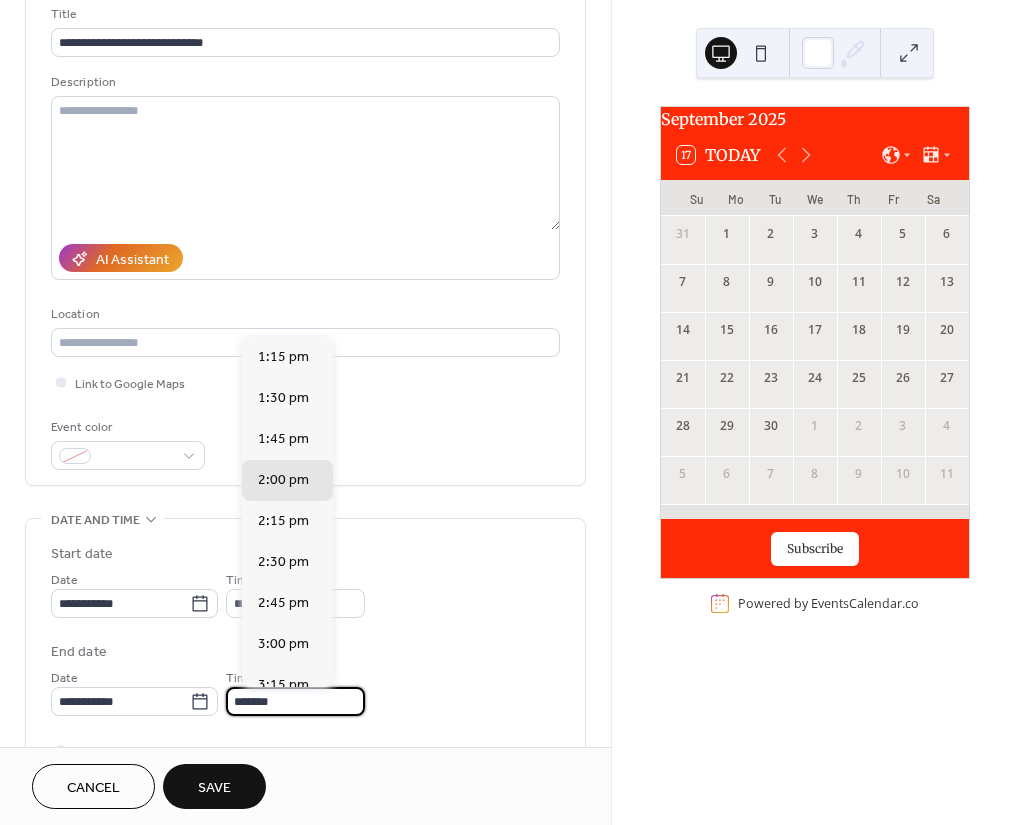 click on "*******" at bounding box center [295, 701] 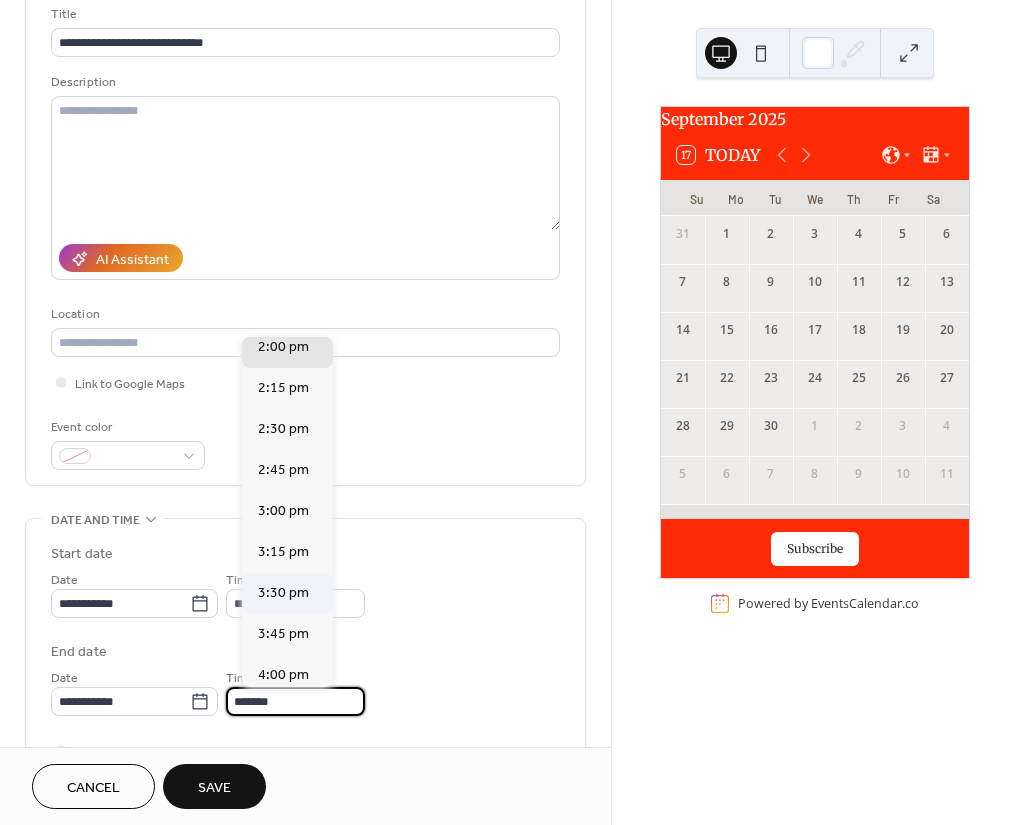 scroll, scrollTop: 266, scrollLeft: 0, axis: vertical 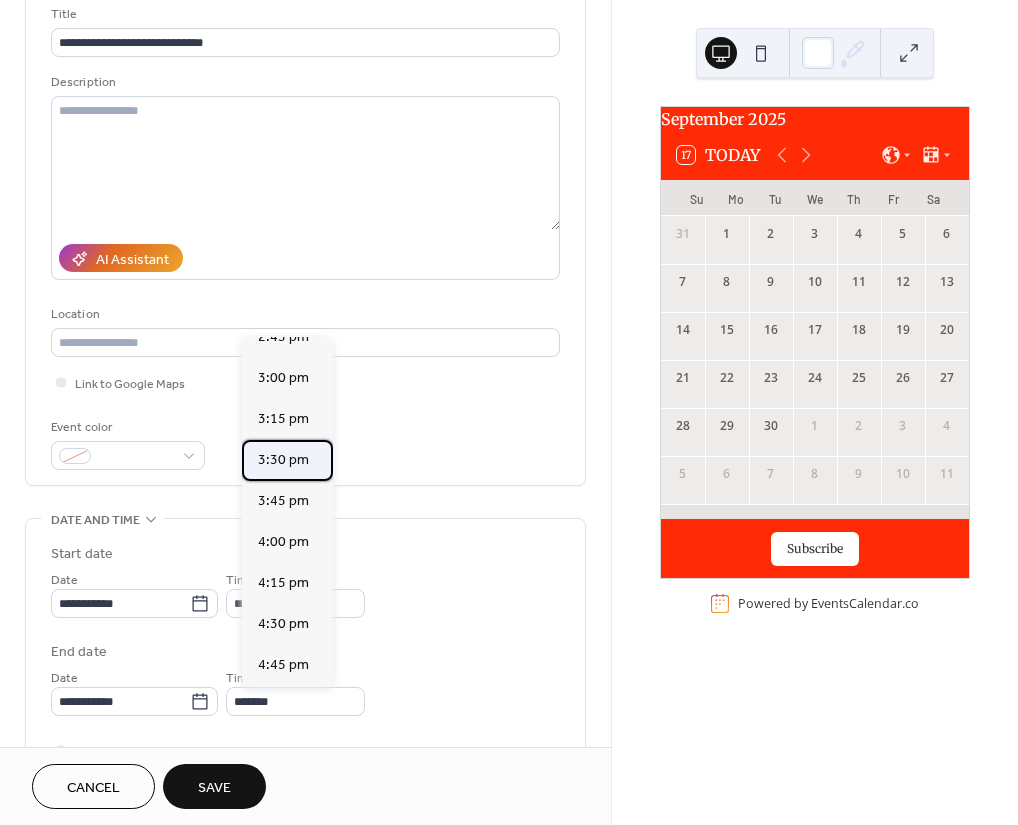 click on "3:30 pm" at bounding box center (283, 459) 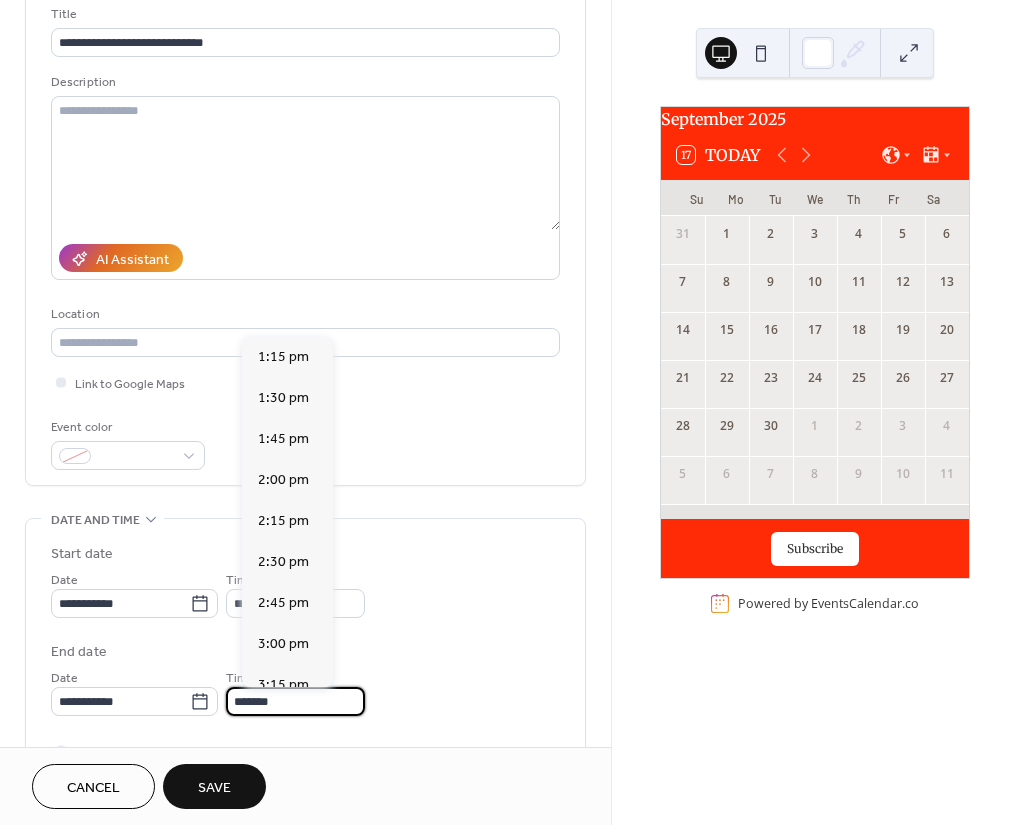 click on "*******" at bounding box center (295, 701) 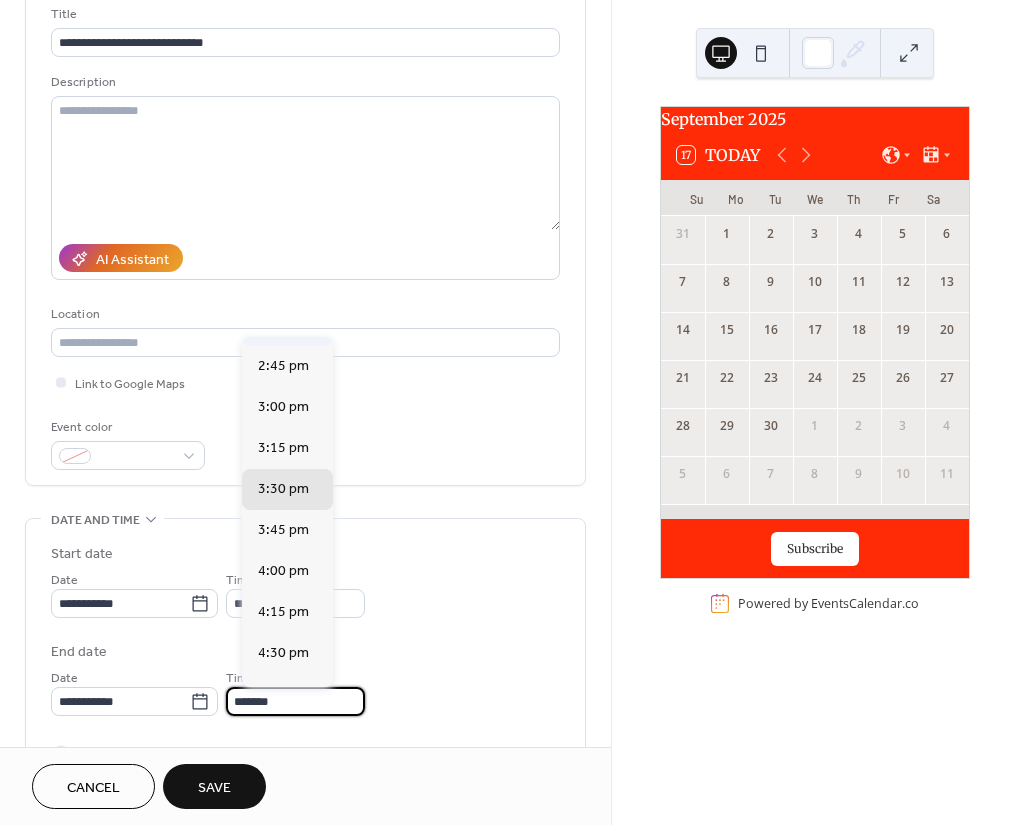scroll, scrollTop: 104, scrollLeft: 0, axis: vertical 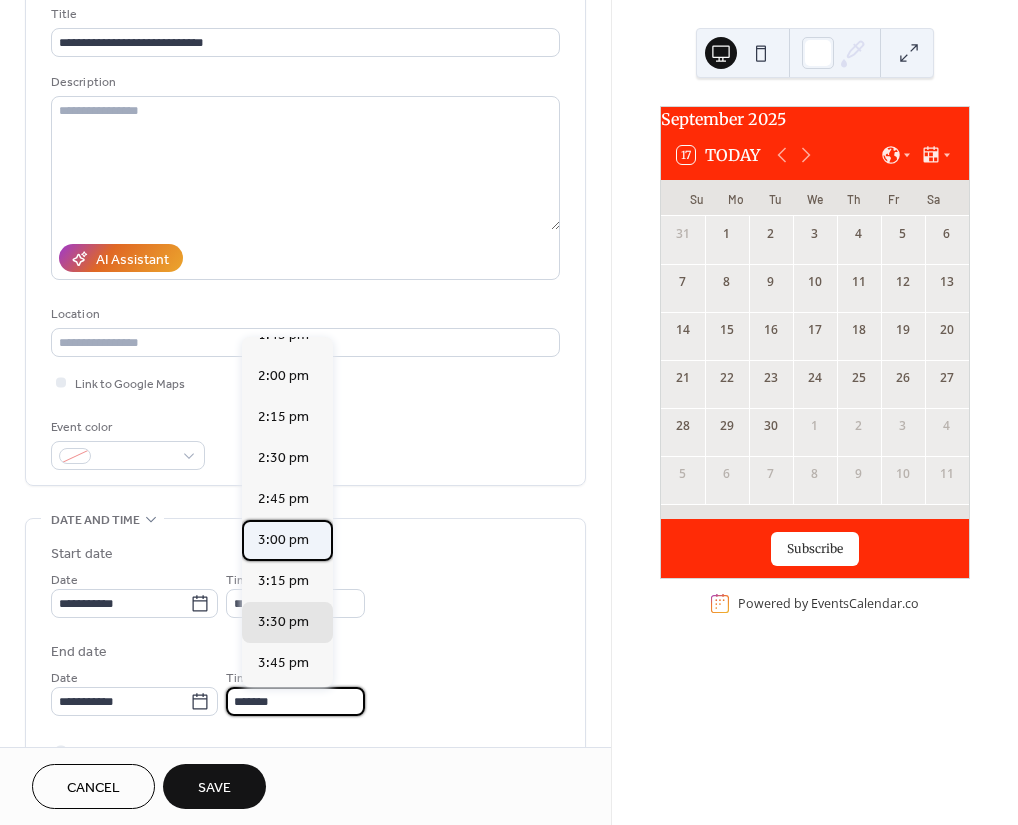 click on "3:00 pm" at bounding box center (283, 539) 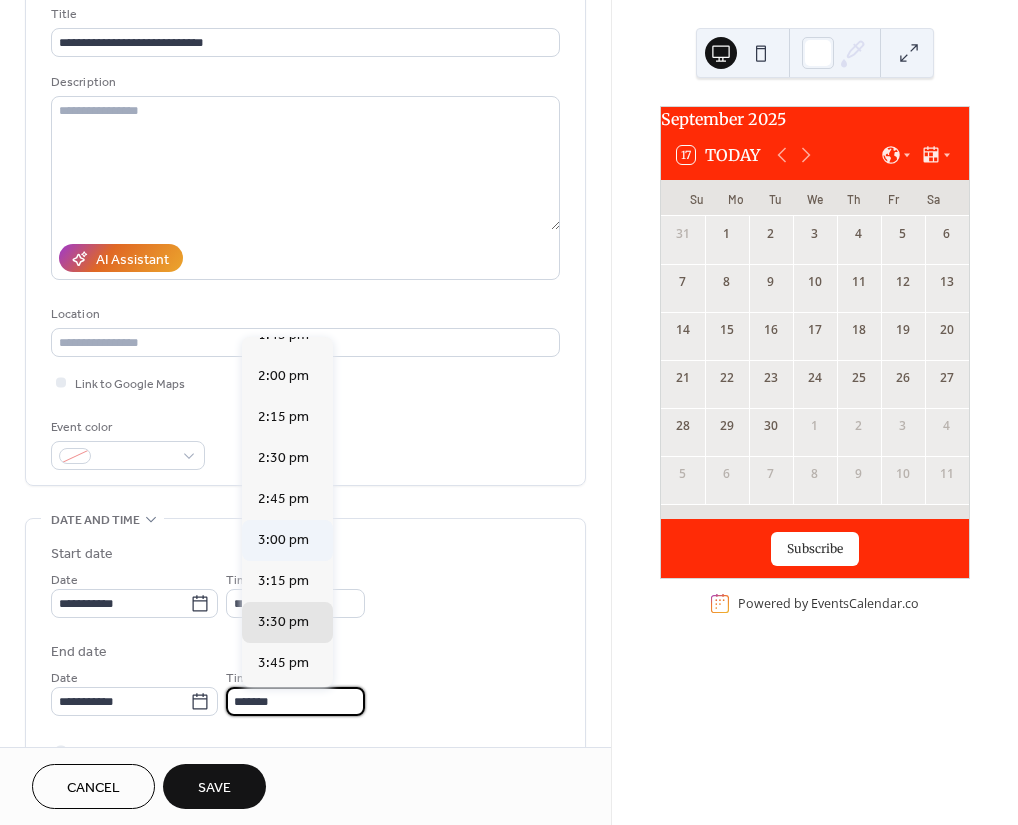type on "*******" 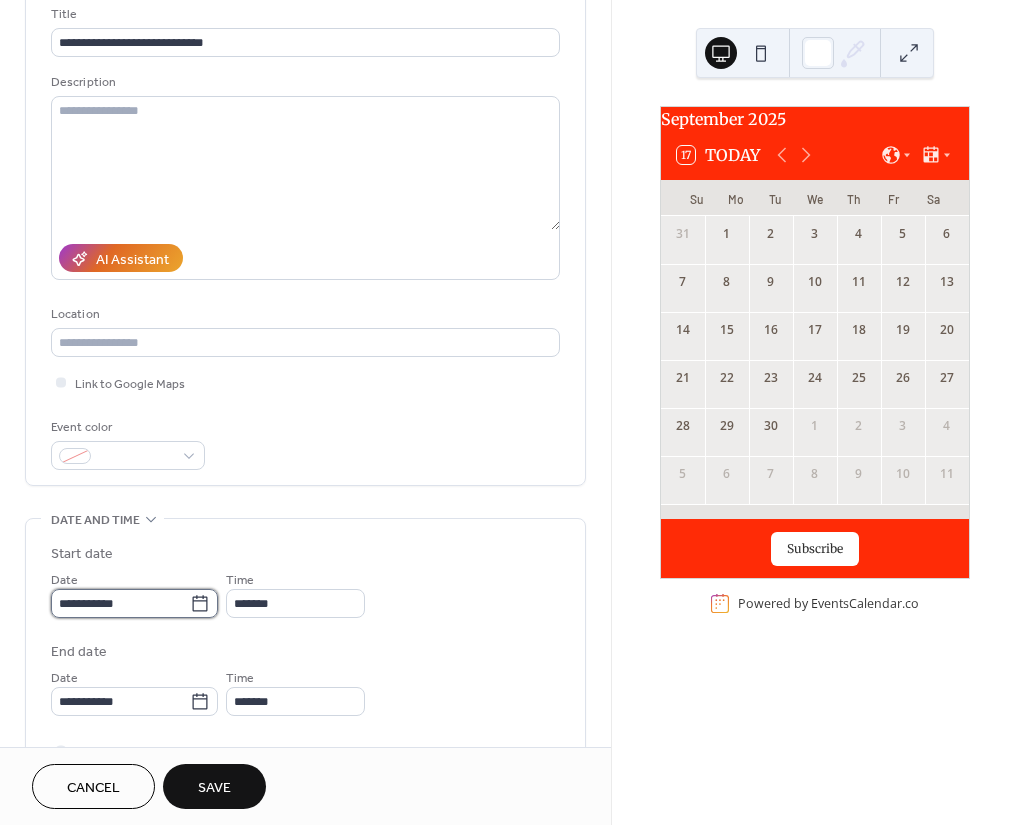 click on "**********" at bounding box center (120, 603) 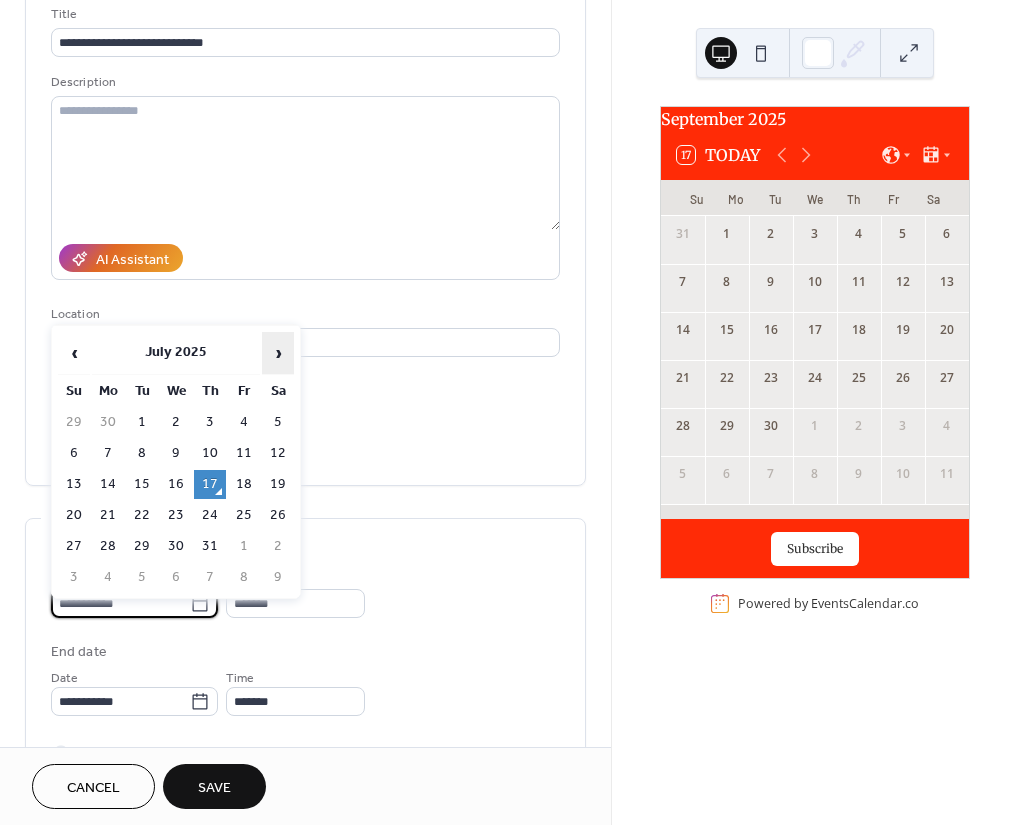 click on "›" at bounding box center [278, 353] 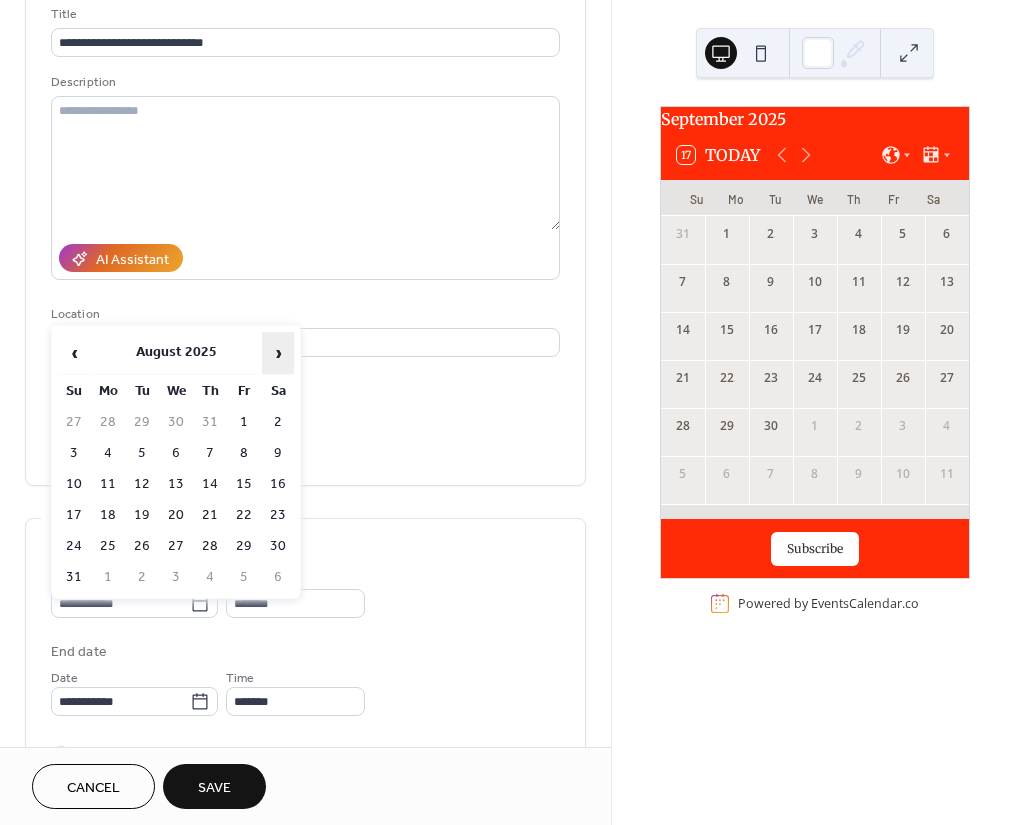 click on "›" at bounding box center [278, 353] 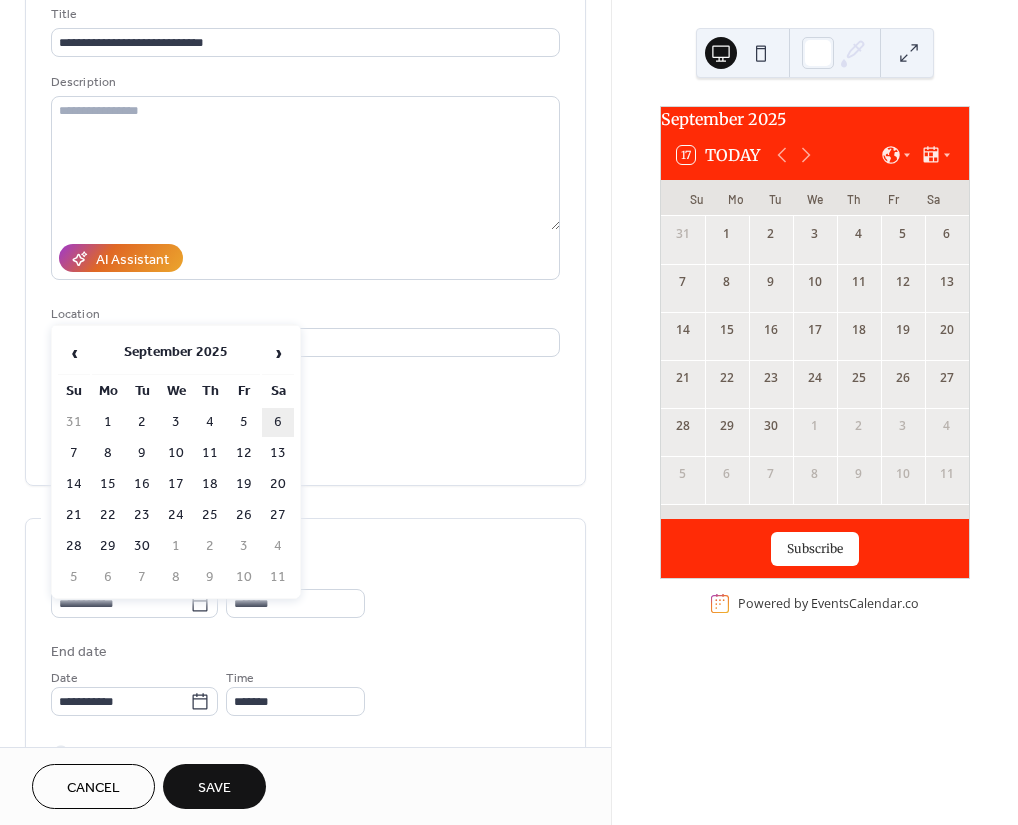 click on "6" at bounding box center [278, 422] 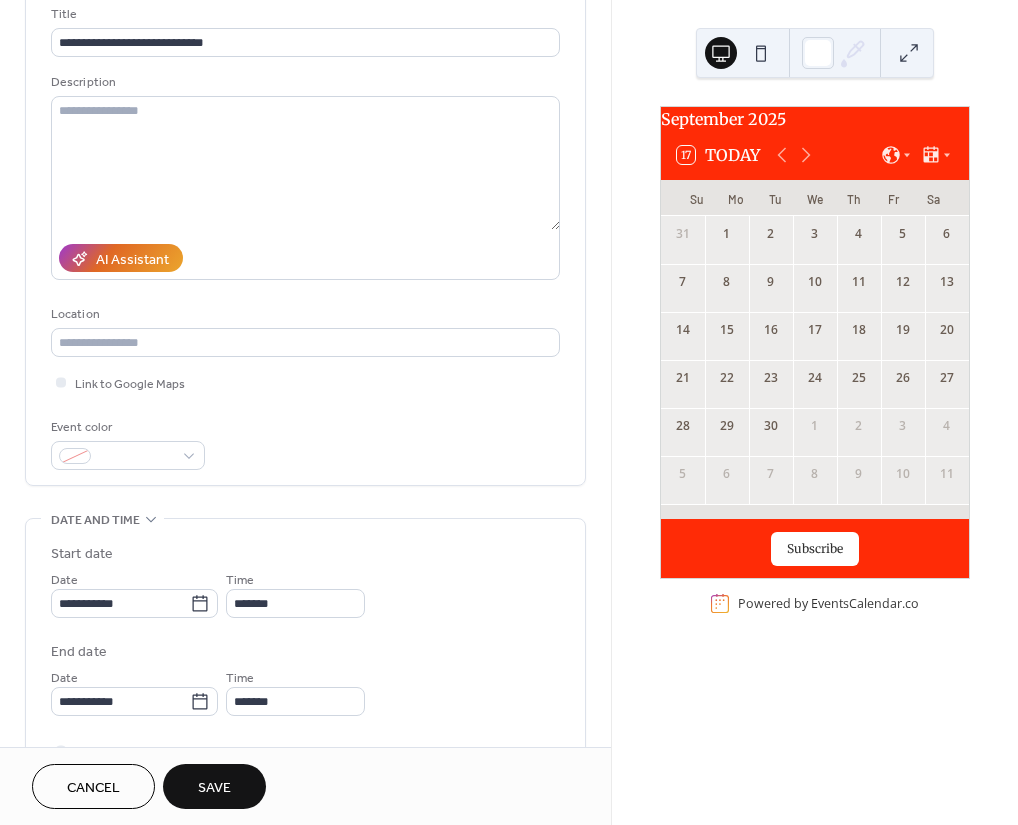 scroll, scrollTop: 400, scrollLeft: 0, axis: vertical 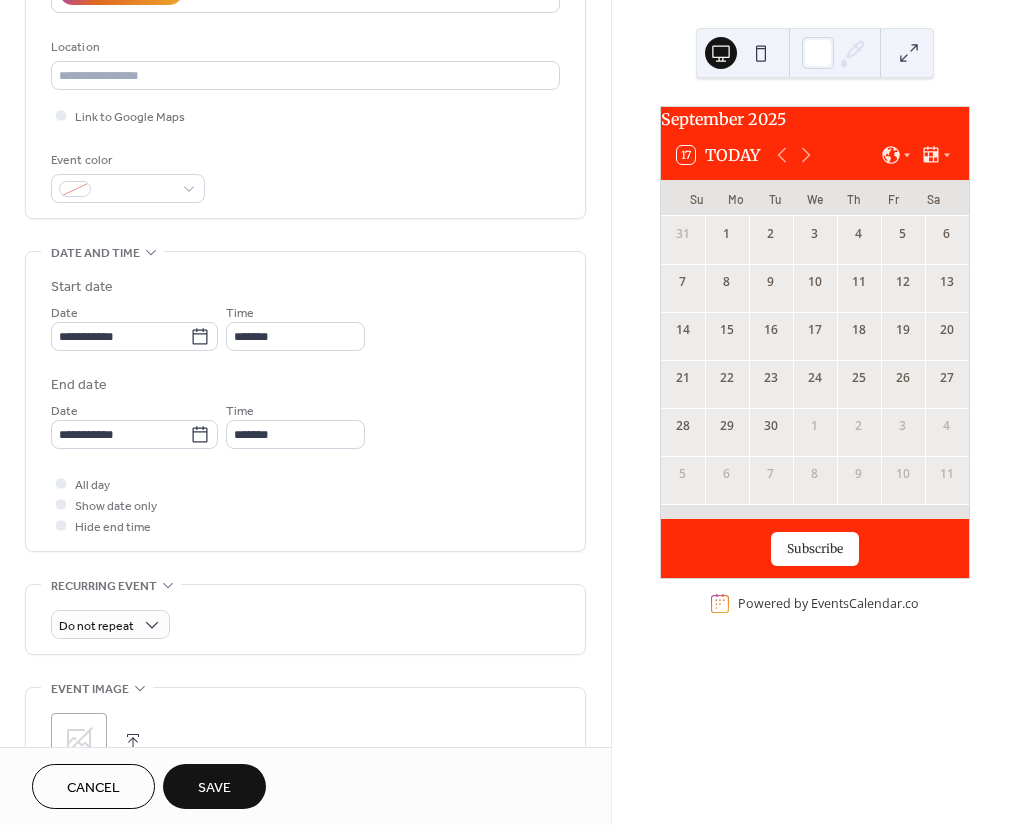 click on "Save" at bounding box center (214, 788) 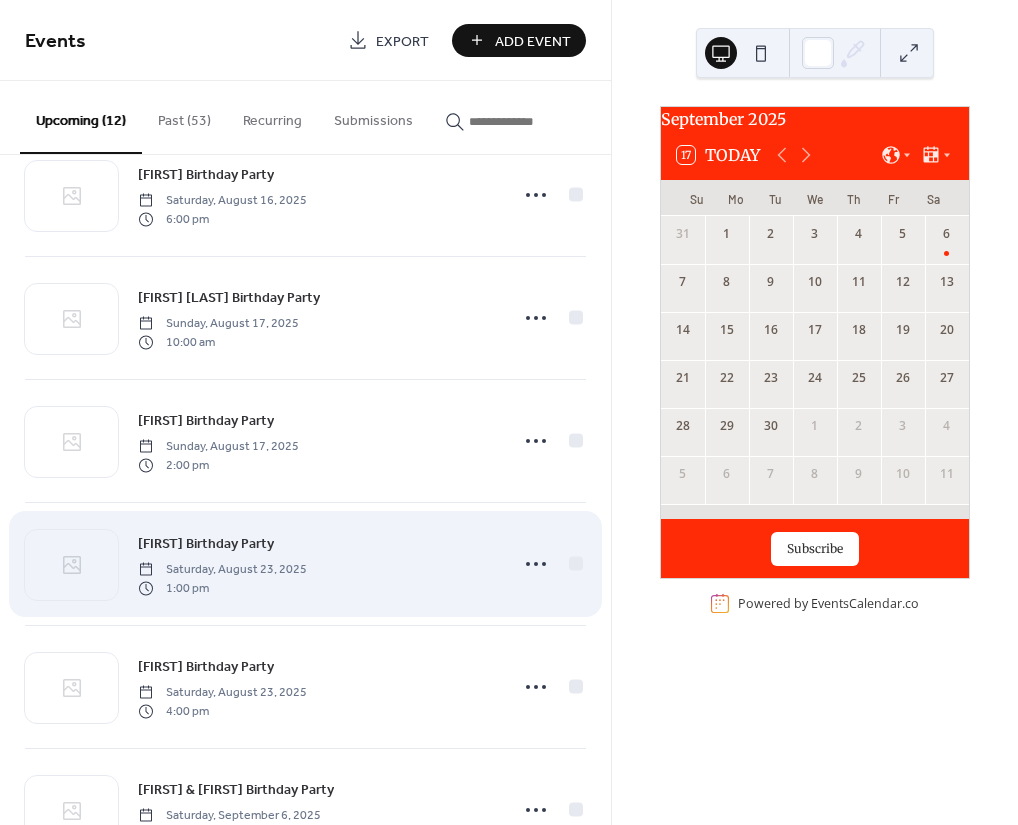 scroll, scrollTop: 869, scrollLeft: 0, axis: vertical 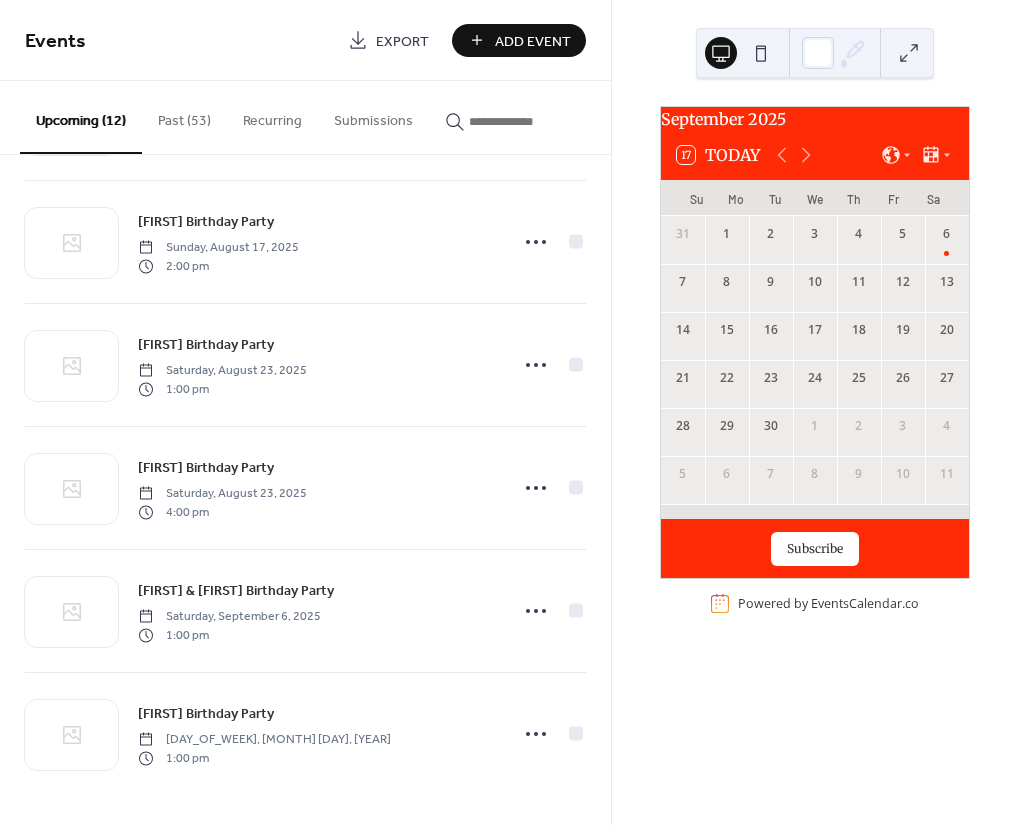 click on "Add Event" at bounding box center (533, 41) 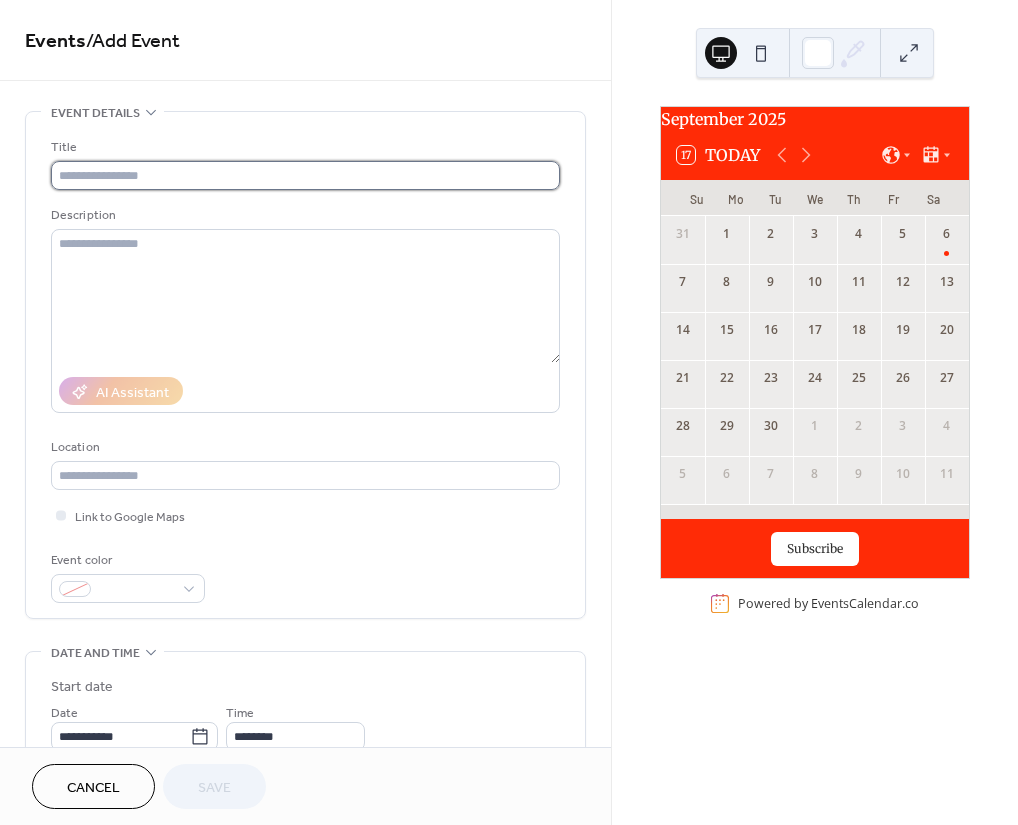click at bounding box center (305, 175) 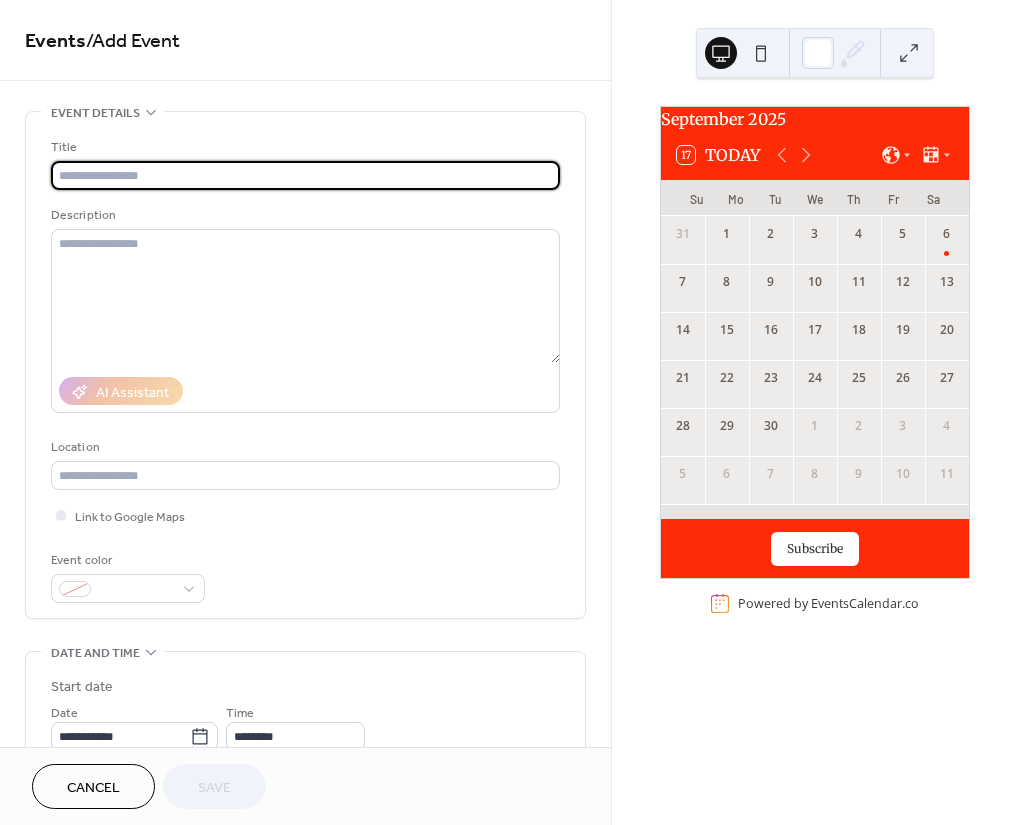 paste on "********" 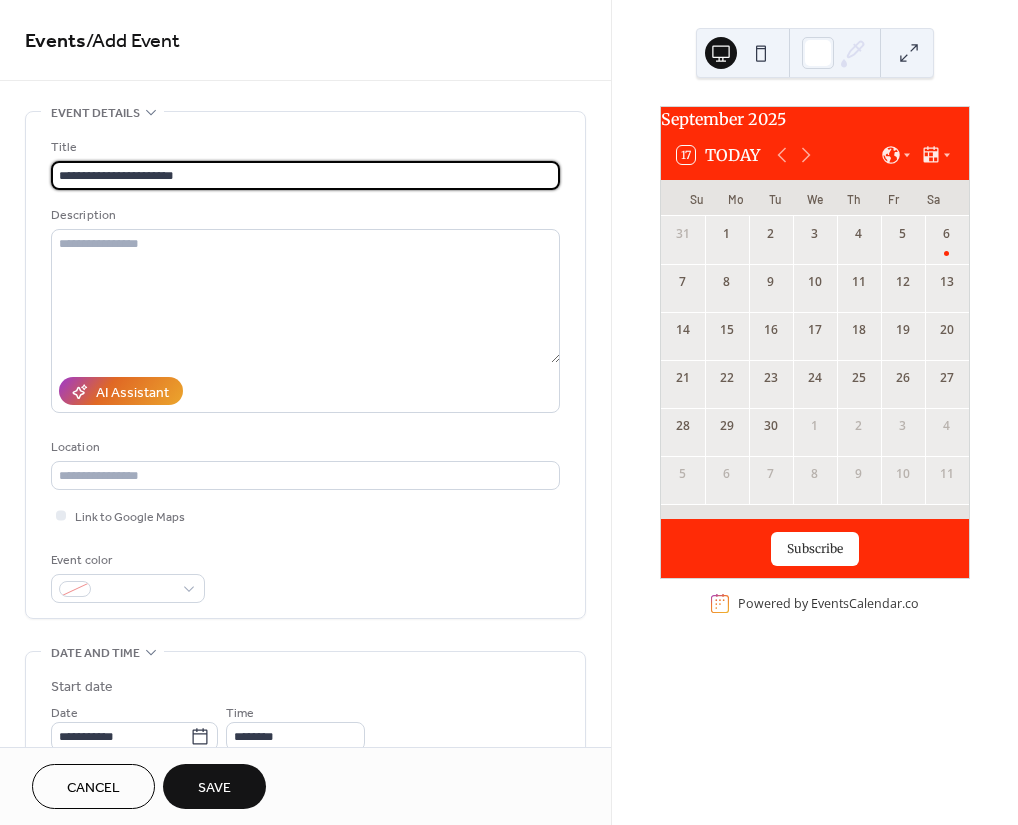 type on "**********" 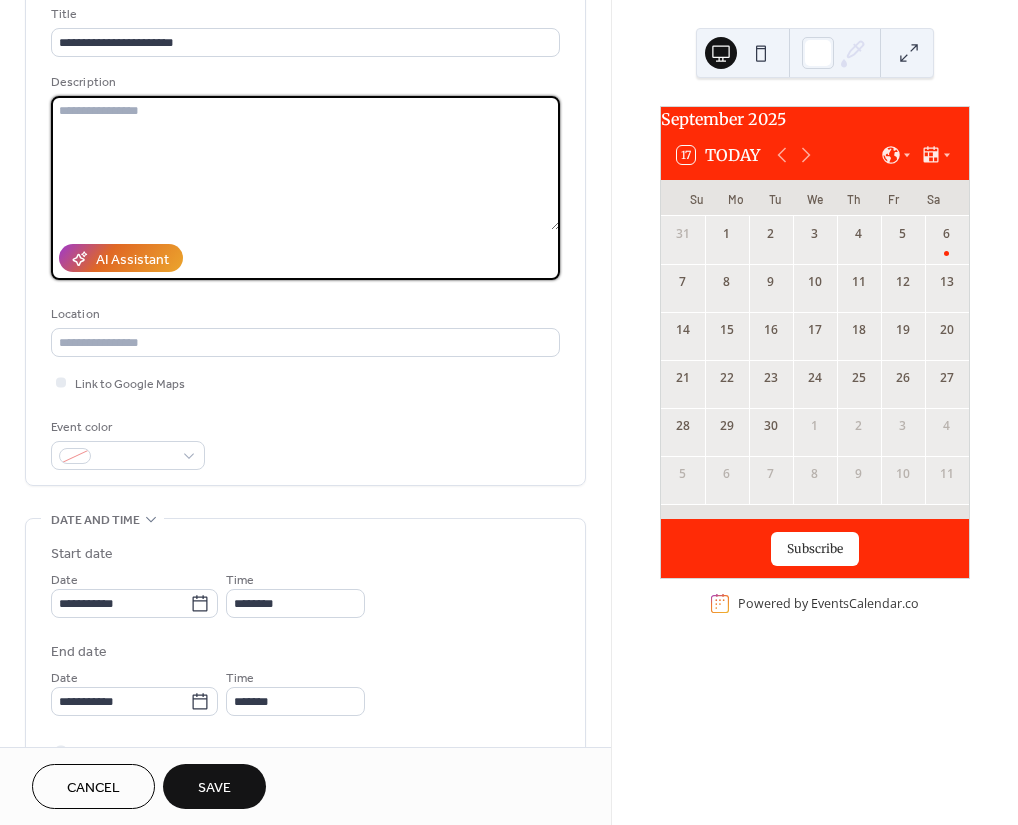 scroll, scrollTop: 266, scrollLeft: 0, axis: vertical 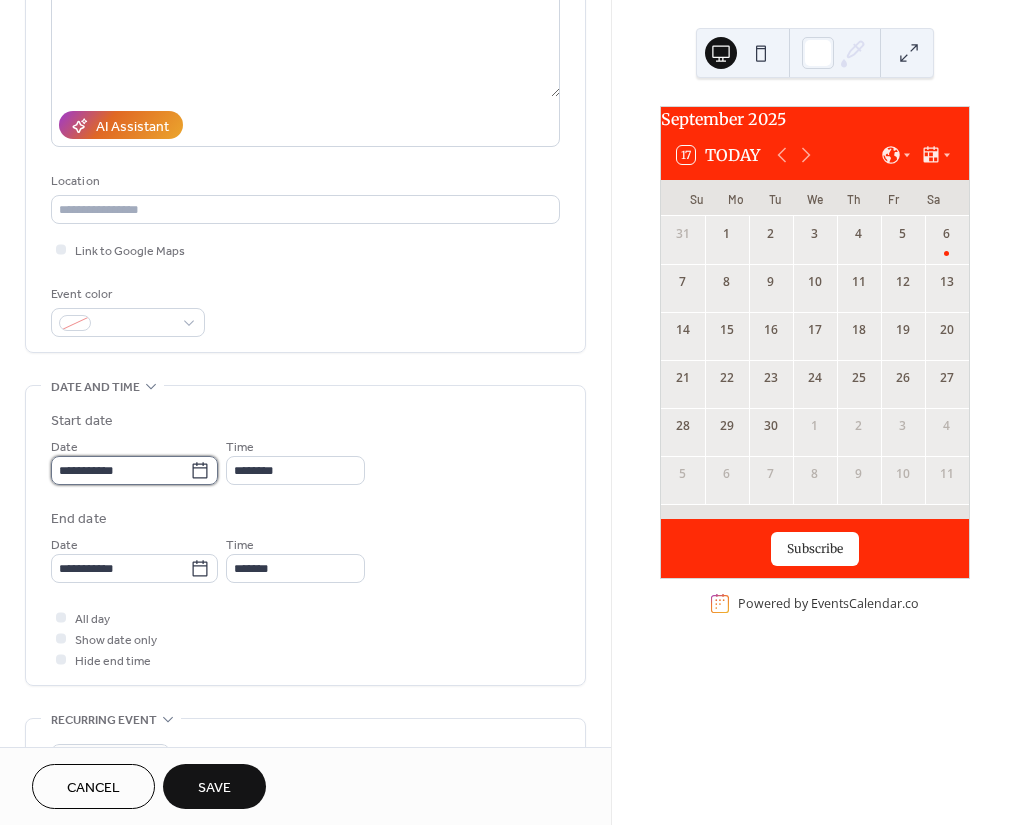 click on "**********" at bounding box center [120, 470] 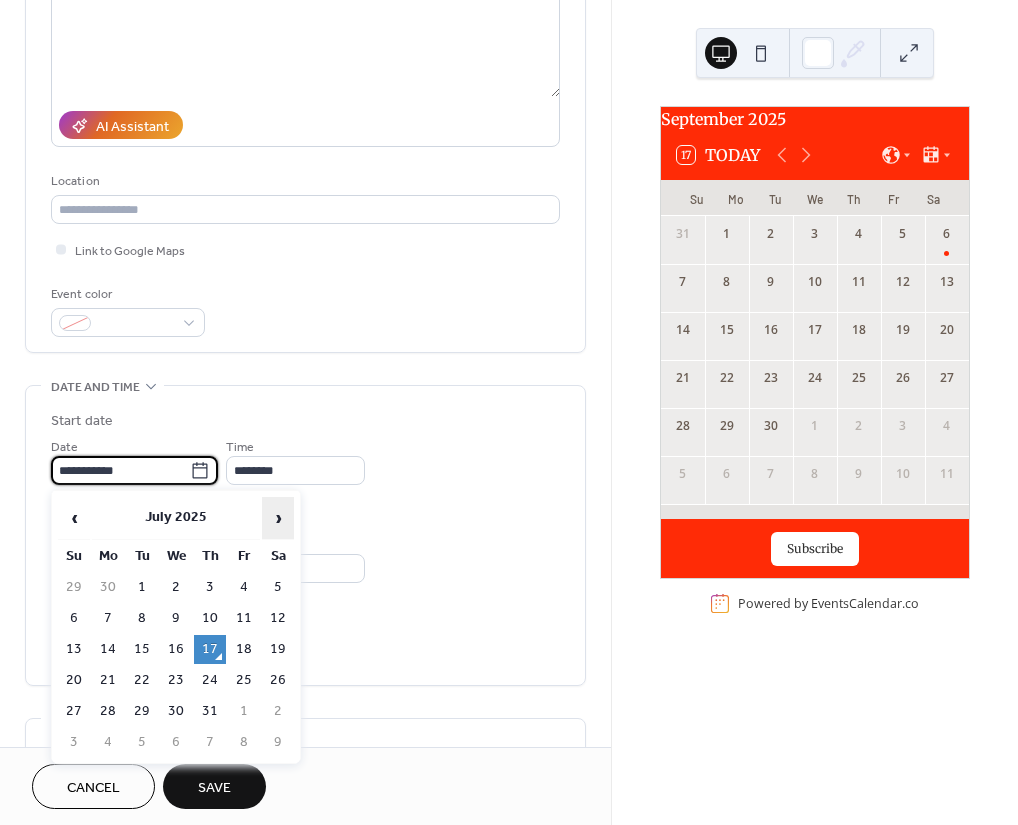 click on "›" at bounding box center (278, 518) 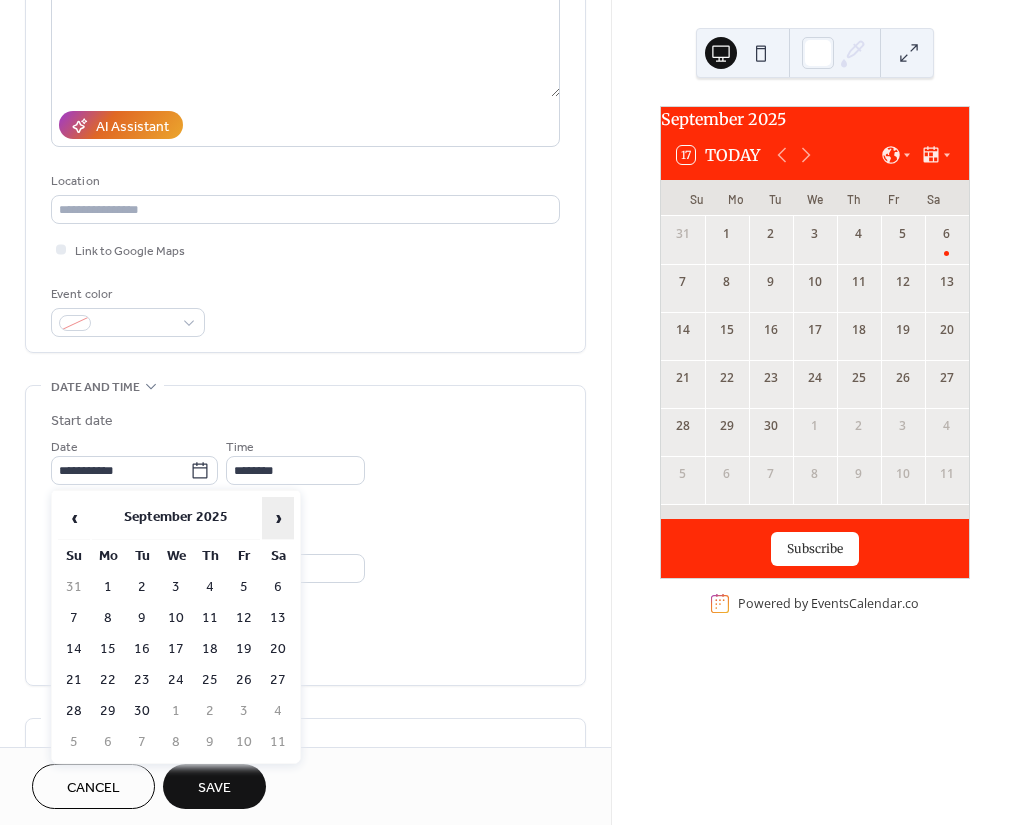 click on "›" at bounding box center [278, 518] 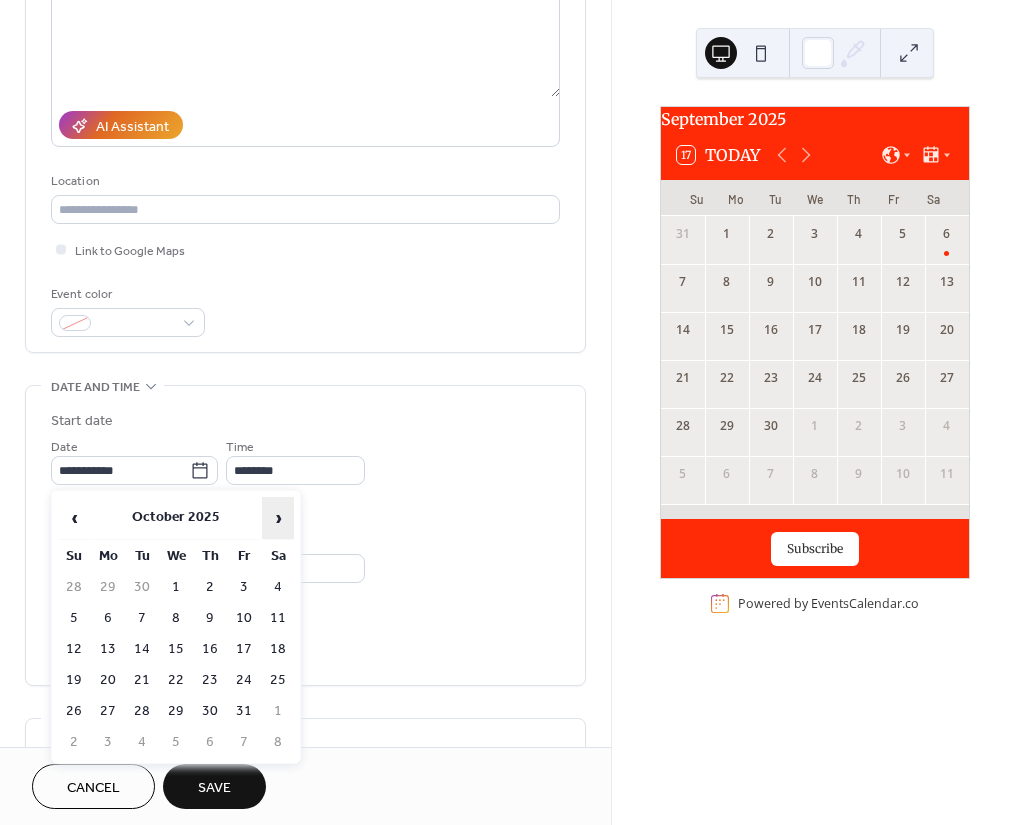 click on "›" at bounding box center (278, 518) 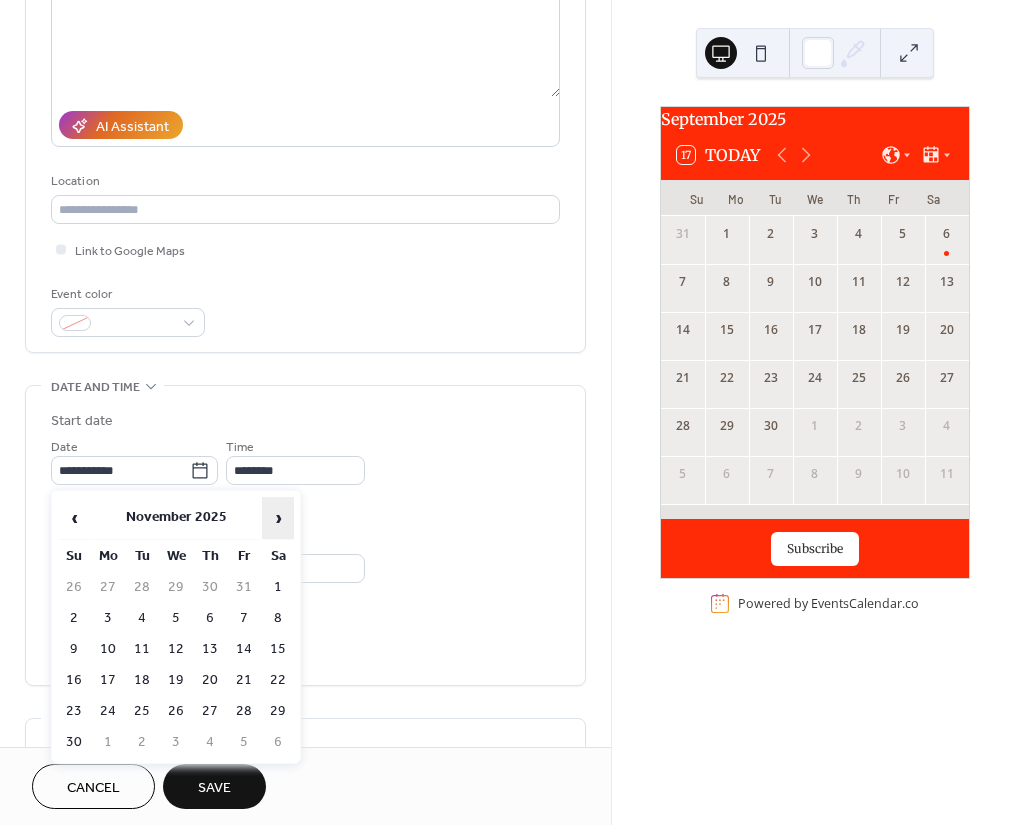 click on "›" at bounding box center [278, 518] 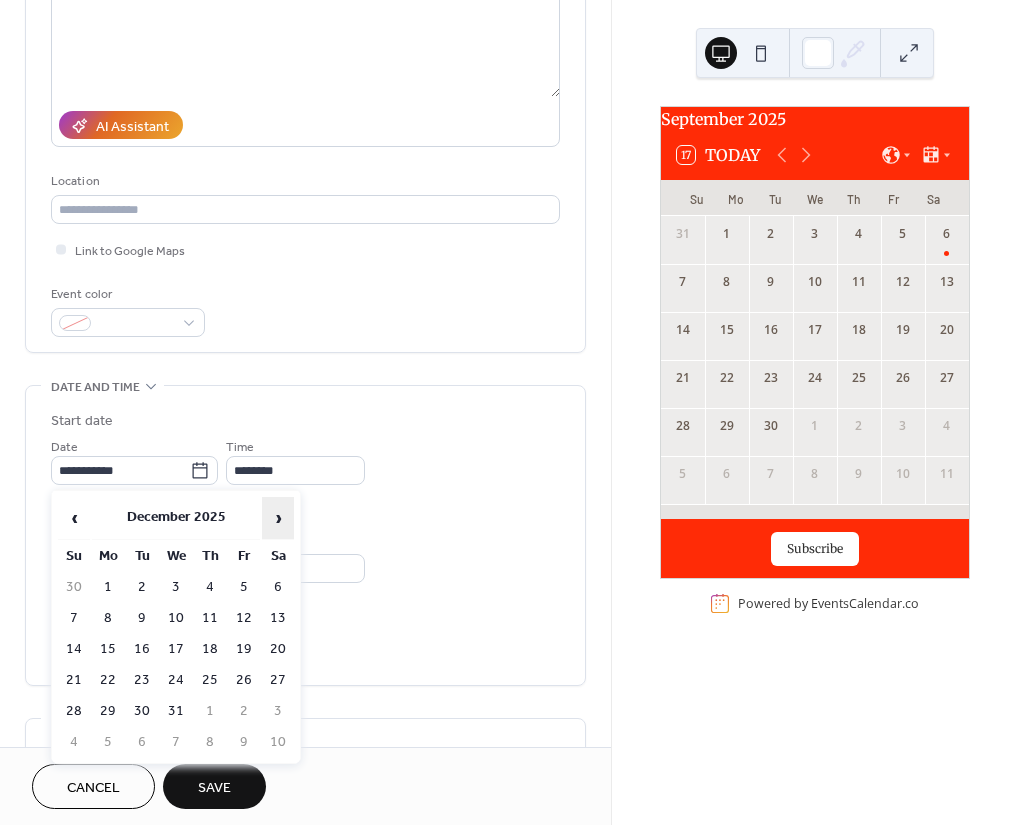 click on "›" at bounding box center [278, 518] 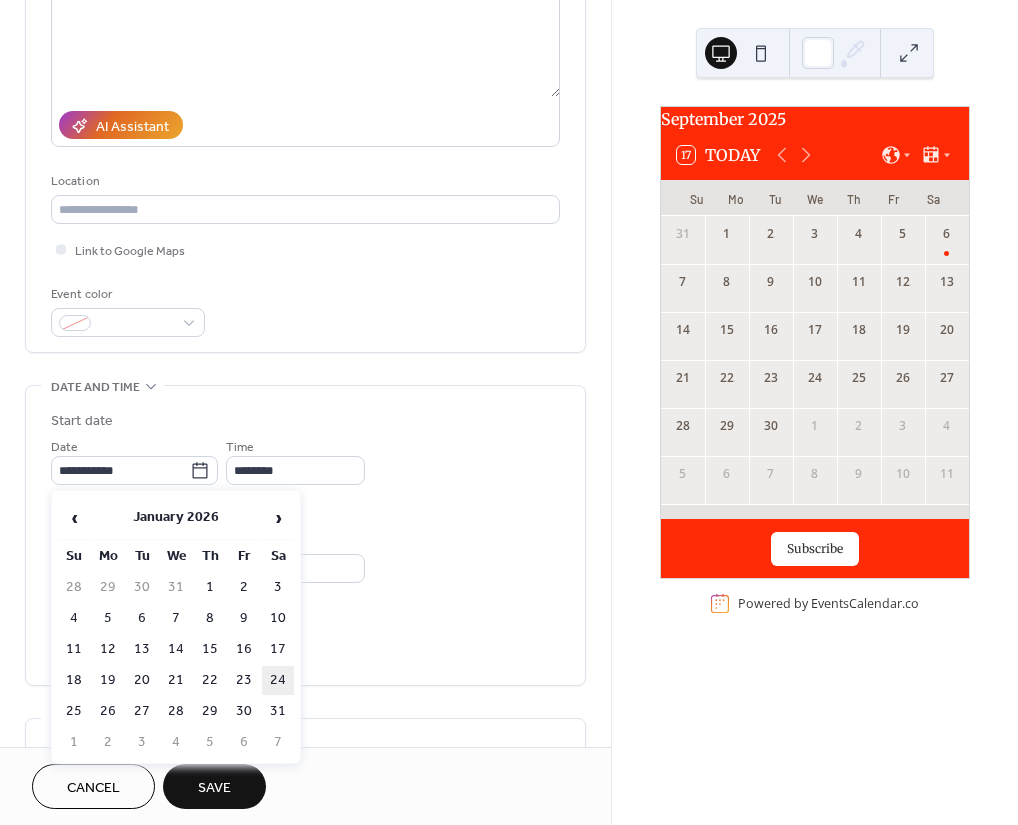 click on "24" at bounding box center [278, 680] 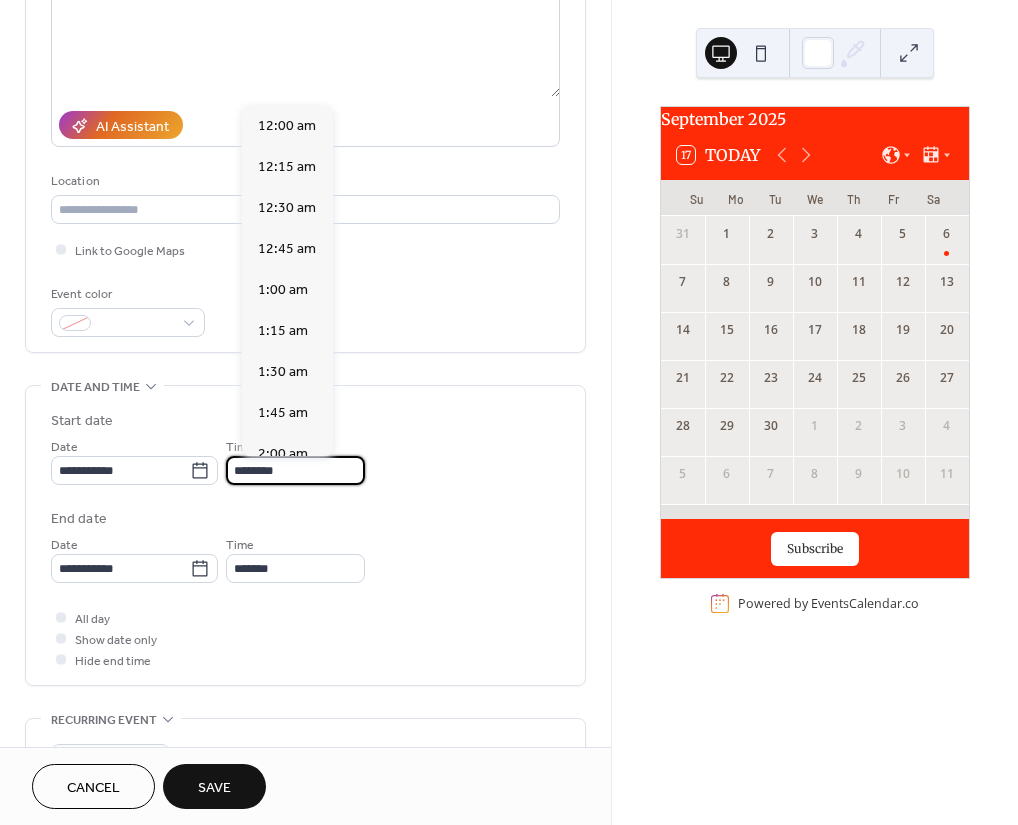 click on "********" at bounding box center (295, 470) 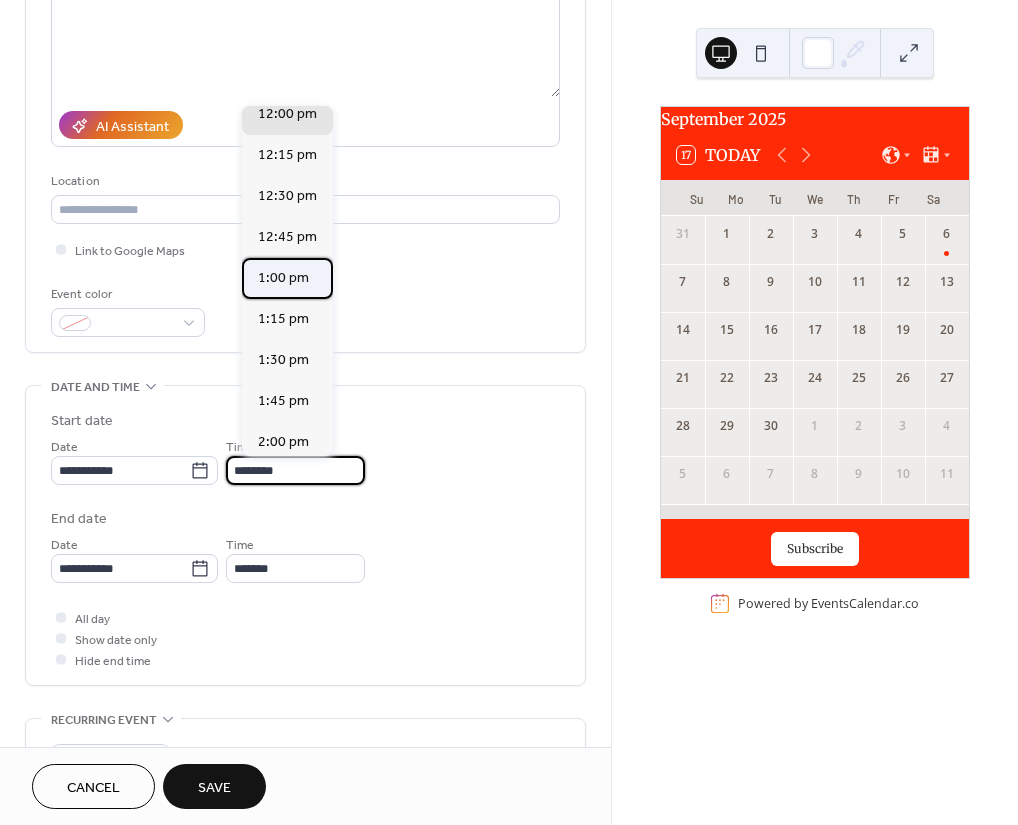 click on "1:00 pm" at bounding box center [283, 277] 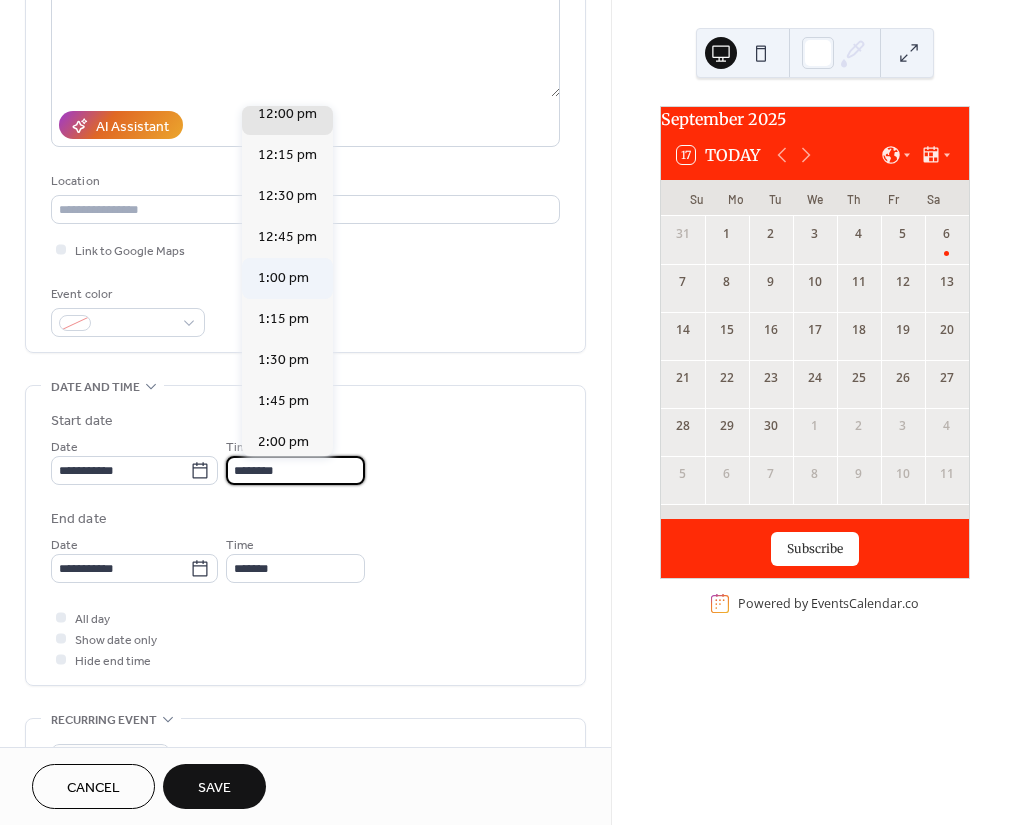 type on "*******" 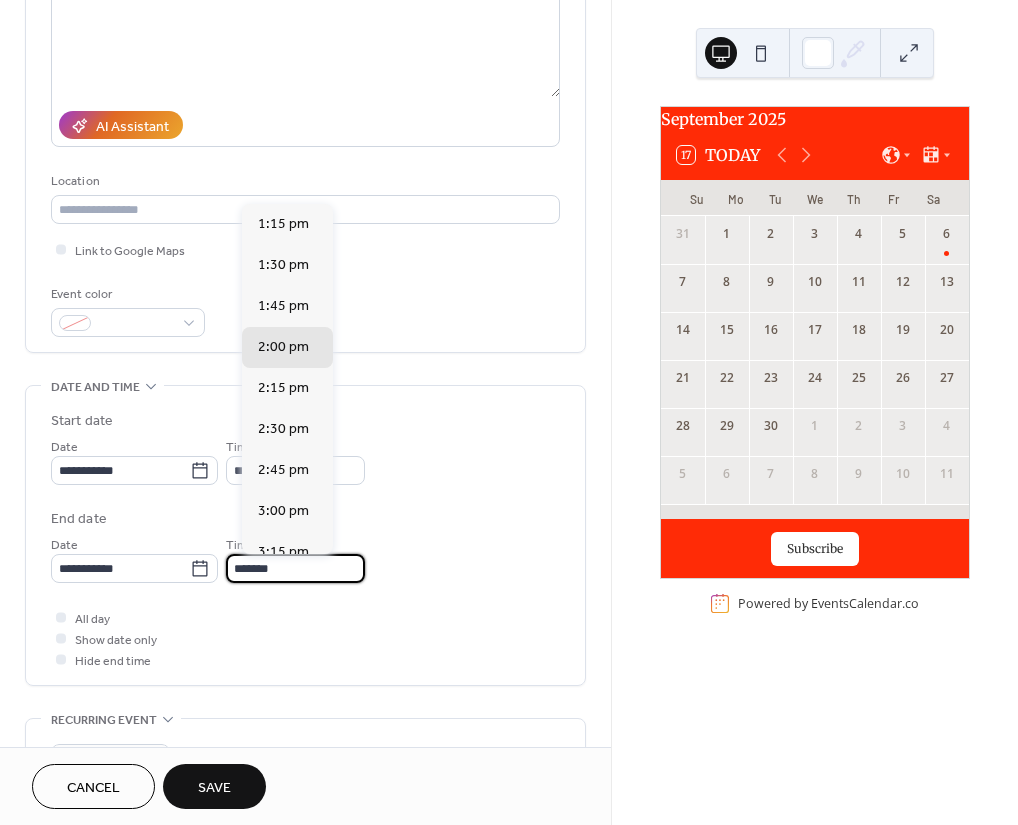 click on "*******" at bounding box center [295, 568] 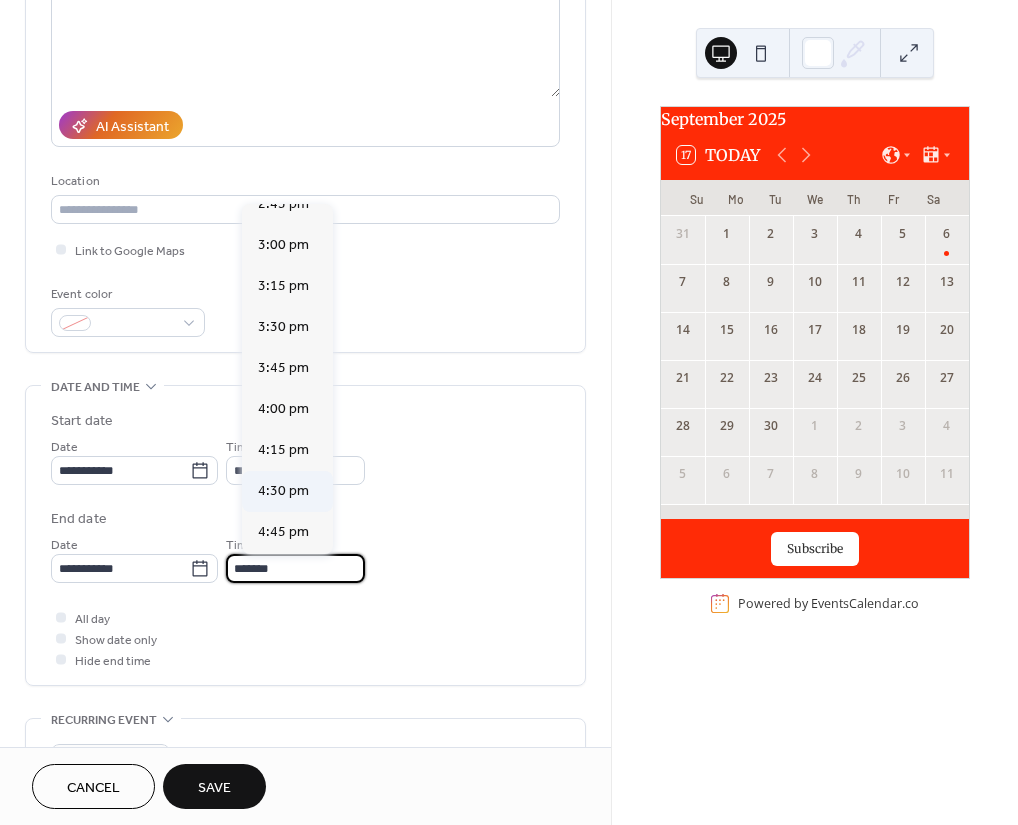 scroll, scrollTop: 400, scrollLeft: 0, axis: vertical 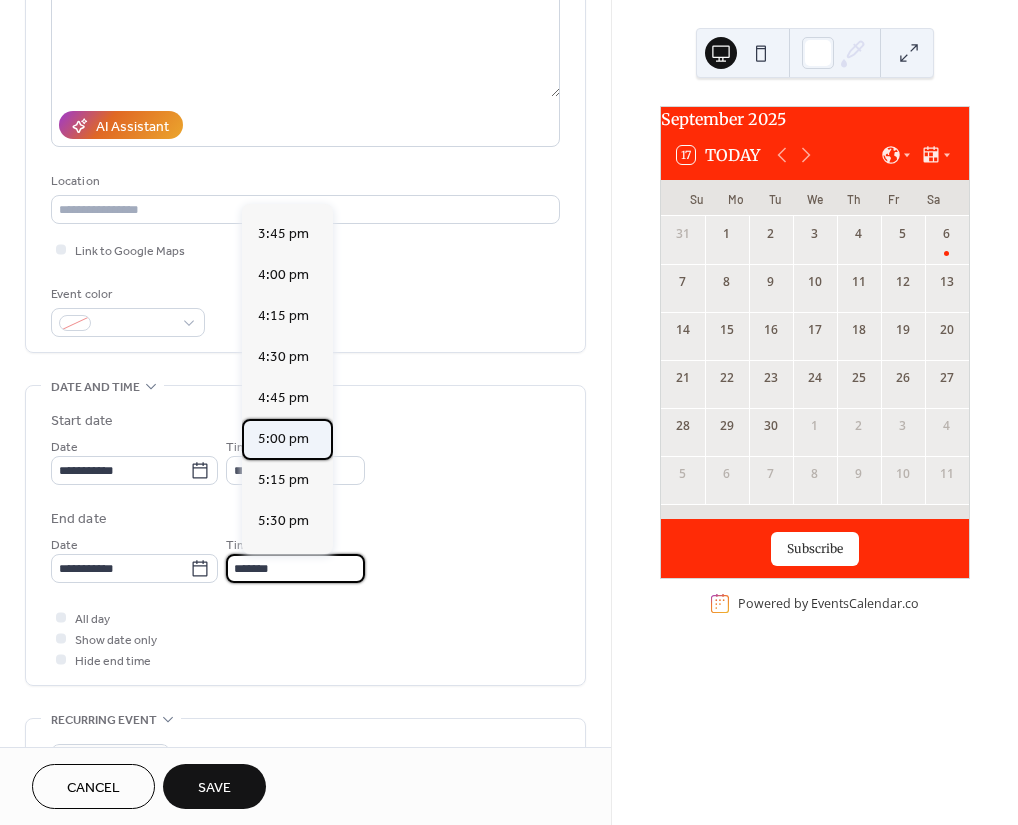 click on "5:00 pm" at bounding box center [283, 438] 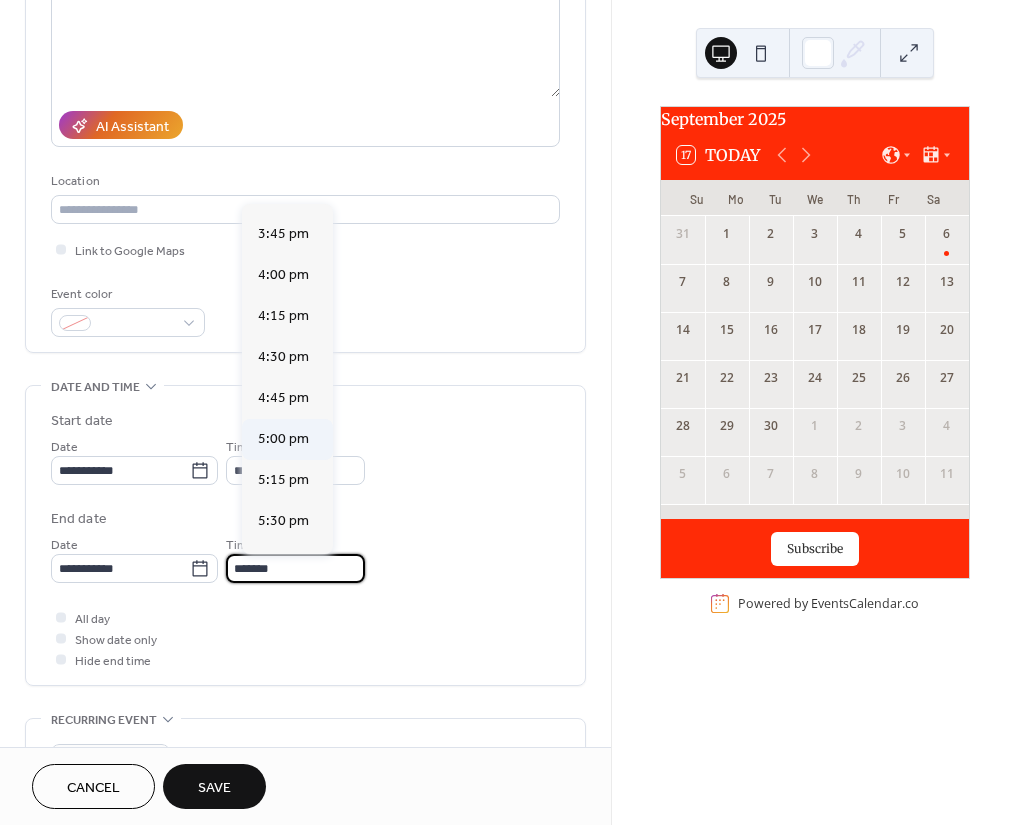 type on "*******" 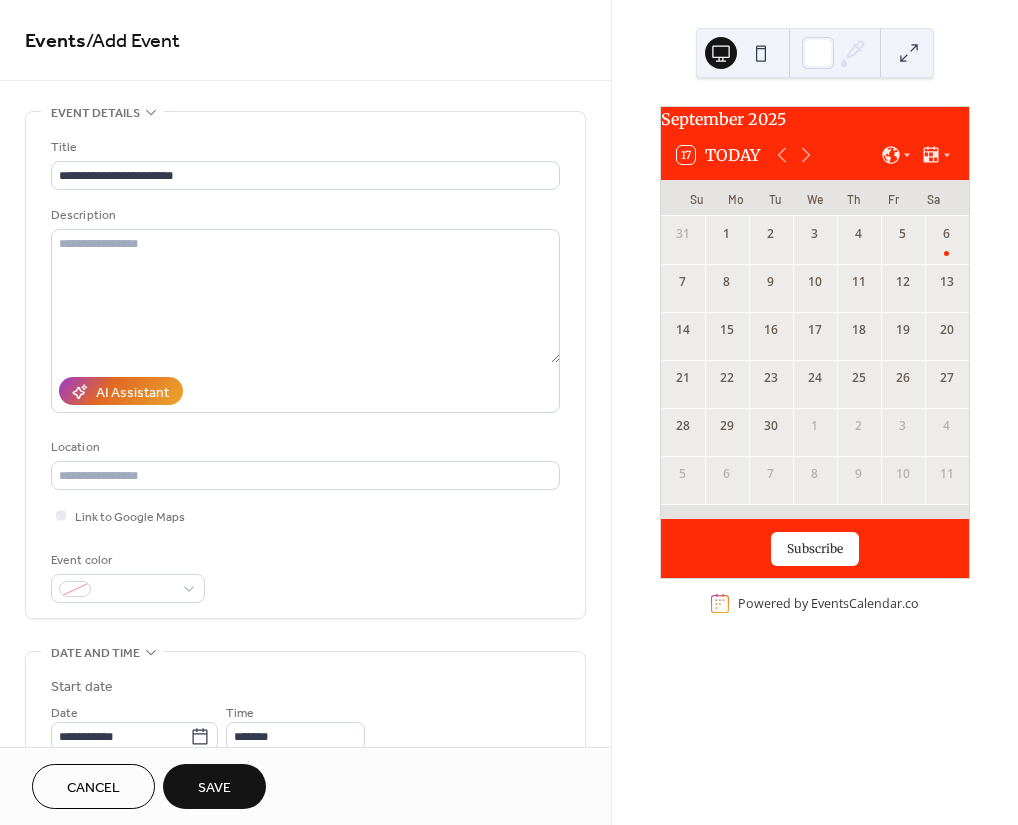 scroll, scrollTop: 666, scrollLeft: 0, axis: vertical 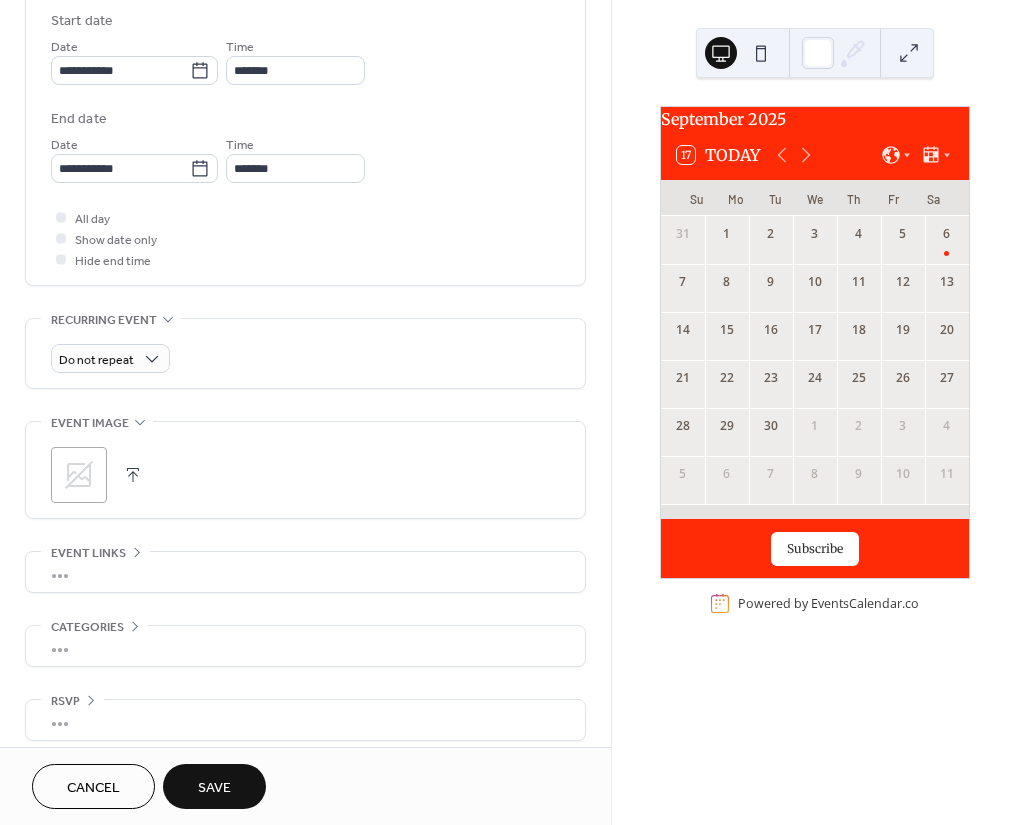 click on "Save" at bounding box center [214, 788] 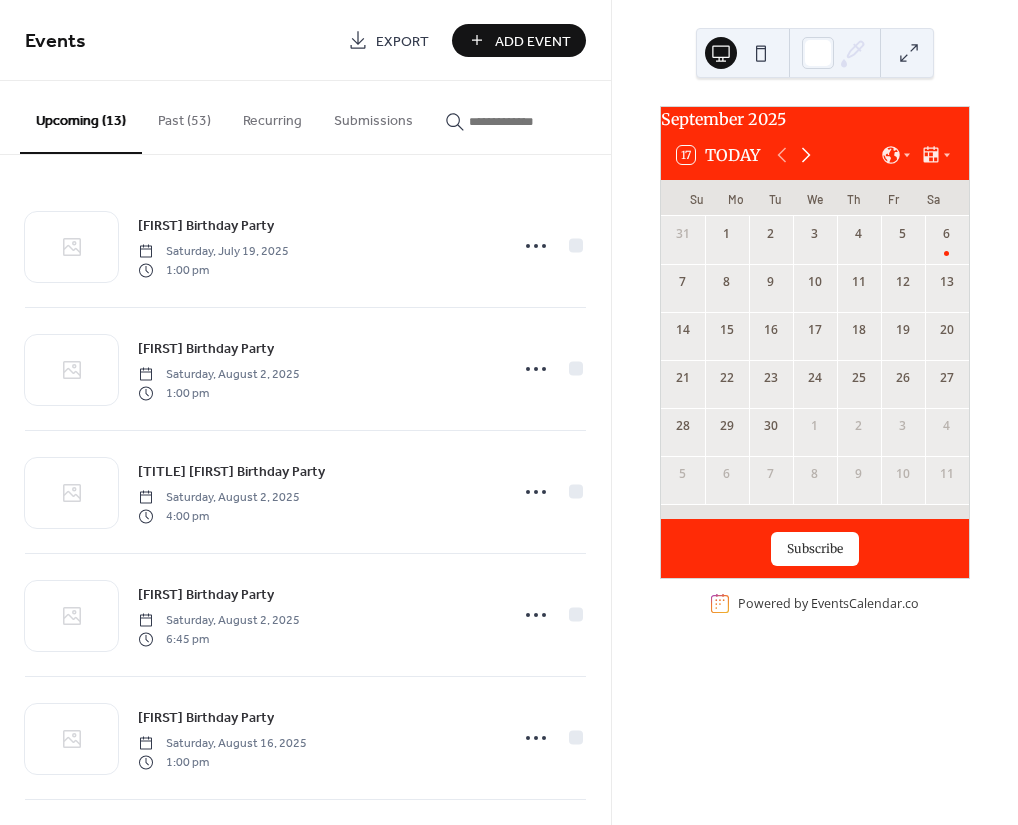 click 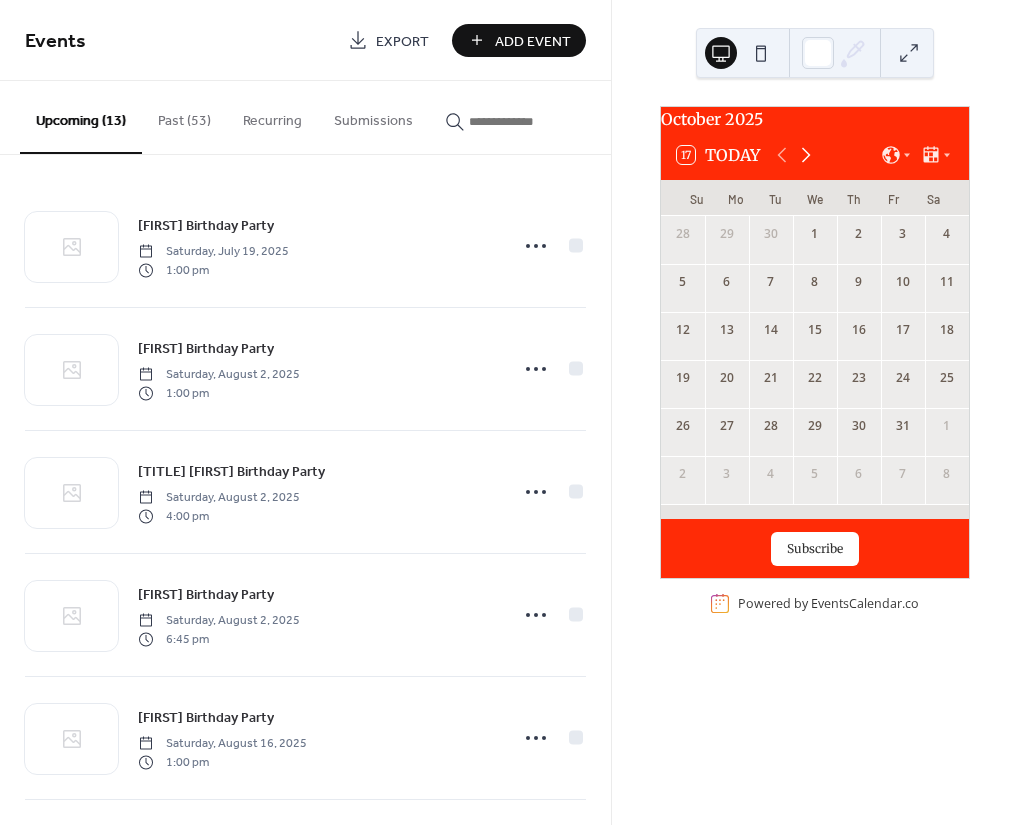 click 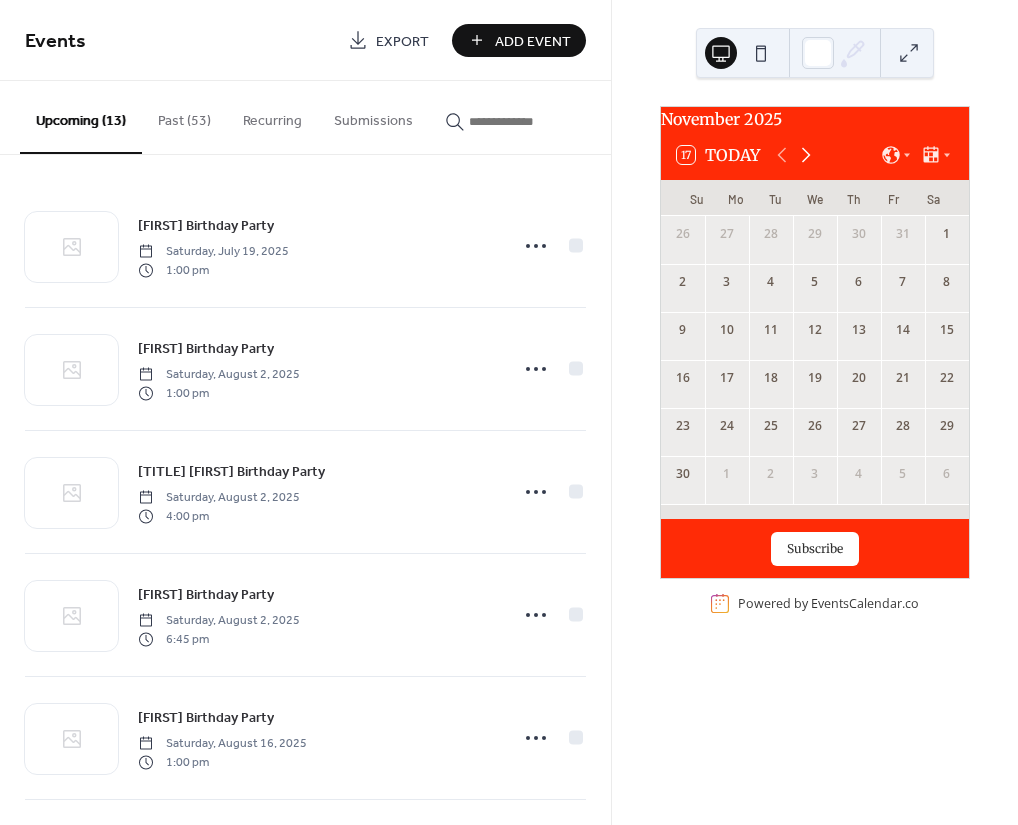 click 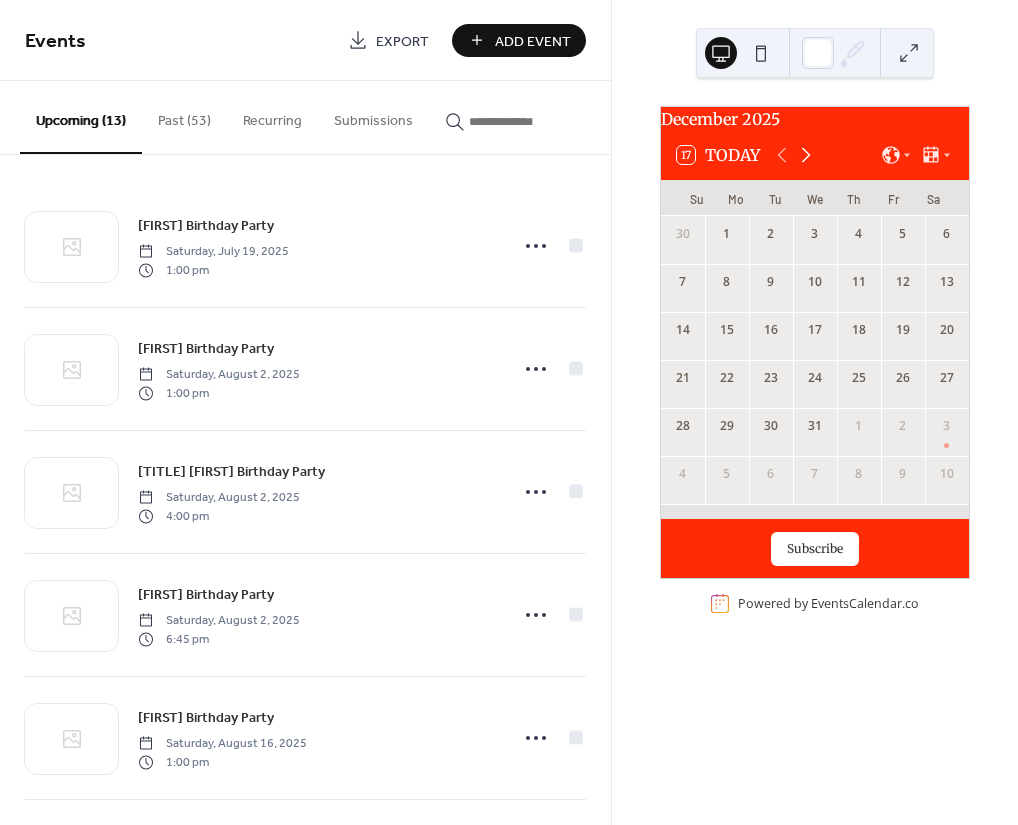 click 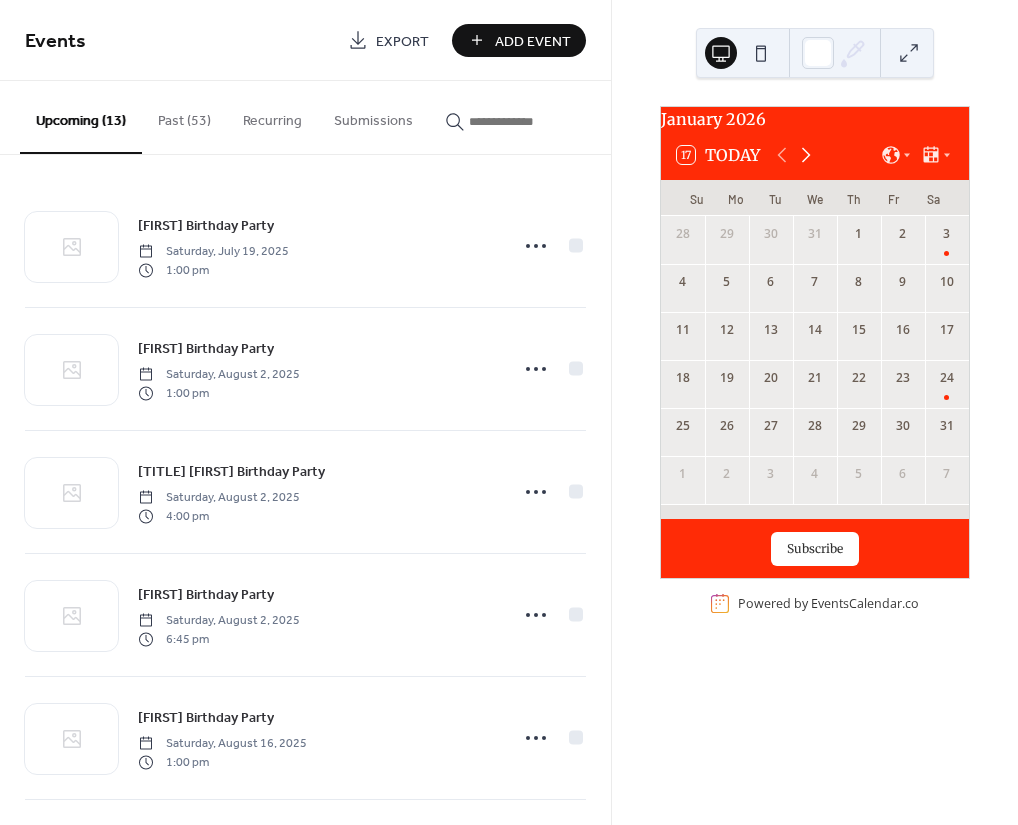click 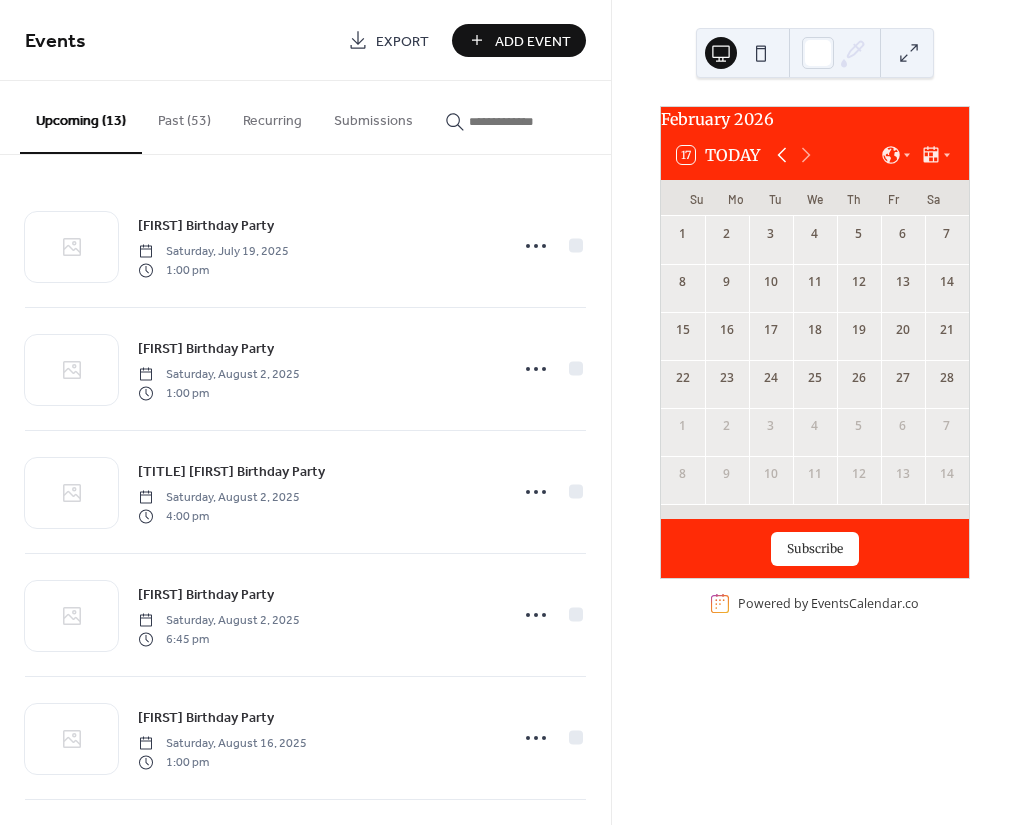 click 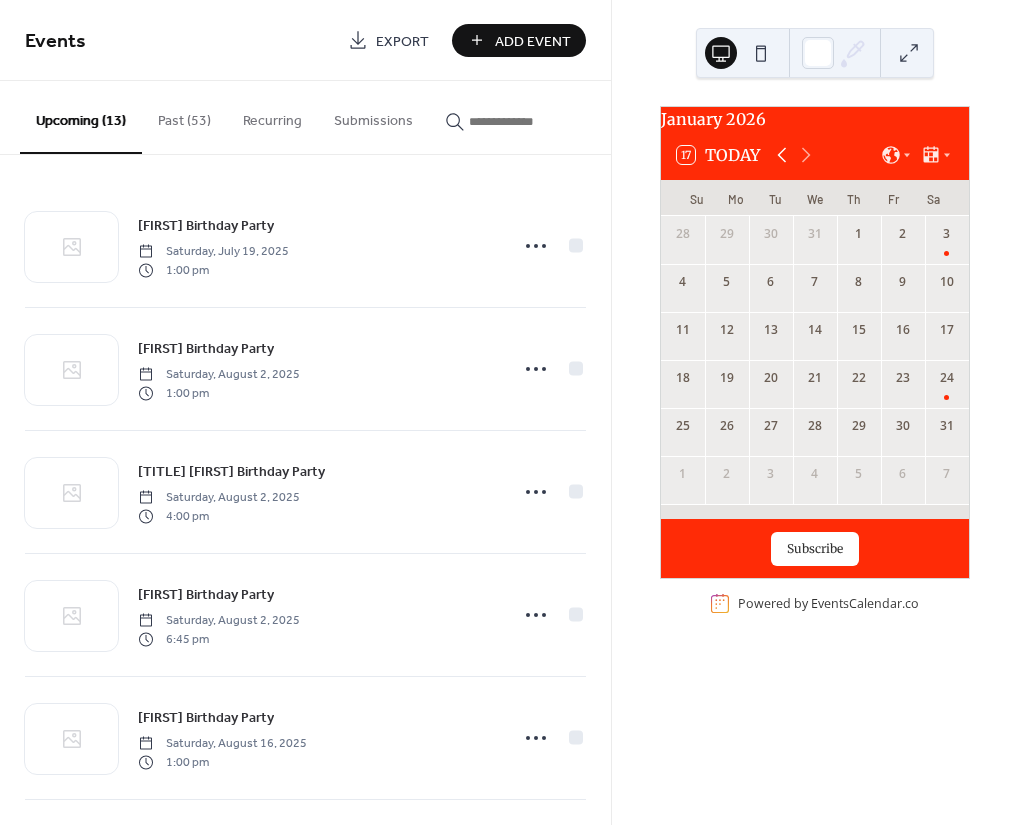 click 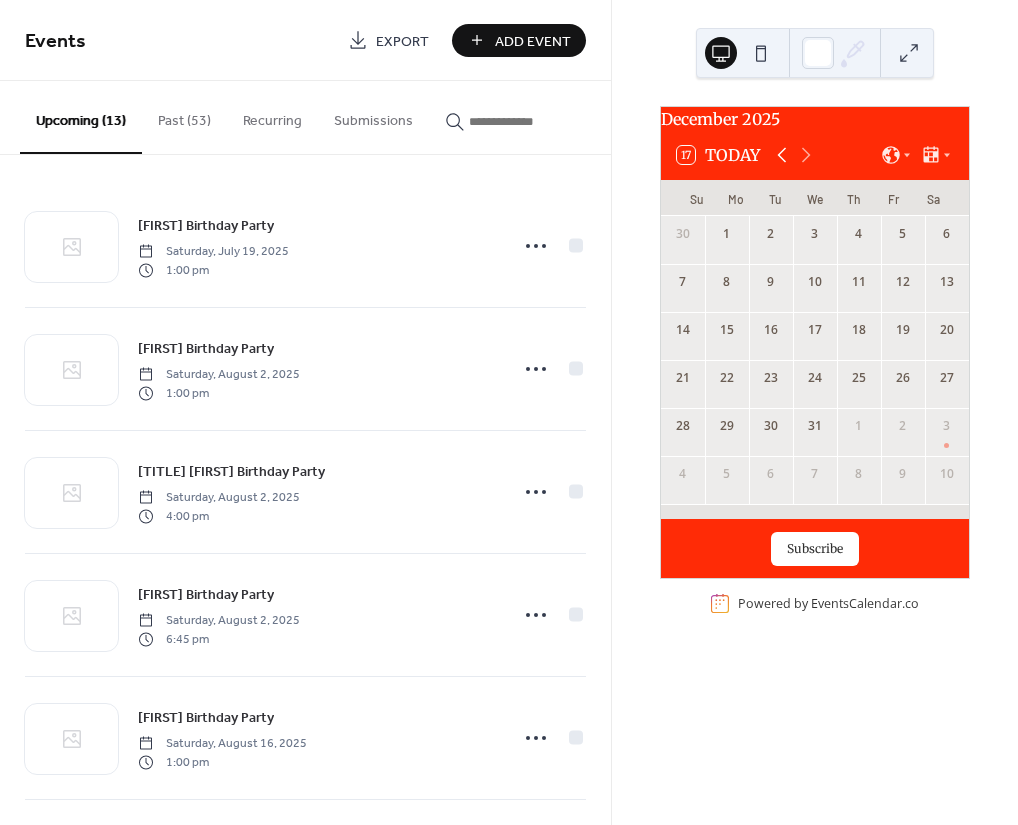 click 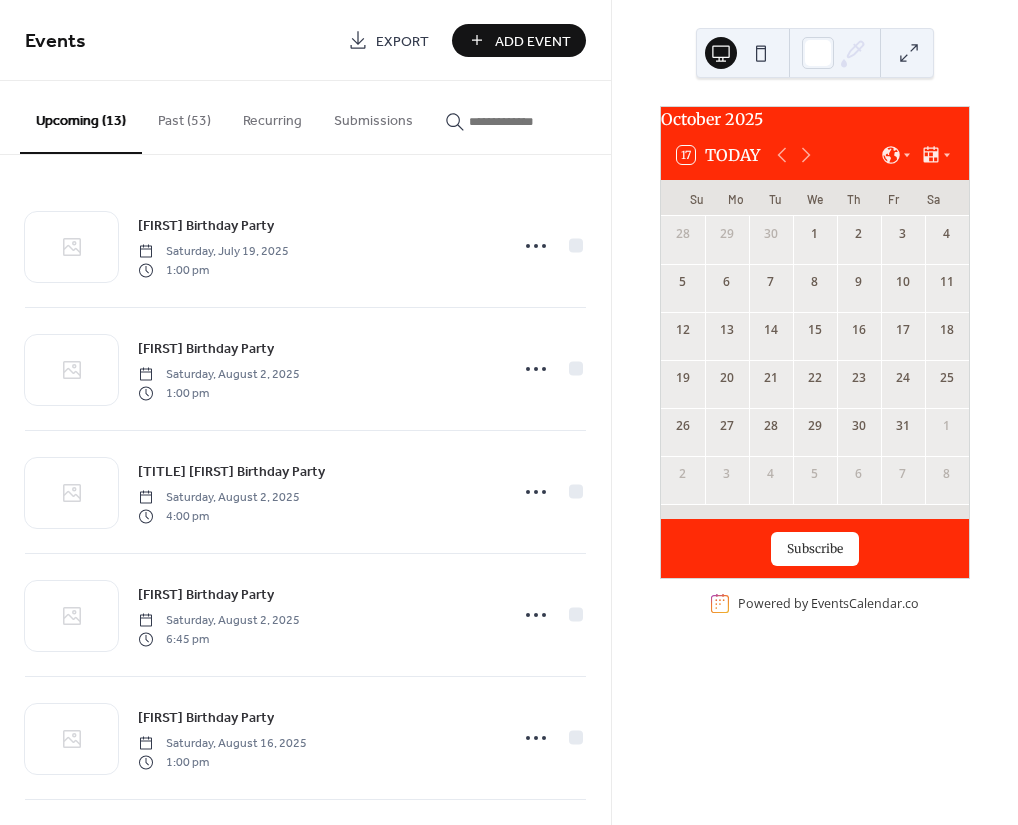 click on "[AGE] Today" at bounding box center [718, 155] 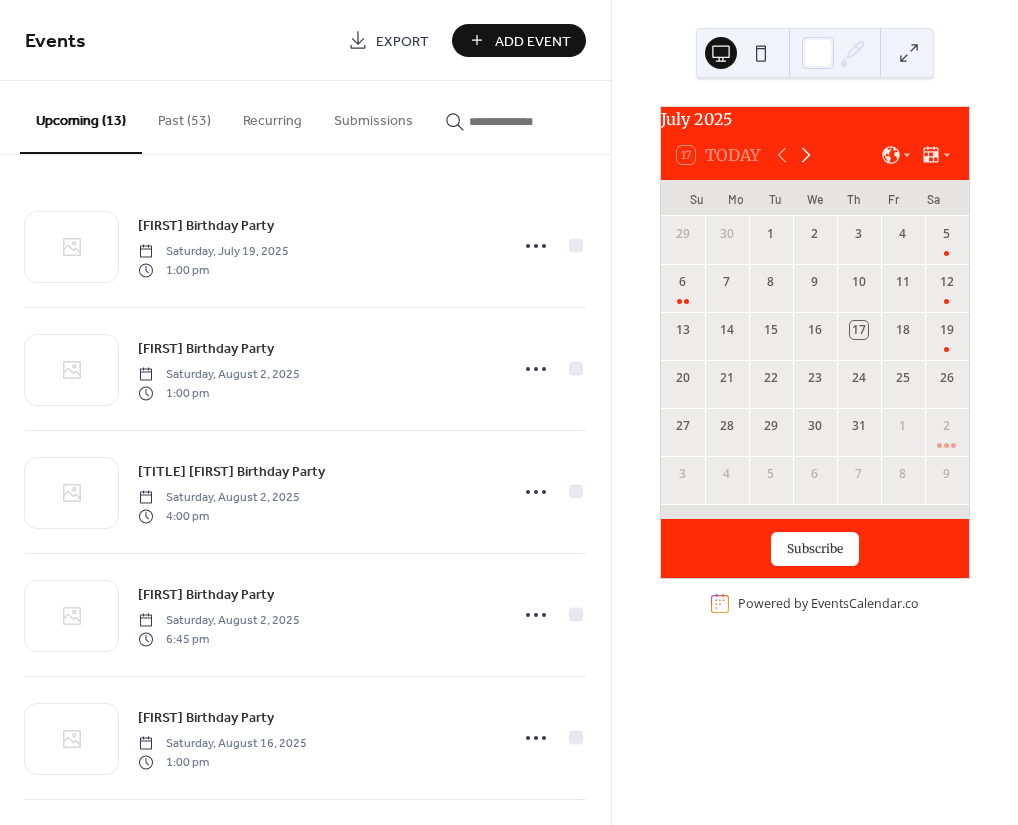 click 